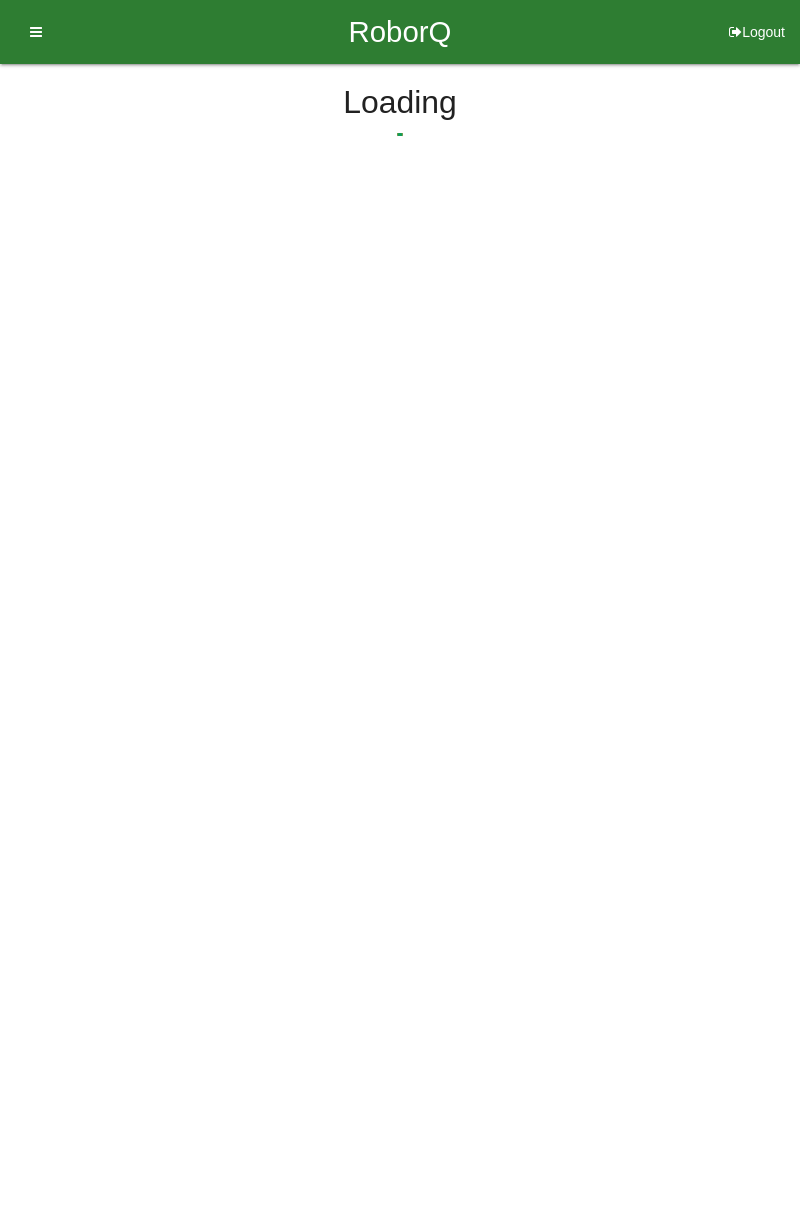 scroll, scrollTop: 0, scrollLeft: 0, axis: both 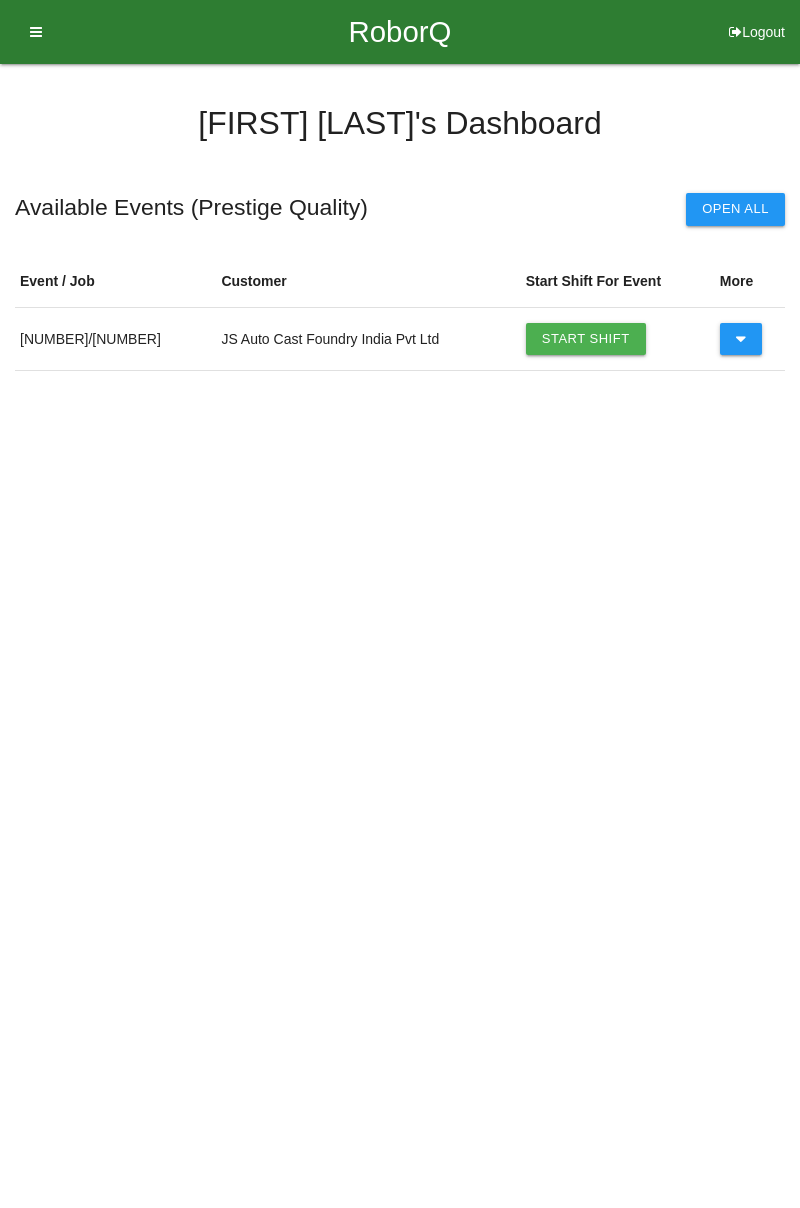 click on "Start Shift" at bounding box center [586, 339] 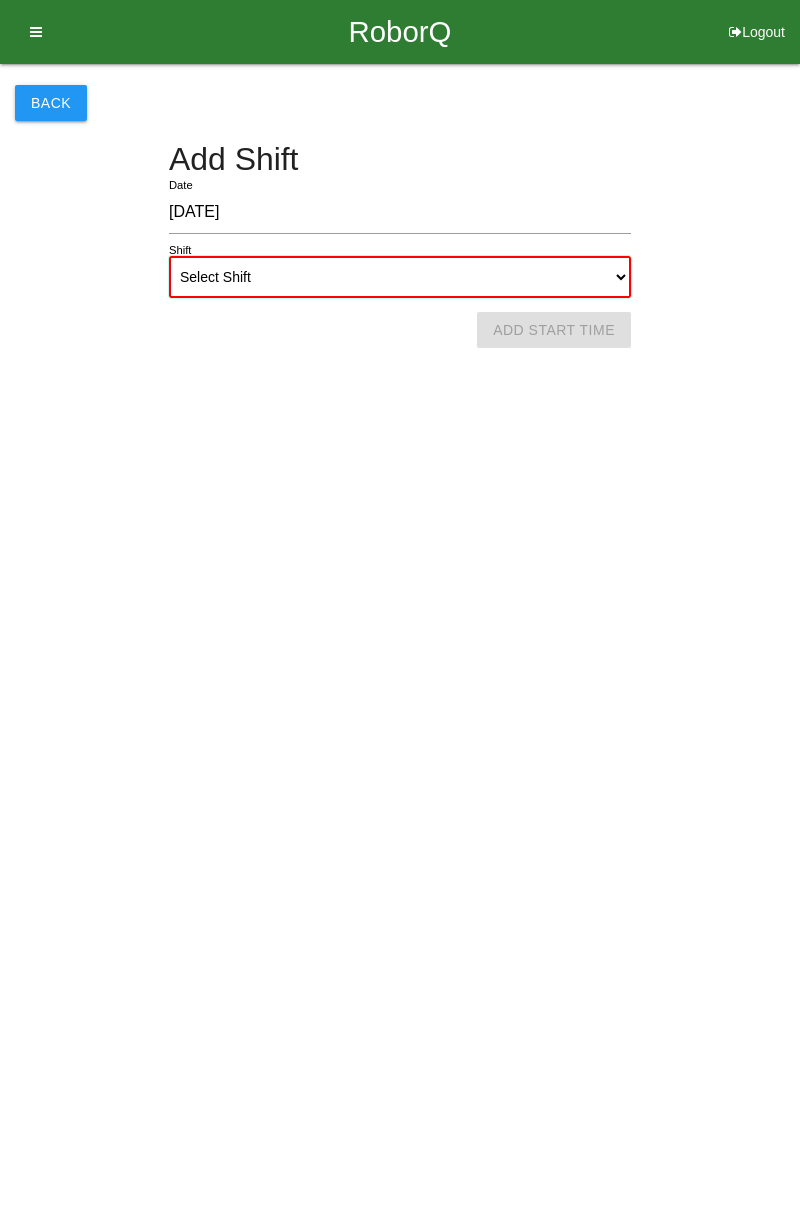click on "Select Shift 1st Shift 2nd Shift 3rd Shift 4th Shift" at bounding box center (400, 277) 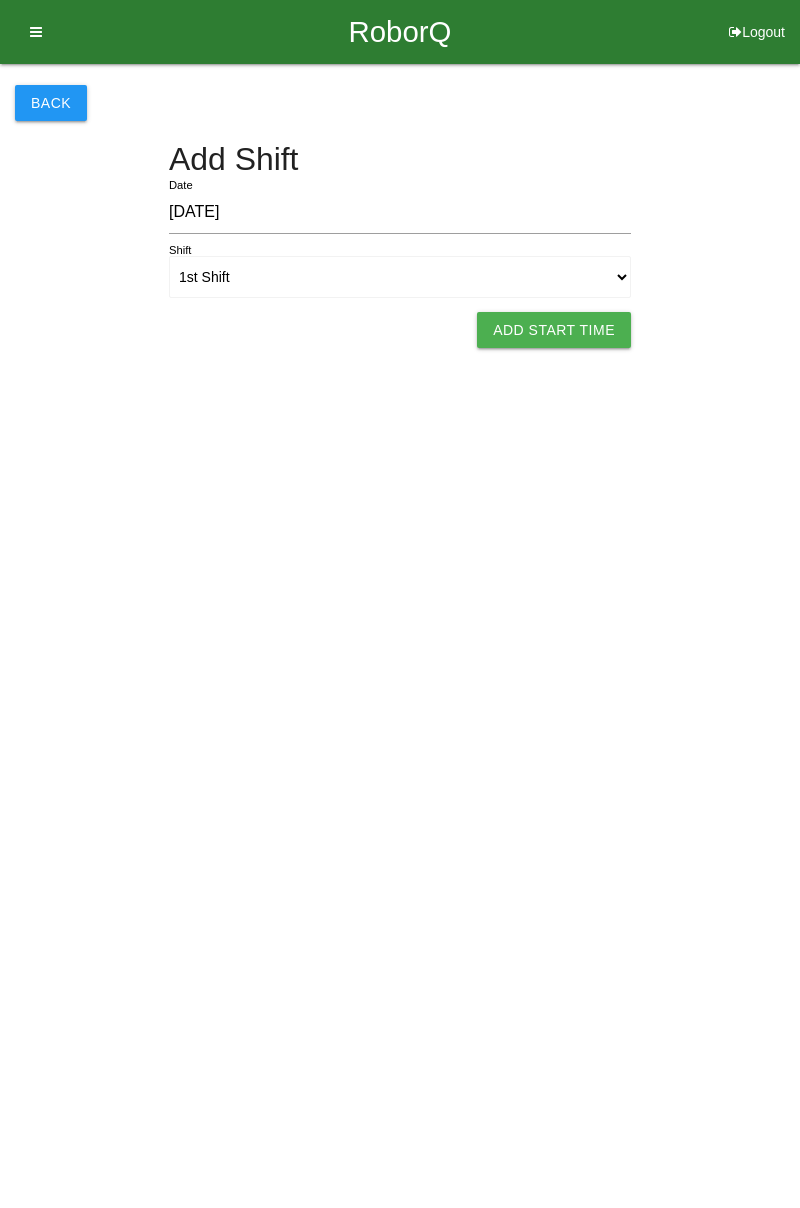 click on "Add Start Time" at bounding box center (554, 330) 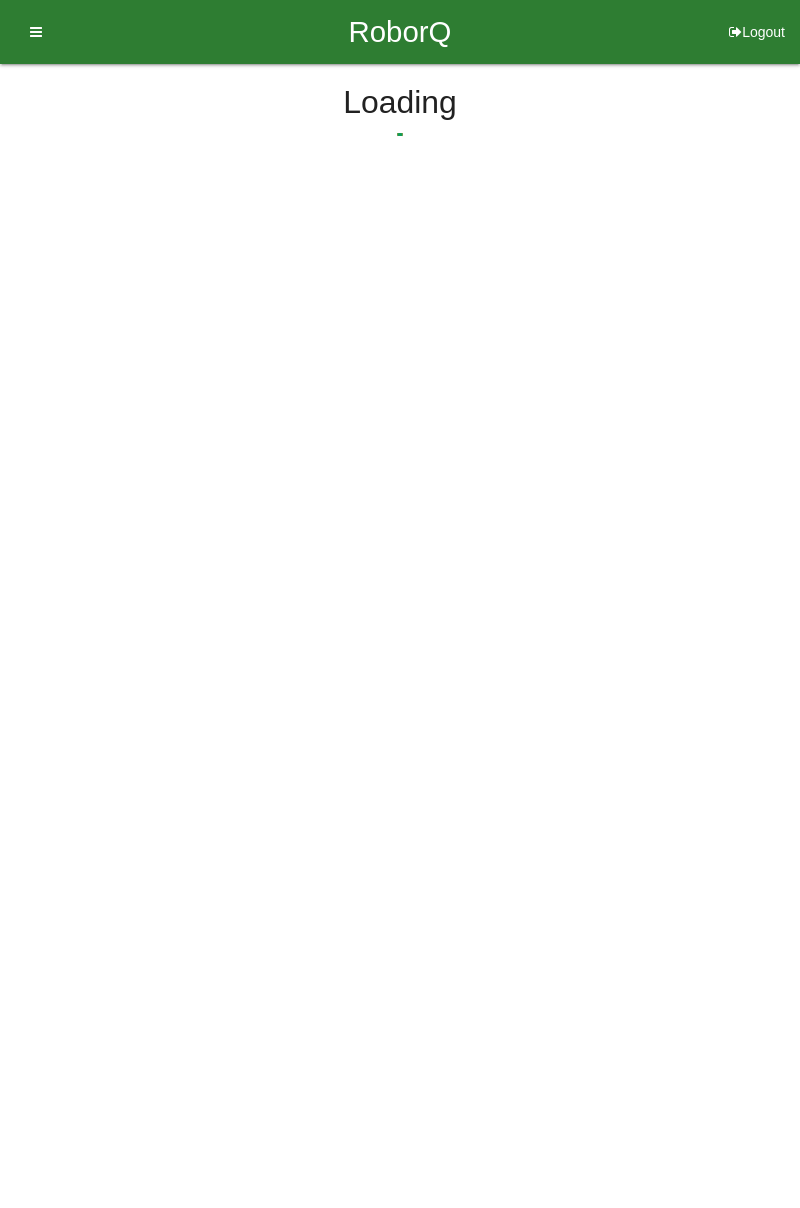 select on "12" 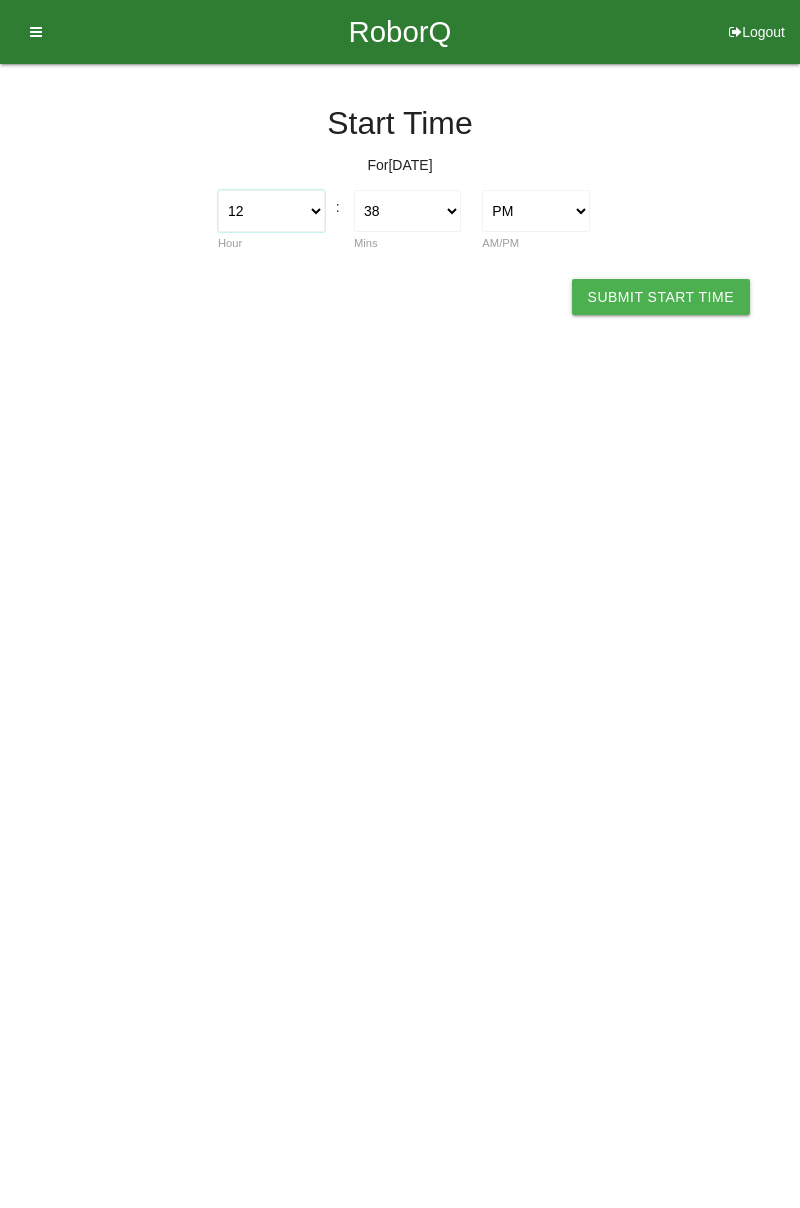 click on "1 2 3 4 5 6 7 8 9 10 11 12" at bounding box center [271, 211] 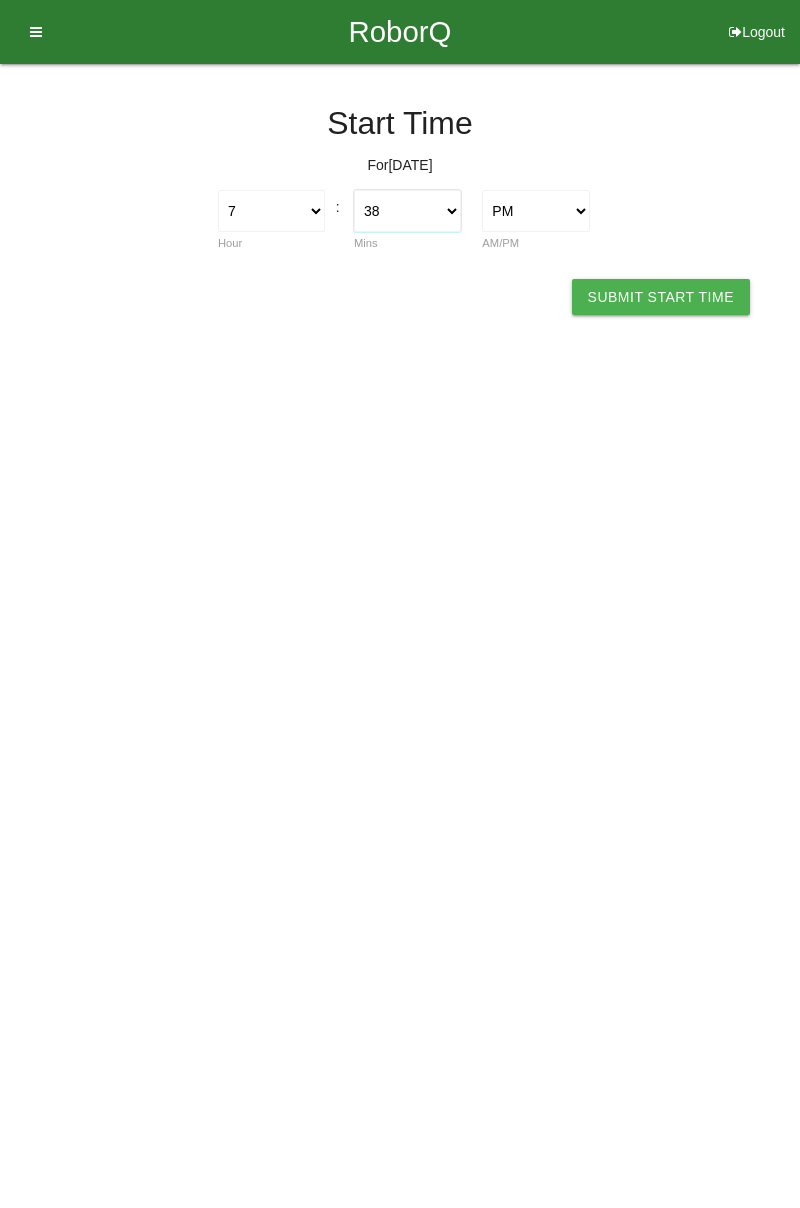 click on "00 01 02 03 04 05 06 07 08 09 10 11 12 13 14 15 16 17 18 19 20 21 22 23 24 25 26 27 28 29 30 31 32 33 34 35 36 37 38 39 40 41 42 43 44 45 46 47 48 49 50 51 52 53 54 55 56 57 58 59" at bounding box center (407, 211) 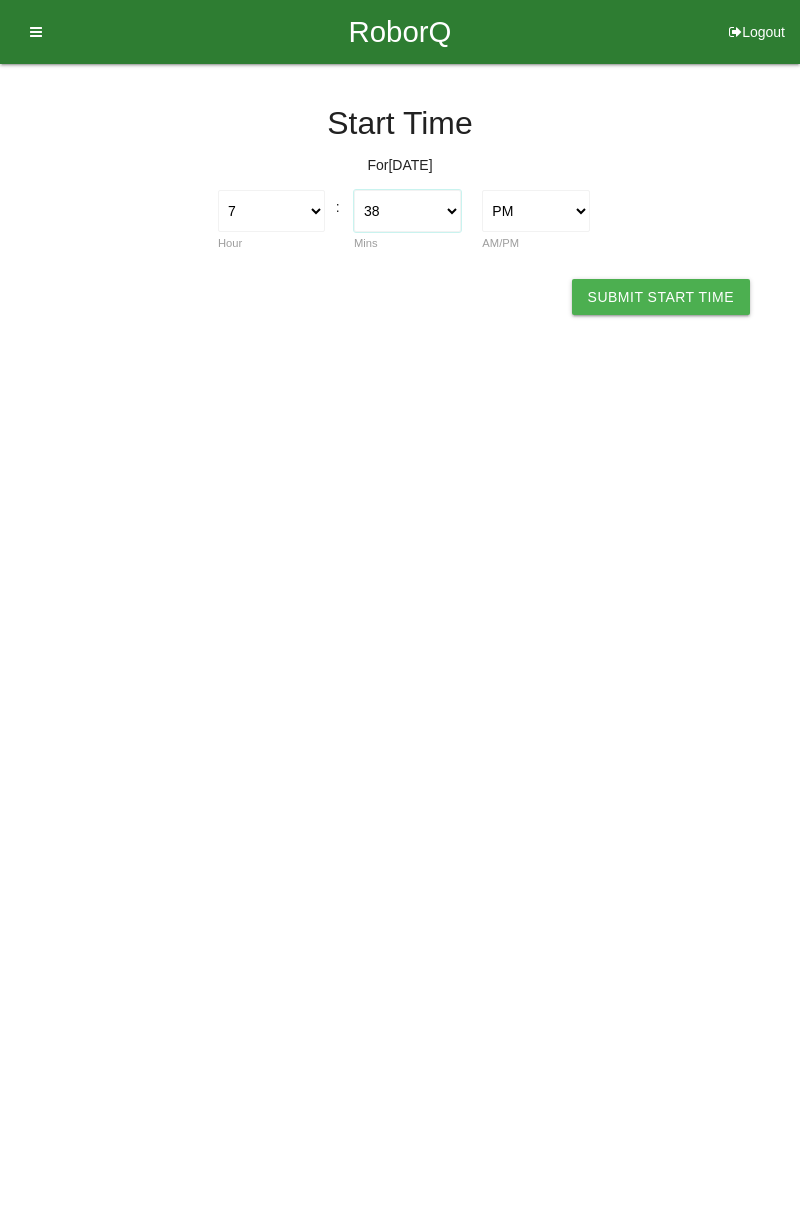 select on "0" 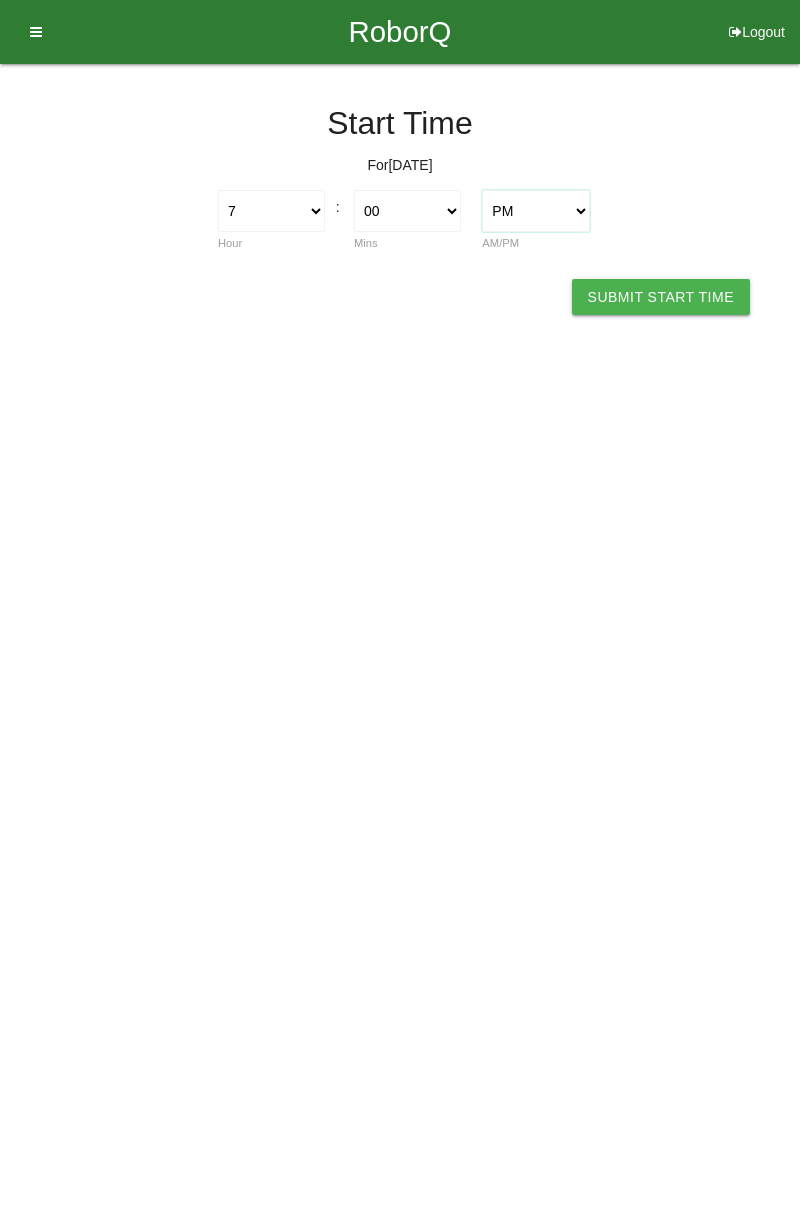 click on "AM PM" at bounding box center [535, 211] 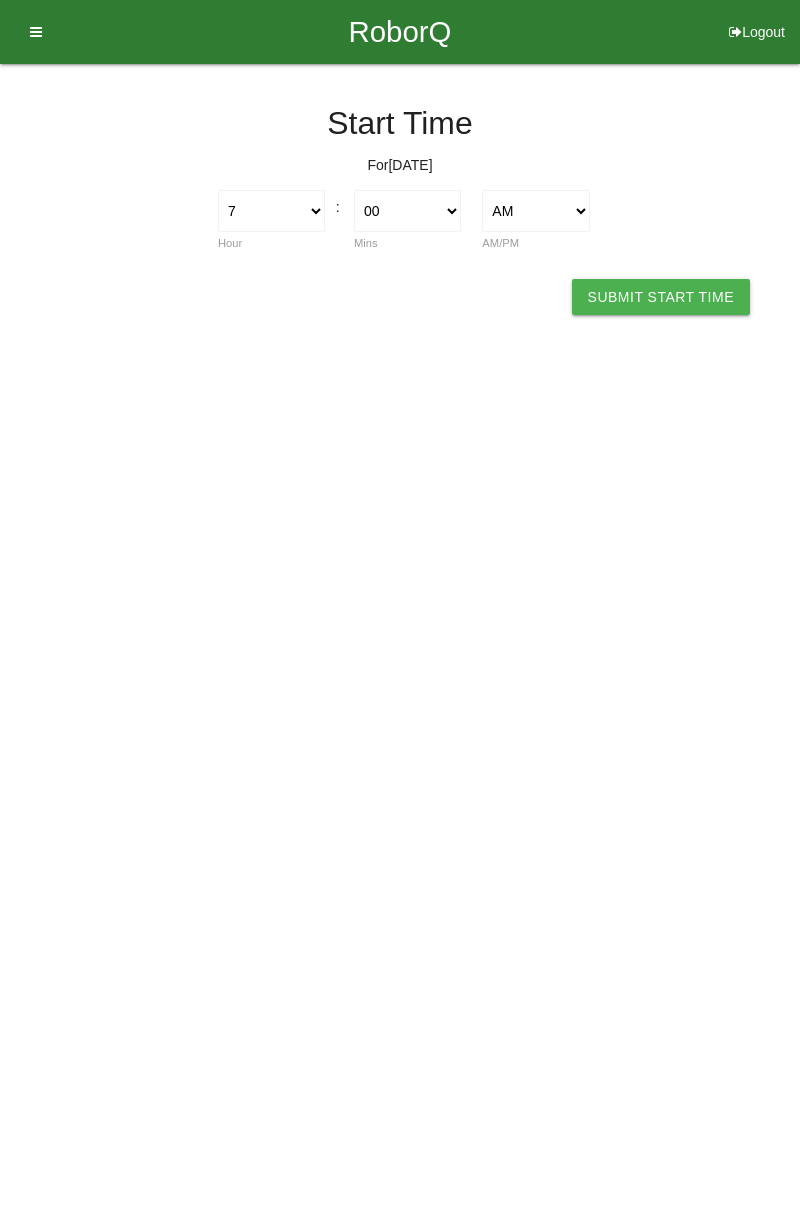 click on "Submit Start Time" at bounding box center (661, 297) 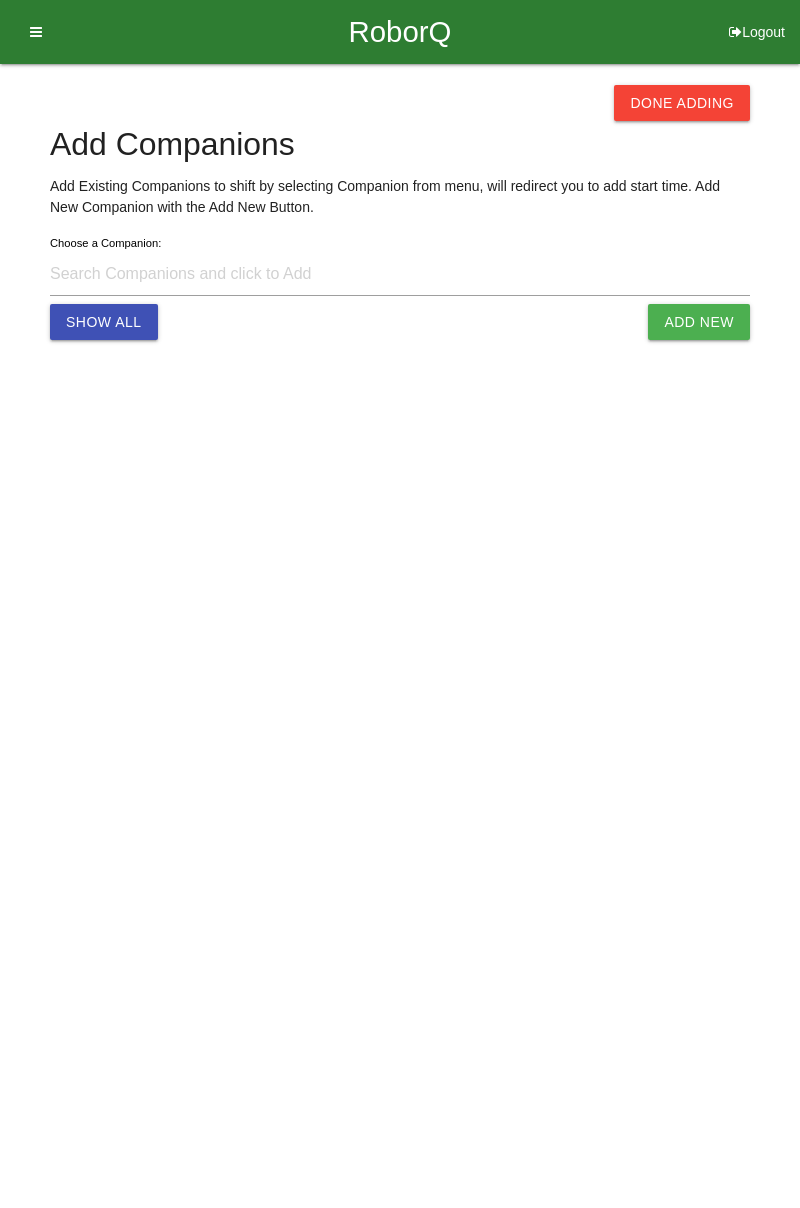 click on "Done Adding" at bounding box center [682, 103] 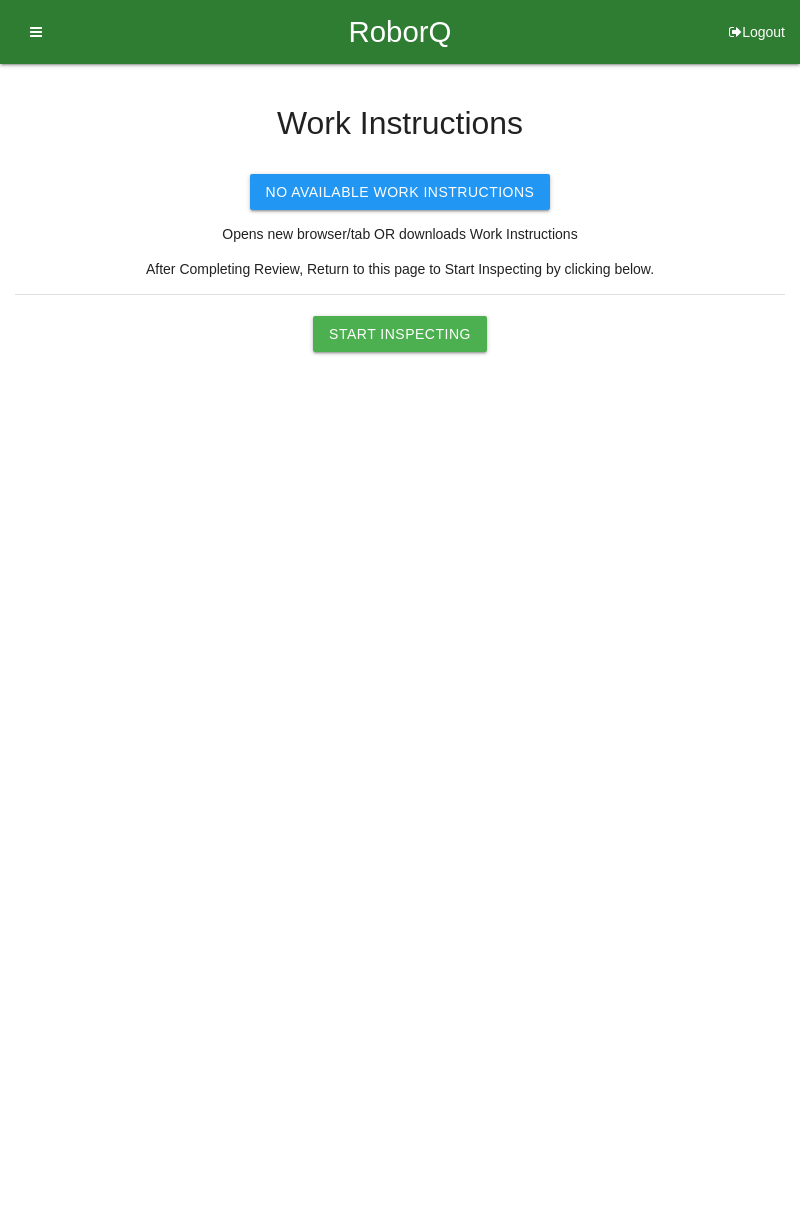 click on "Start Inspecting" at bounding box center (400, 334) 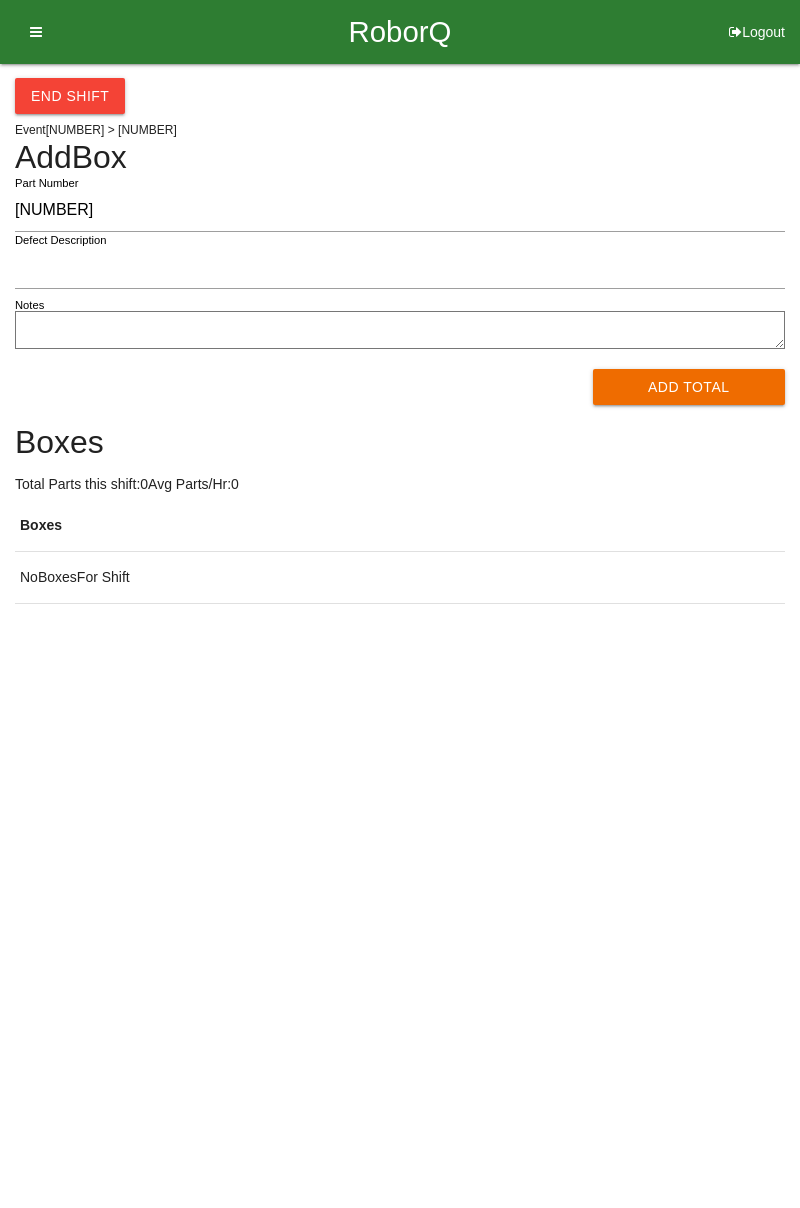 click on "[NUMBER]" at bounding box center (400, 210) 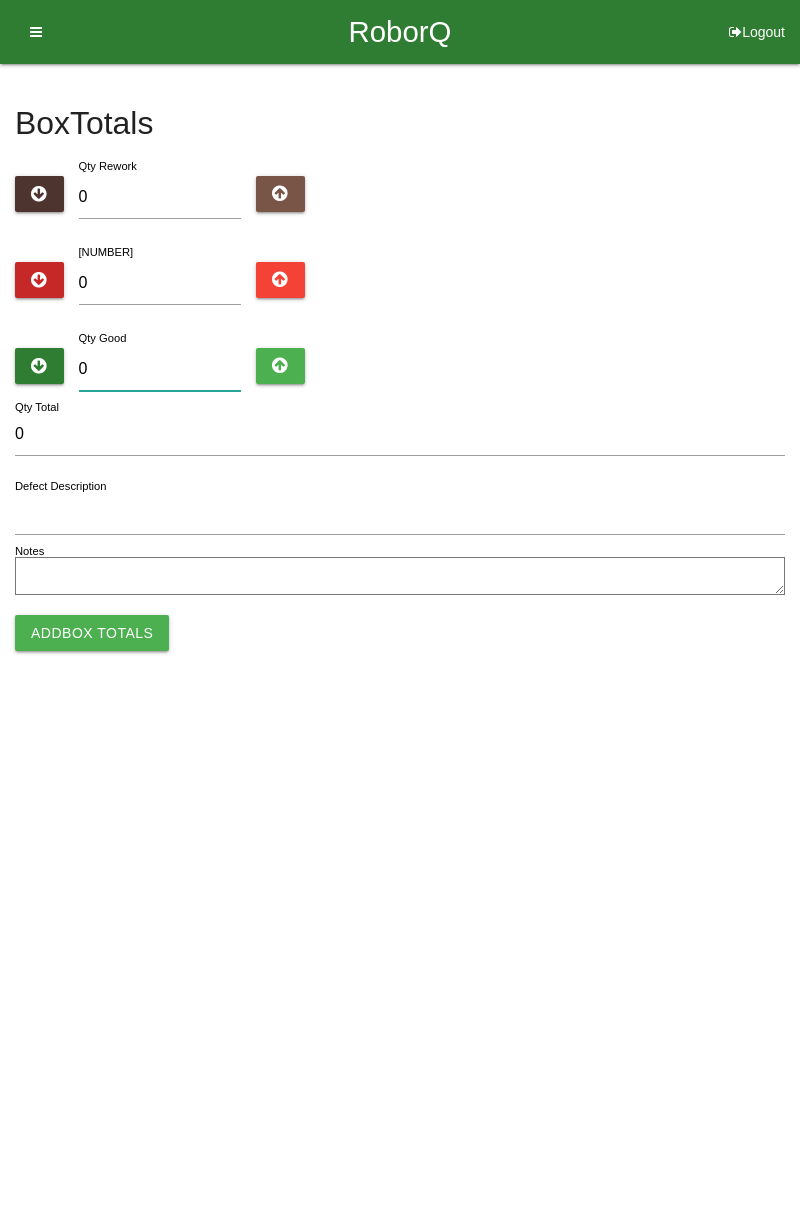 click on "0" at bounding box center (160, 369) 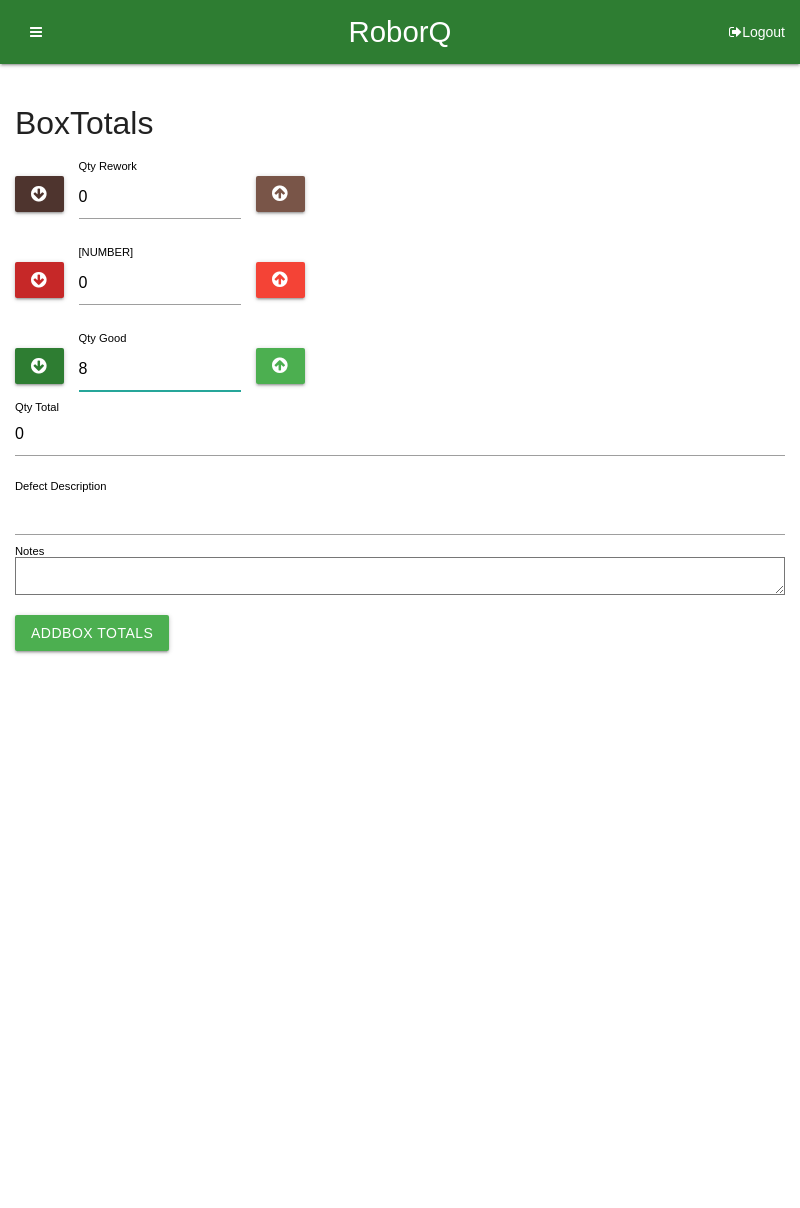 type on "8" 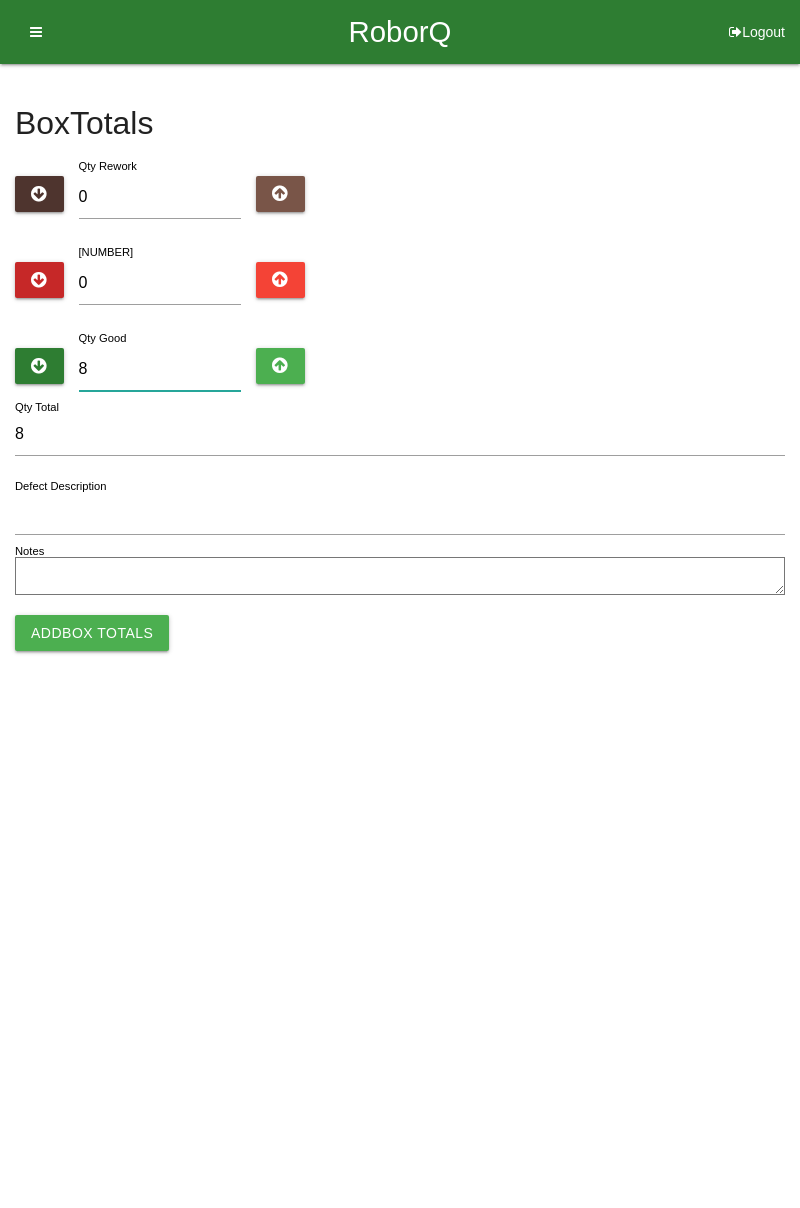 type on "84" 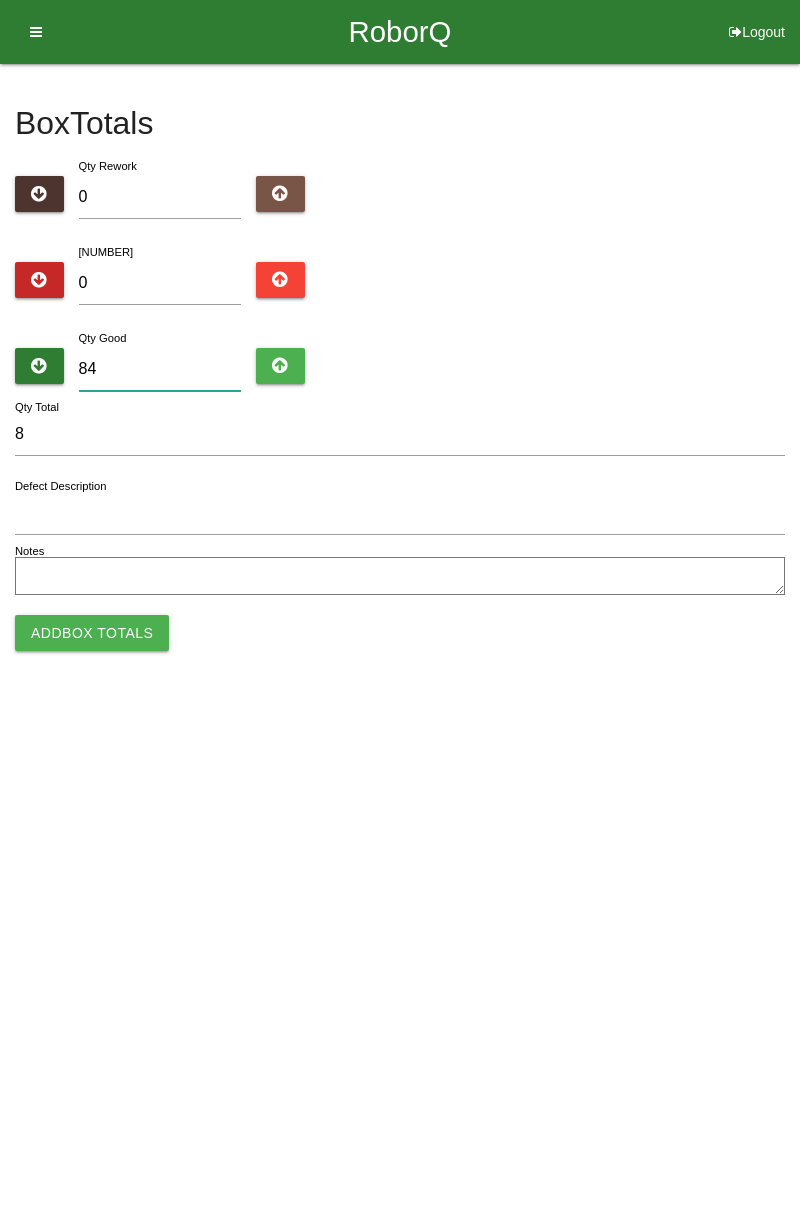 type on "84" 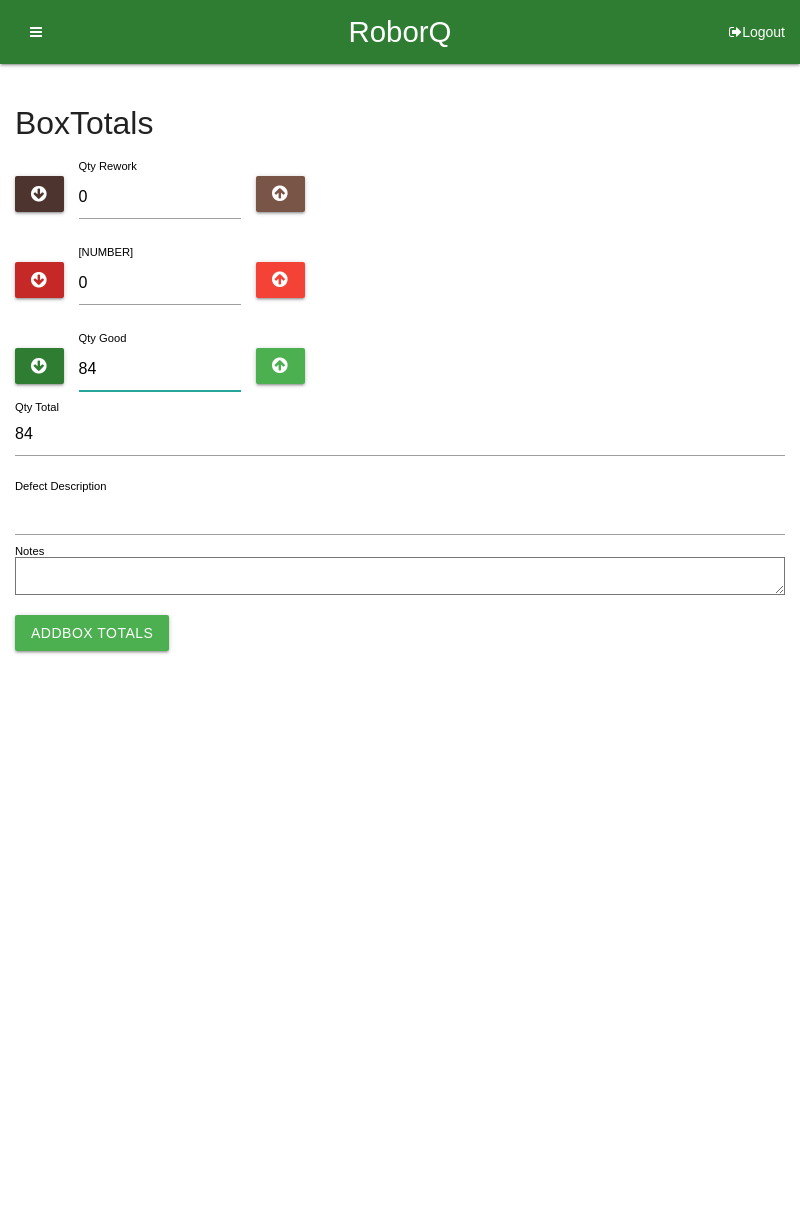 type on "84" 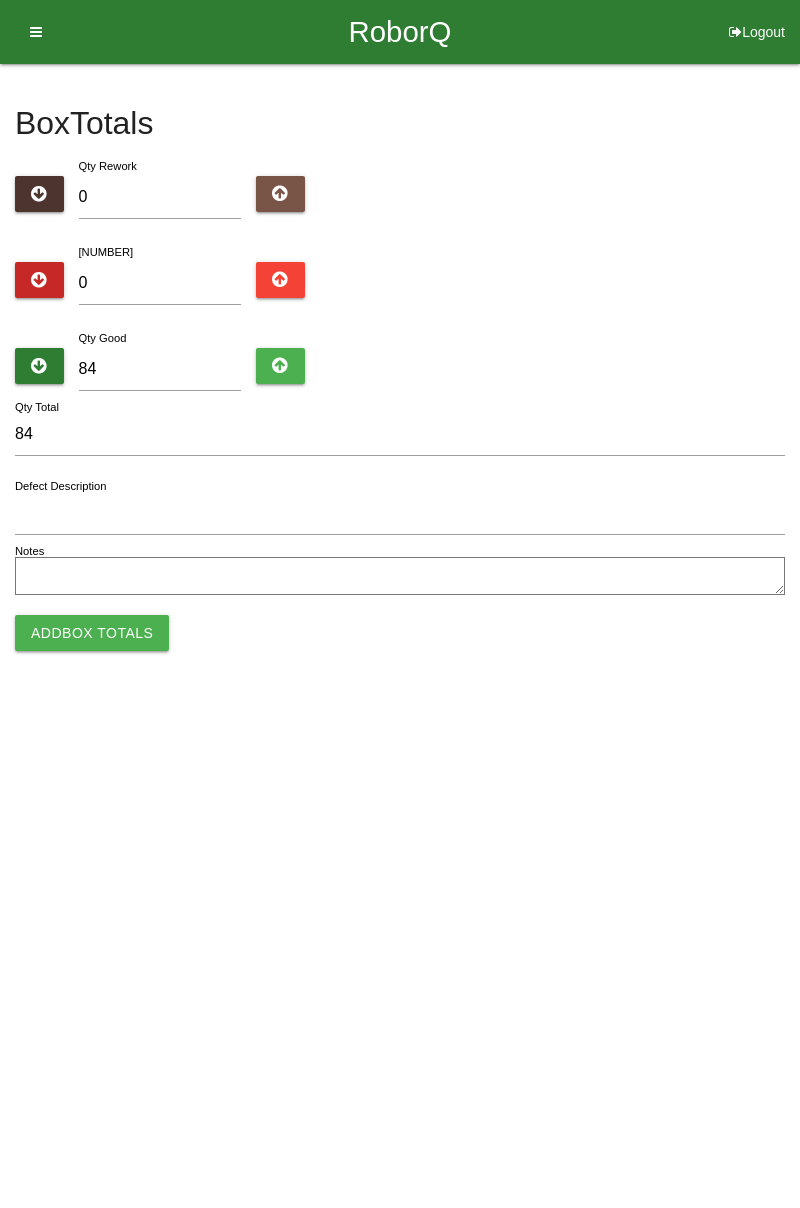 click on "Add  Box Totals" at bounding box center [92, 633] 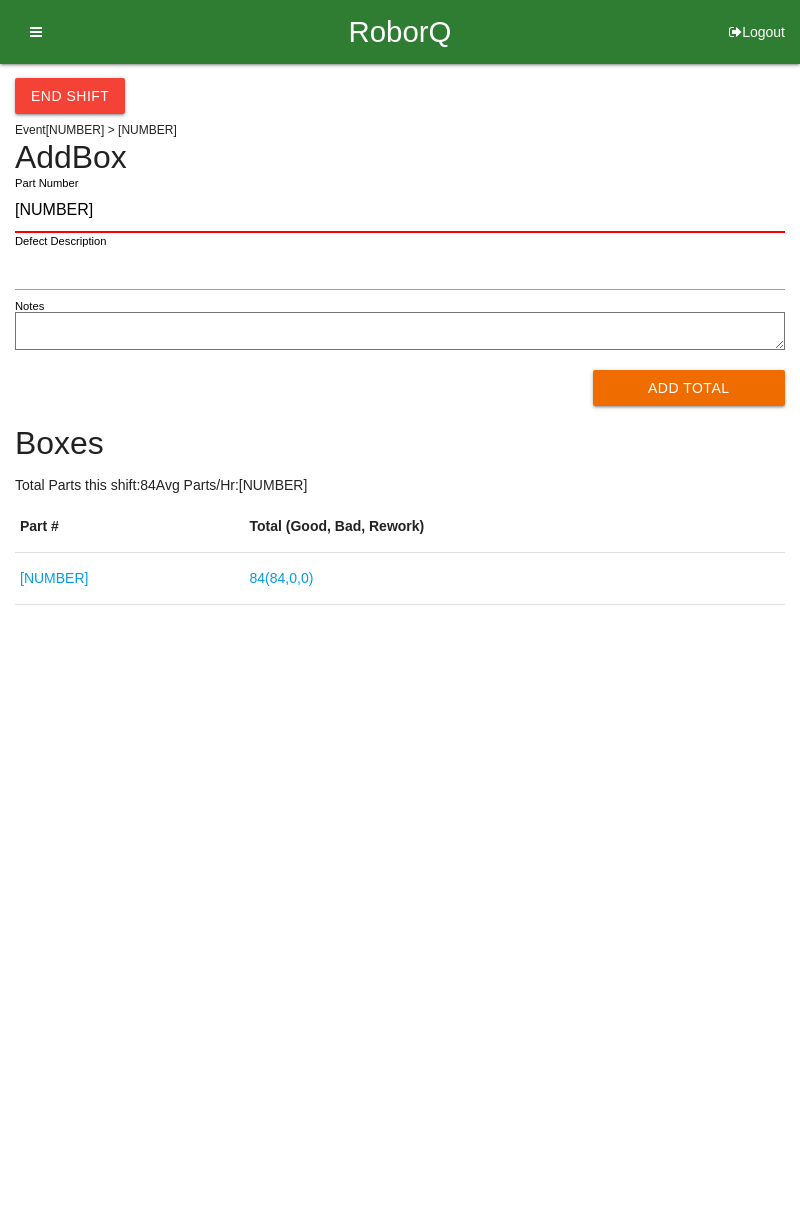 type on "[NUMBER]" 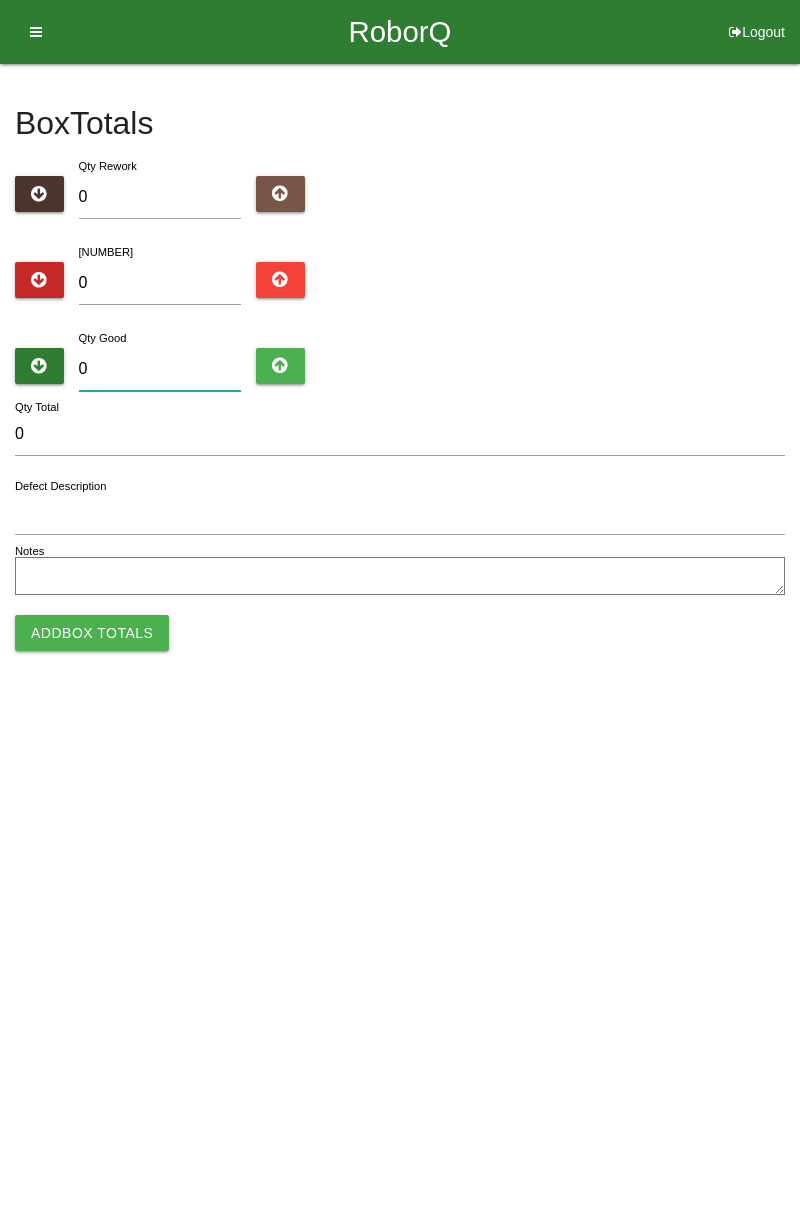 click on "0" at bounding box center (160, 369) 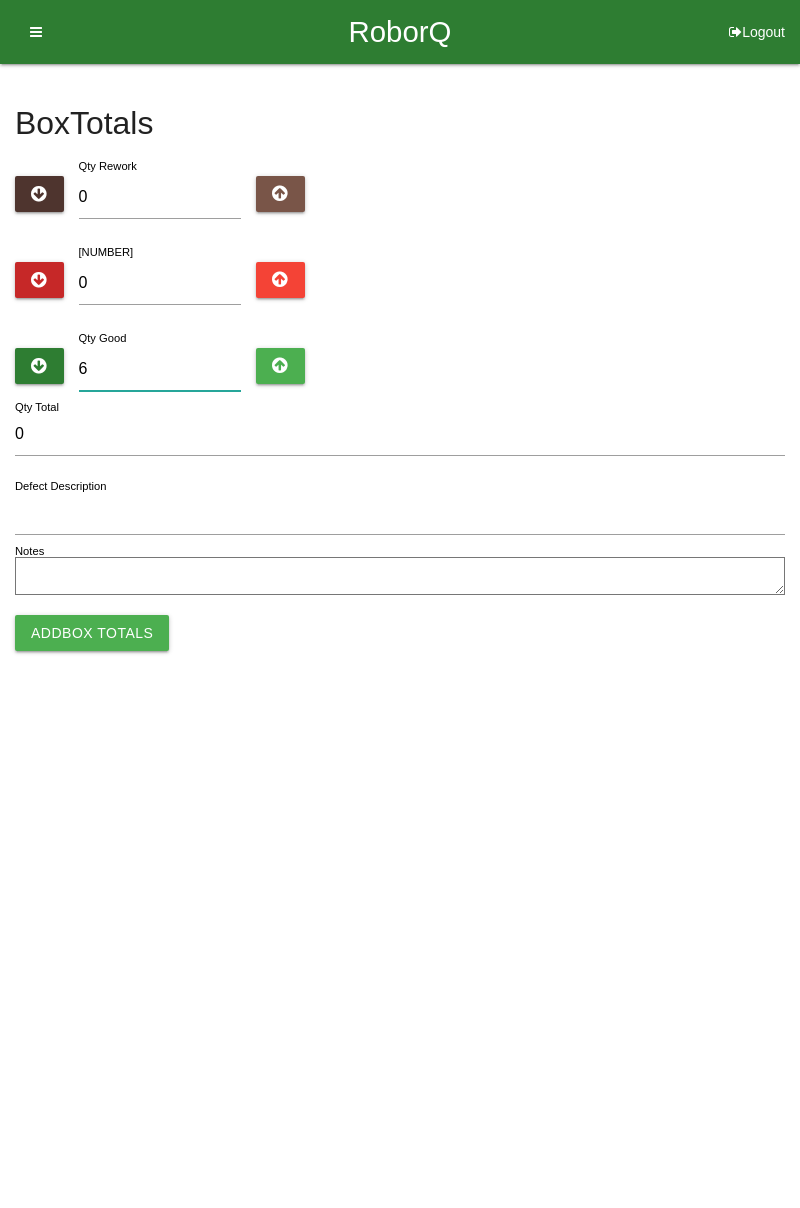 type on "6" 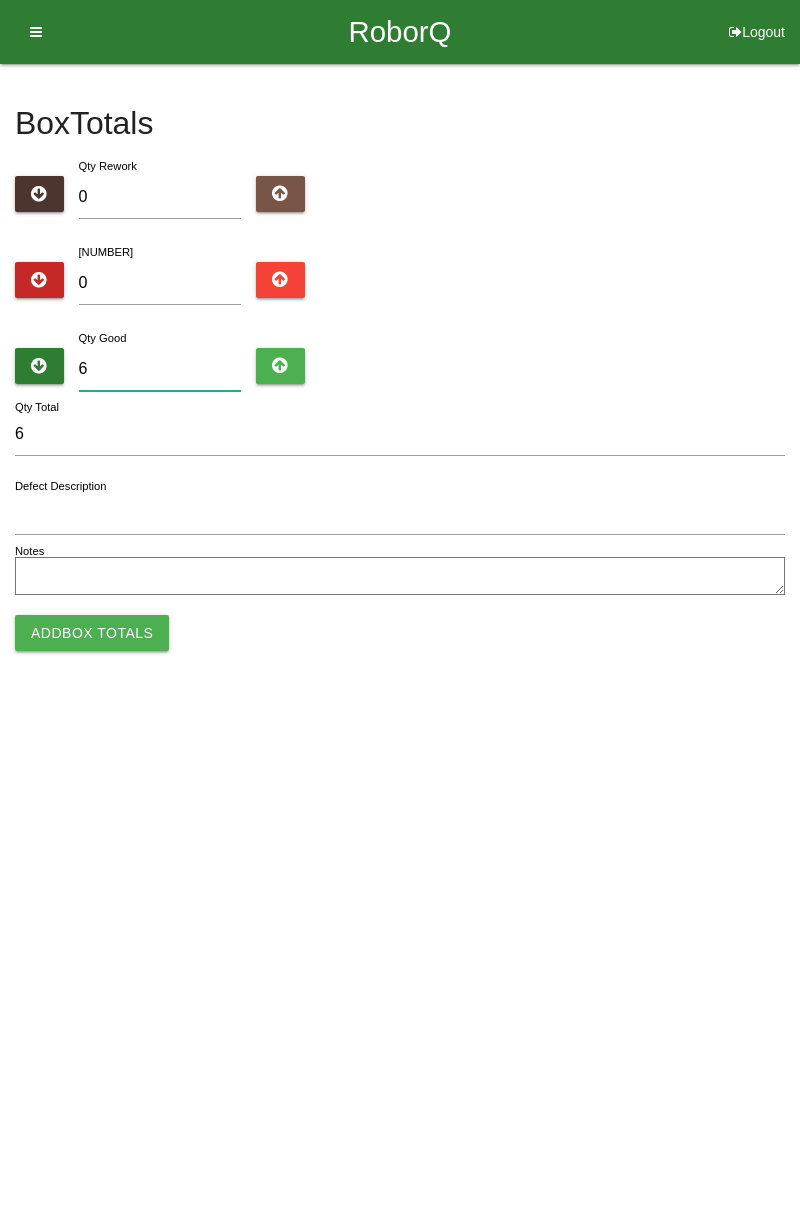 type on "0" 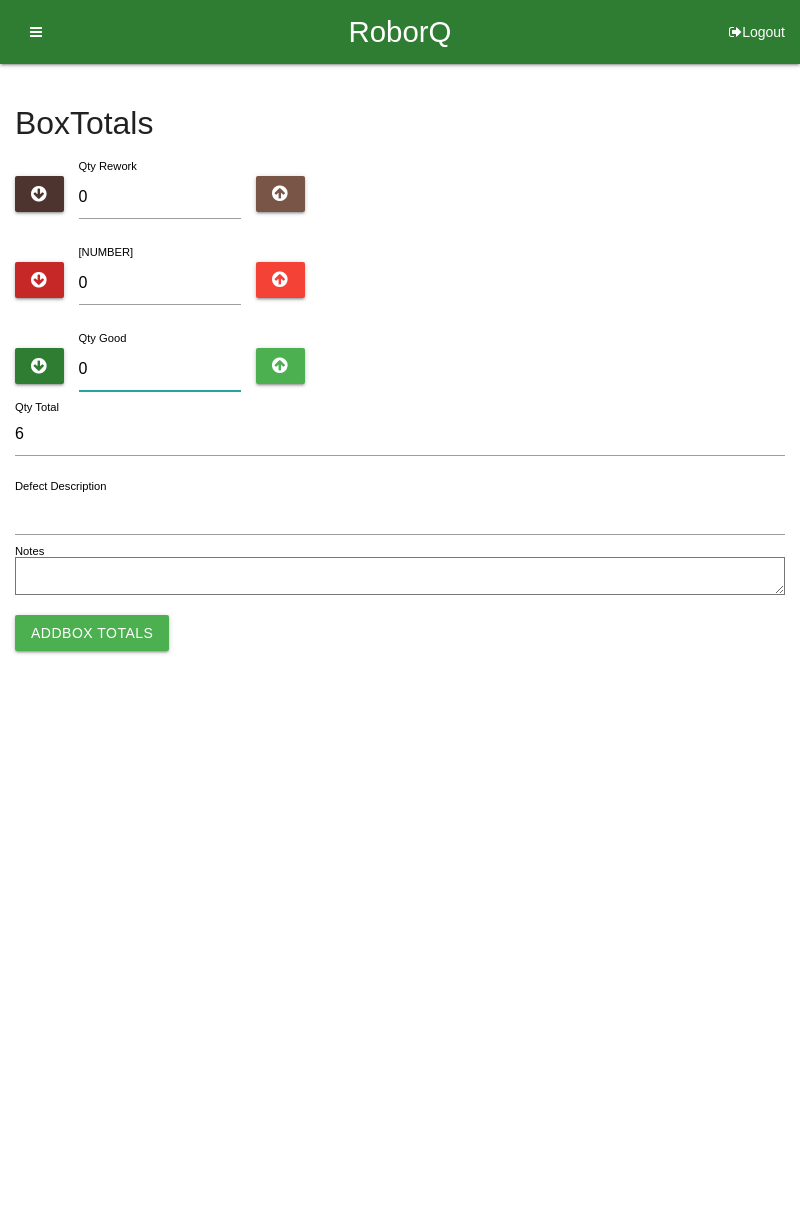 type on "0" 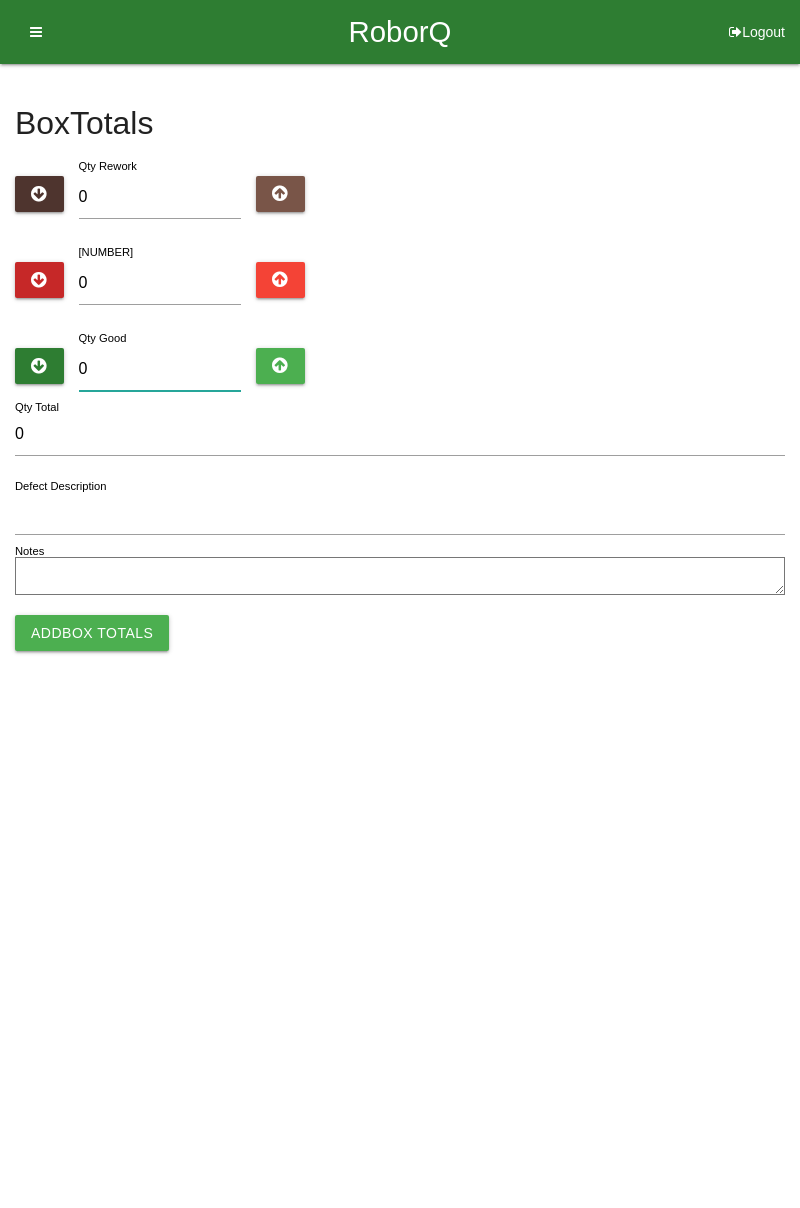 type on "8" 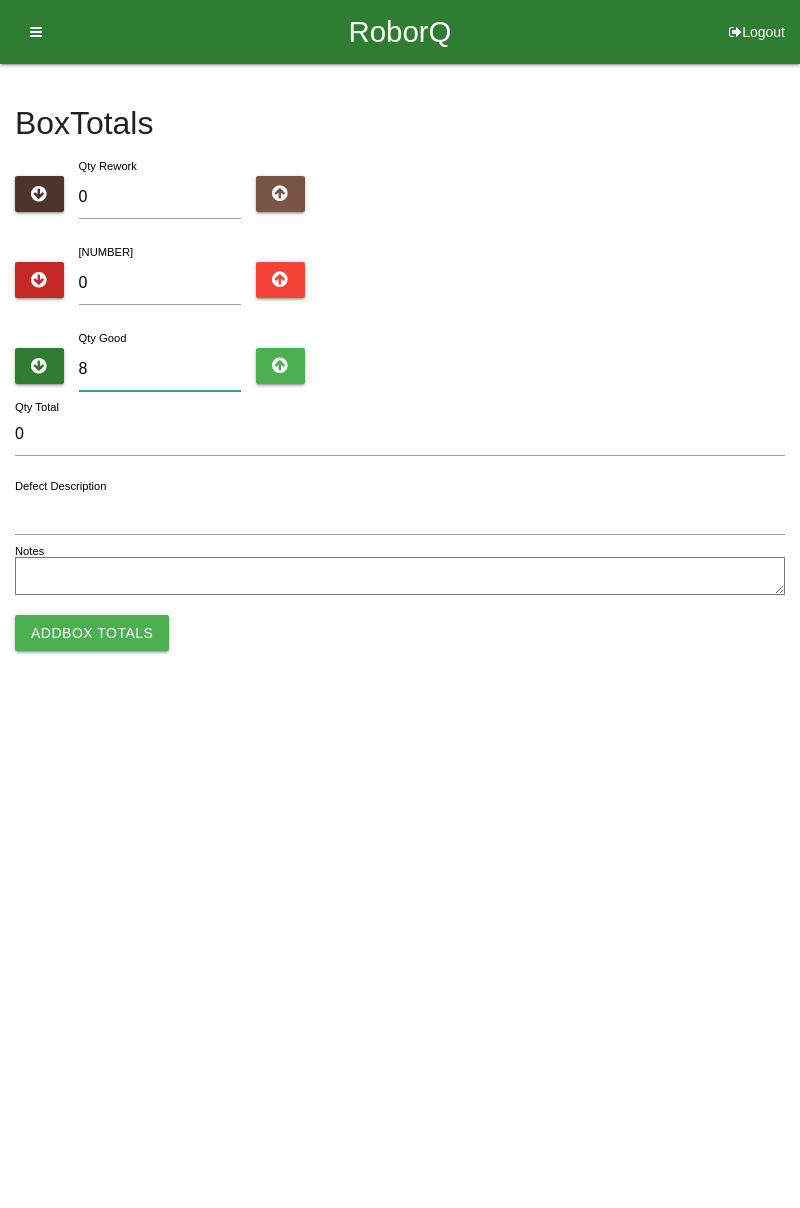 type on "8" 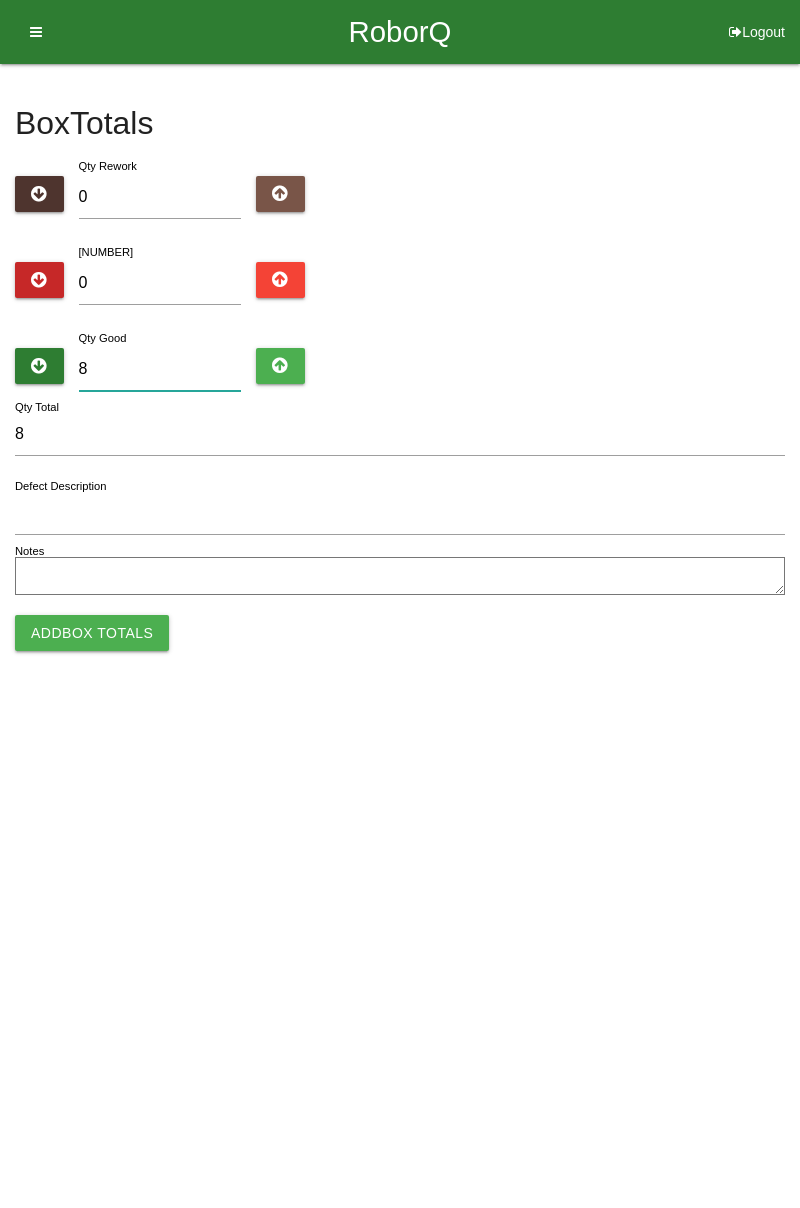 type on "84" 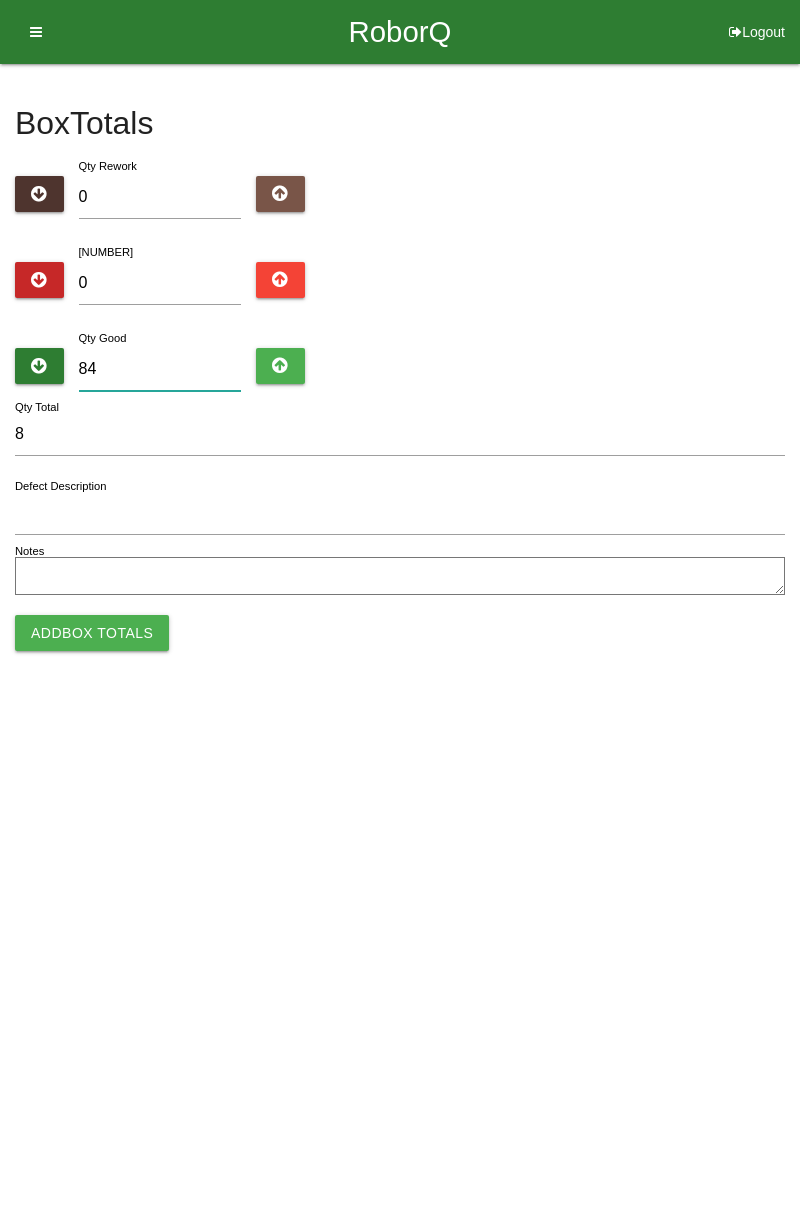 type on "84" 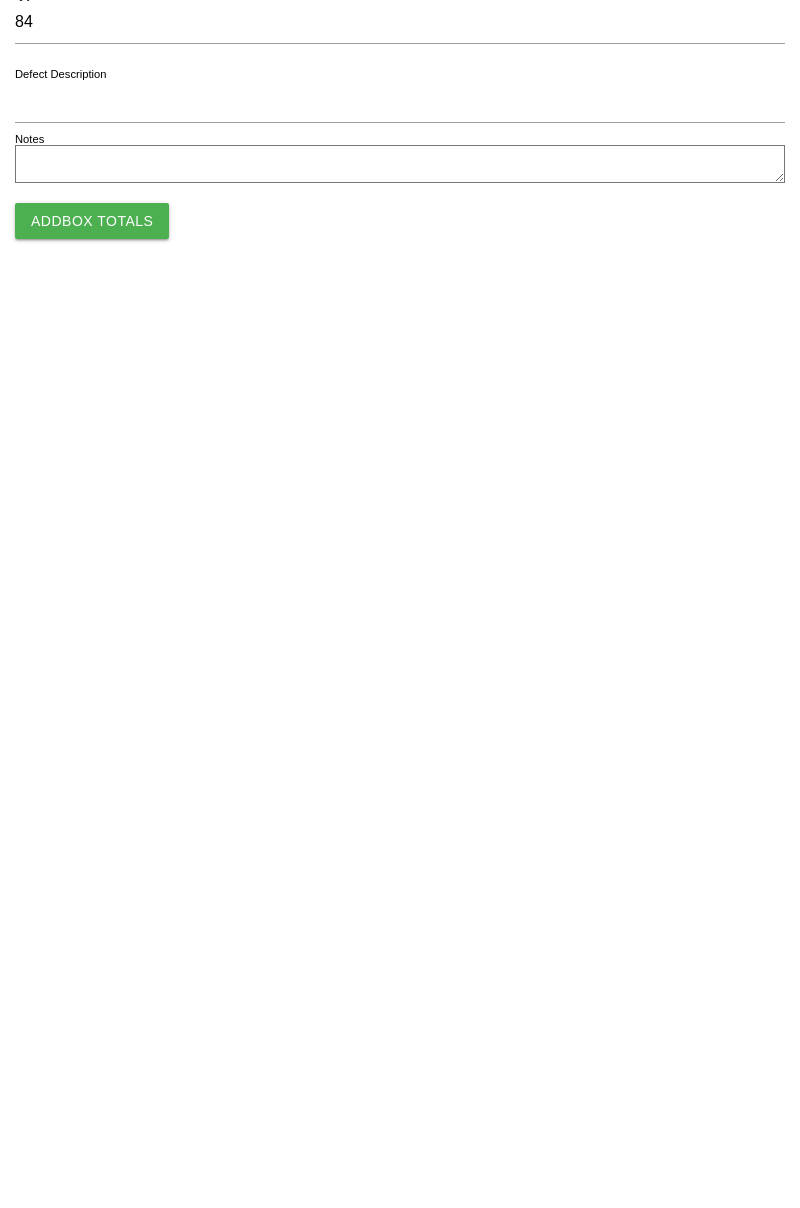 type on "84" 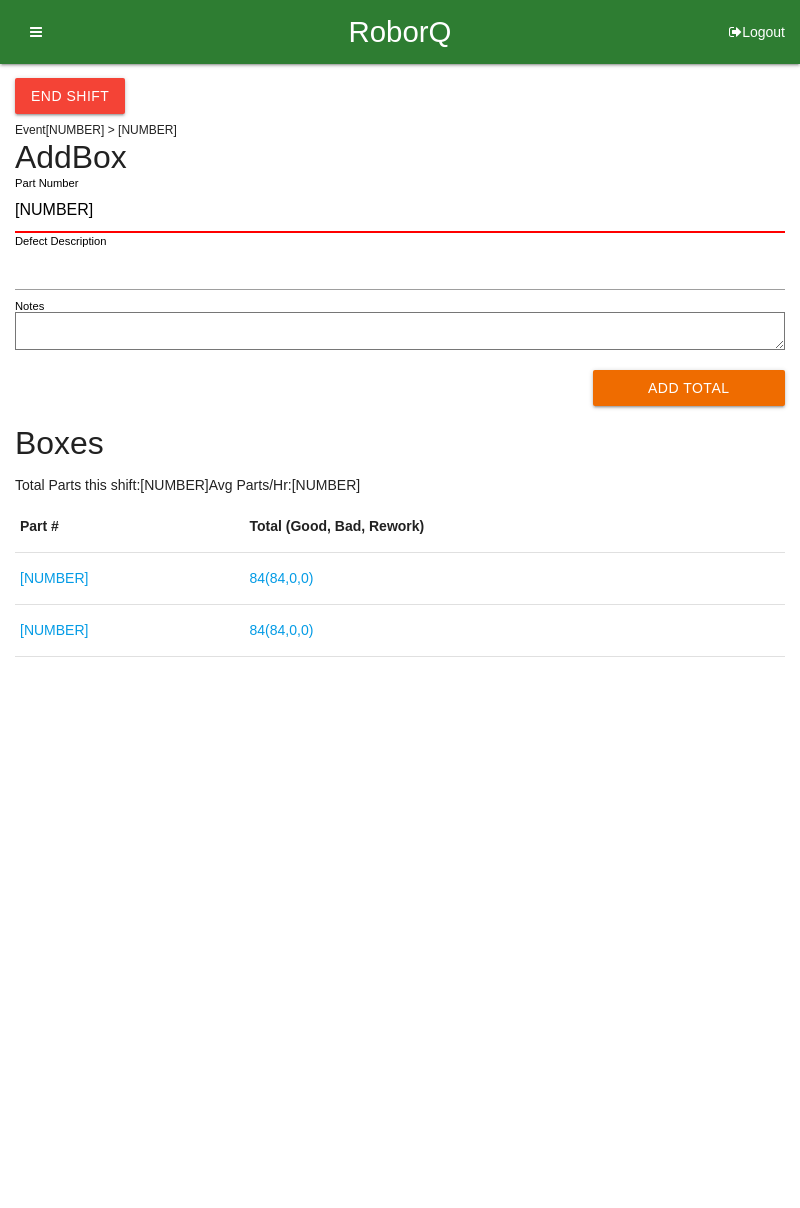 type on "[NUMBER]" 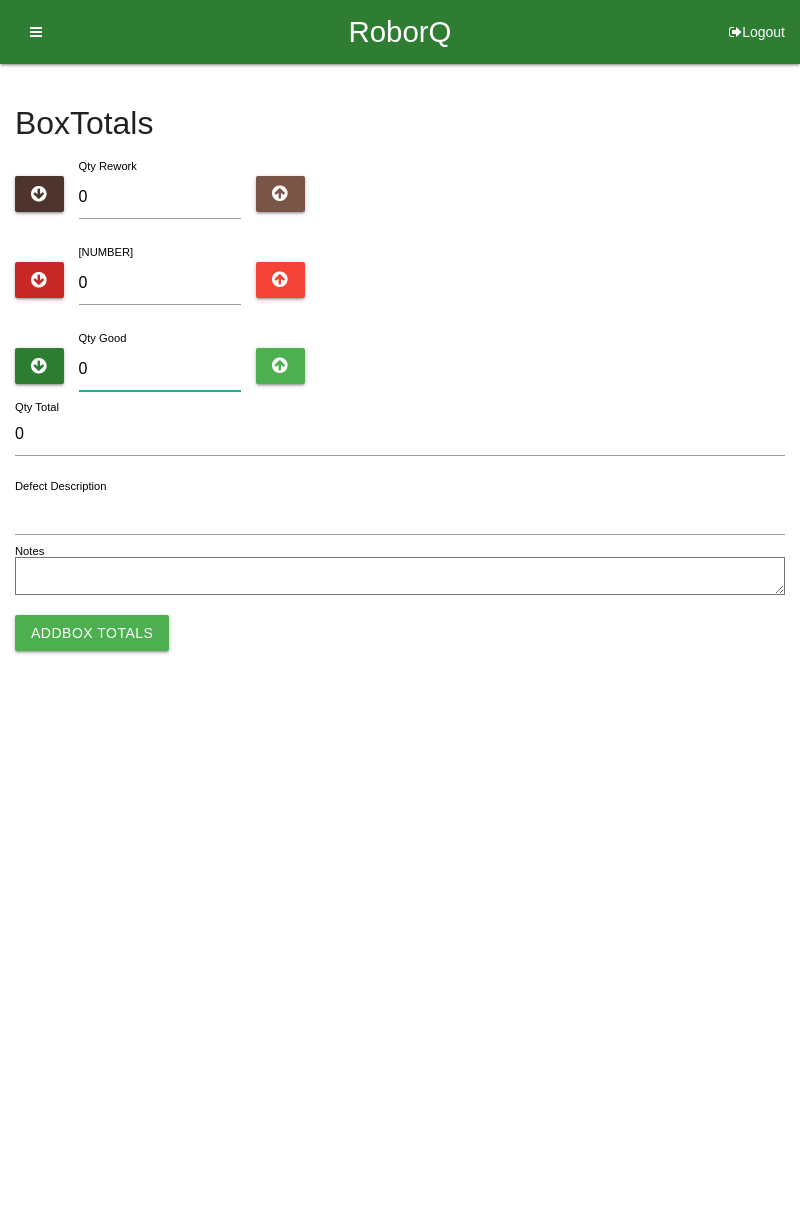 click on "0" at bounding box center (160, 369) 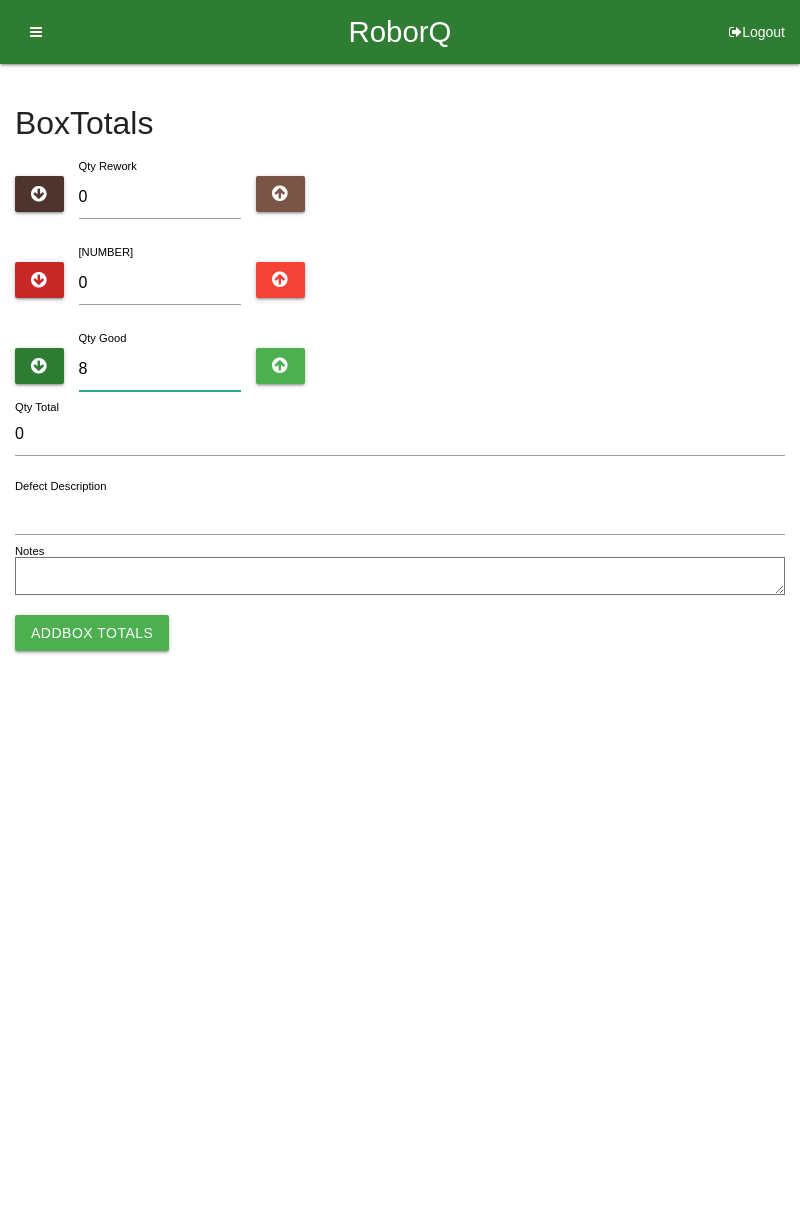 type on "8" 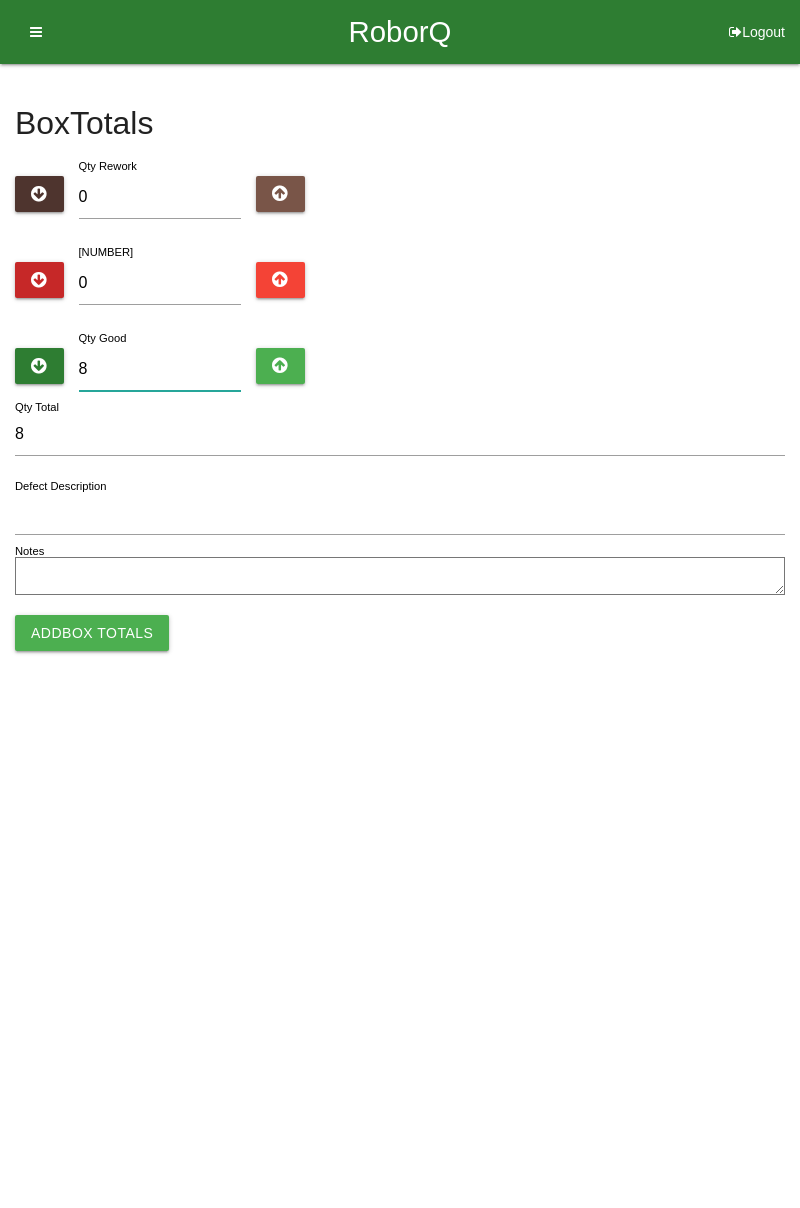 type on "84" 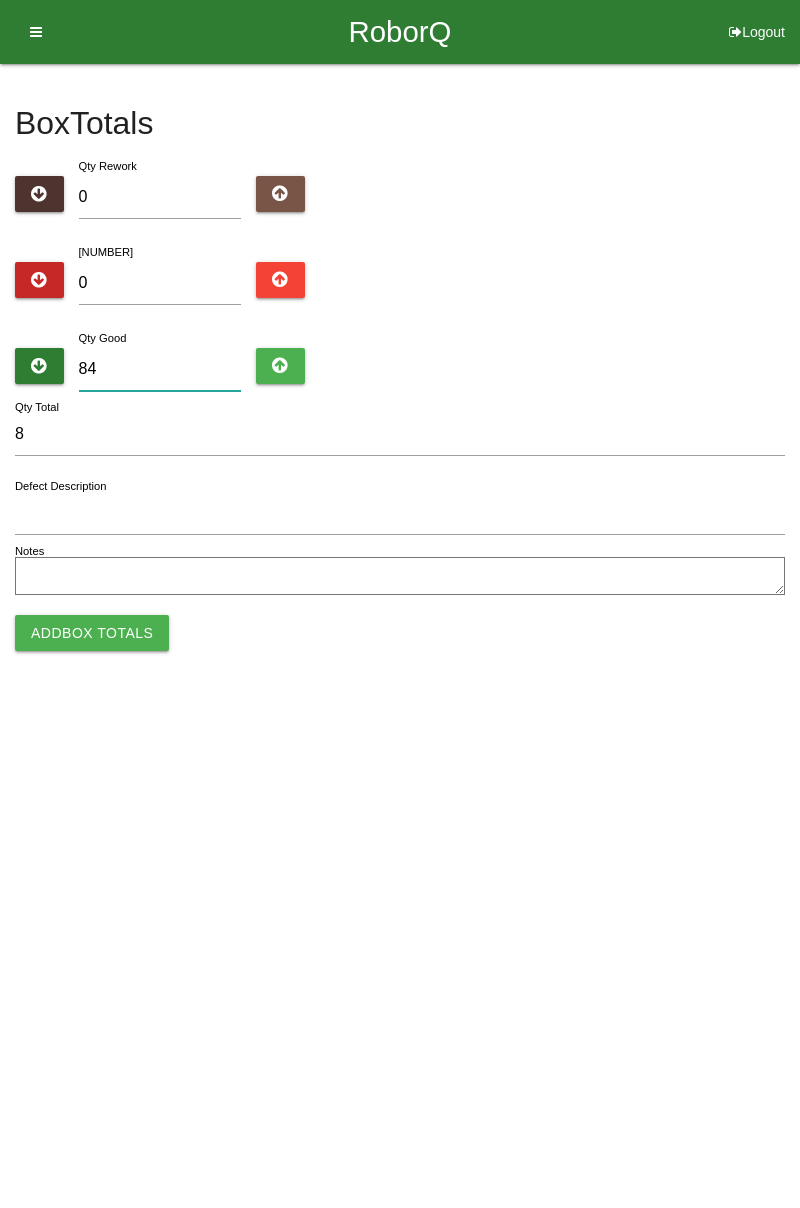 type on "84" 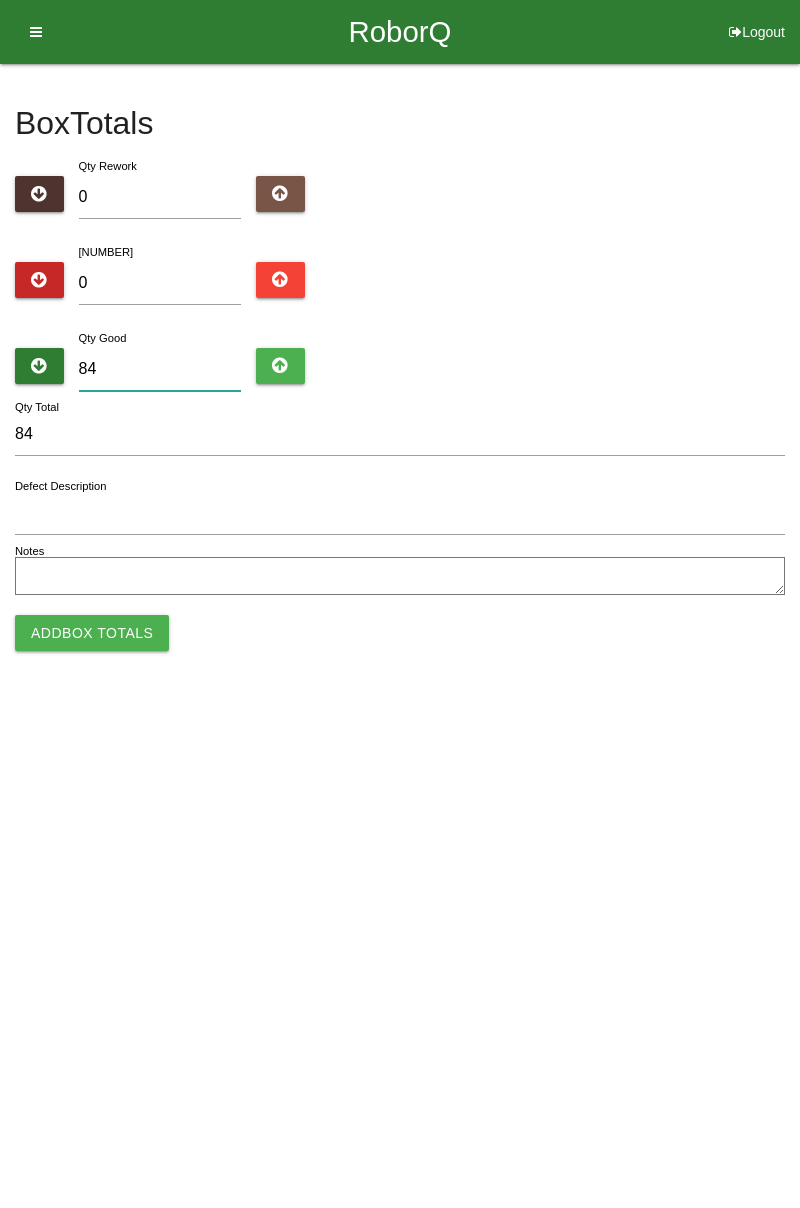 type on "84" 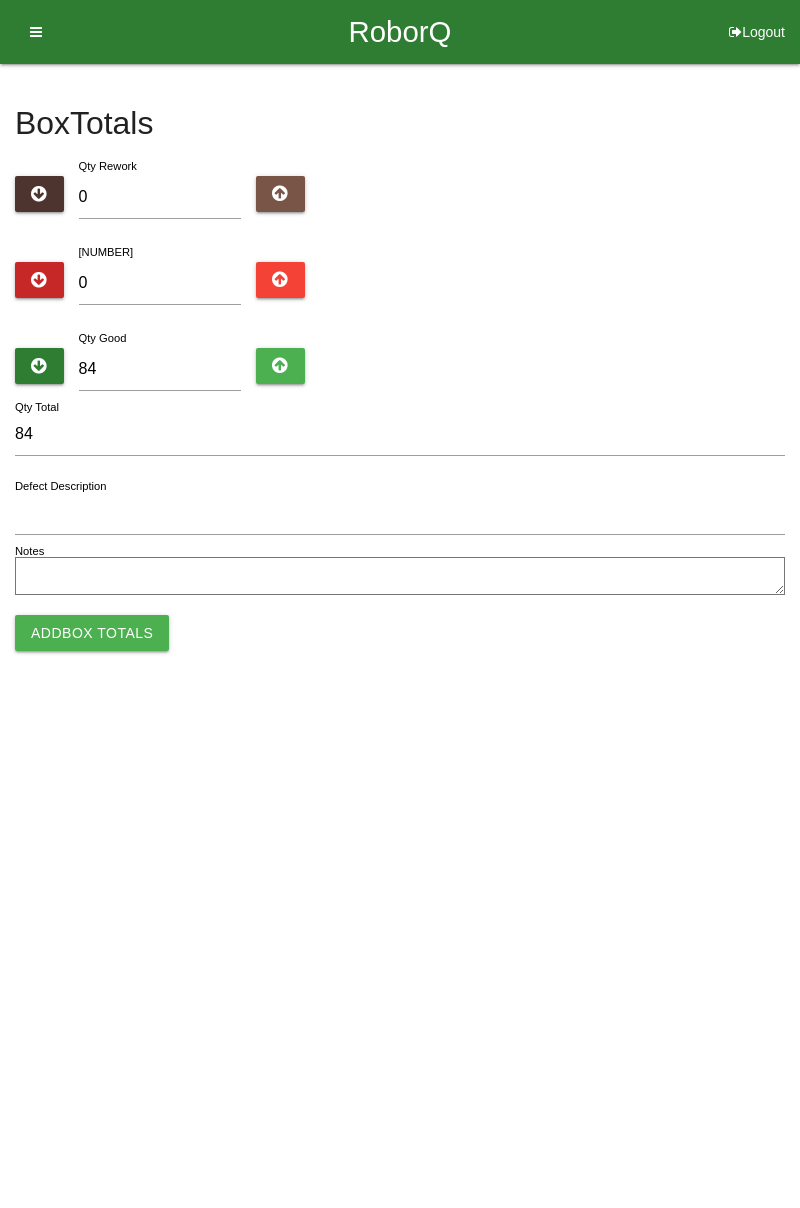 click on "Add  Box Totals" at bounding box center (92, 633) 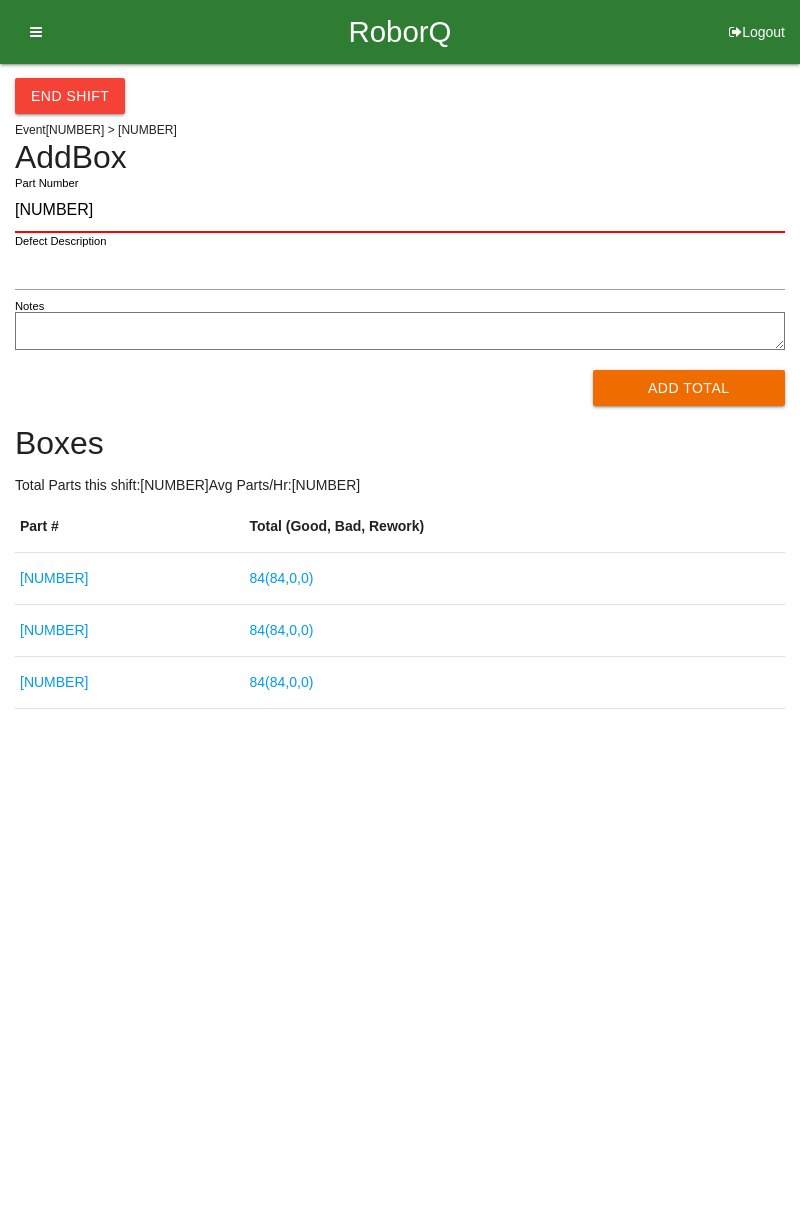 type on "[NUMBER]" 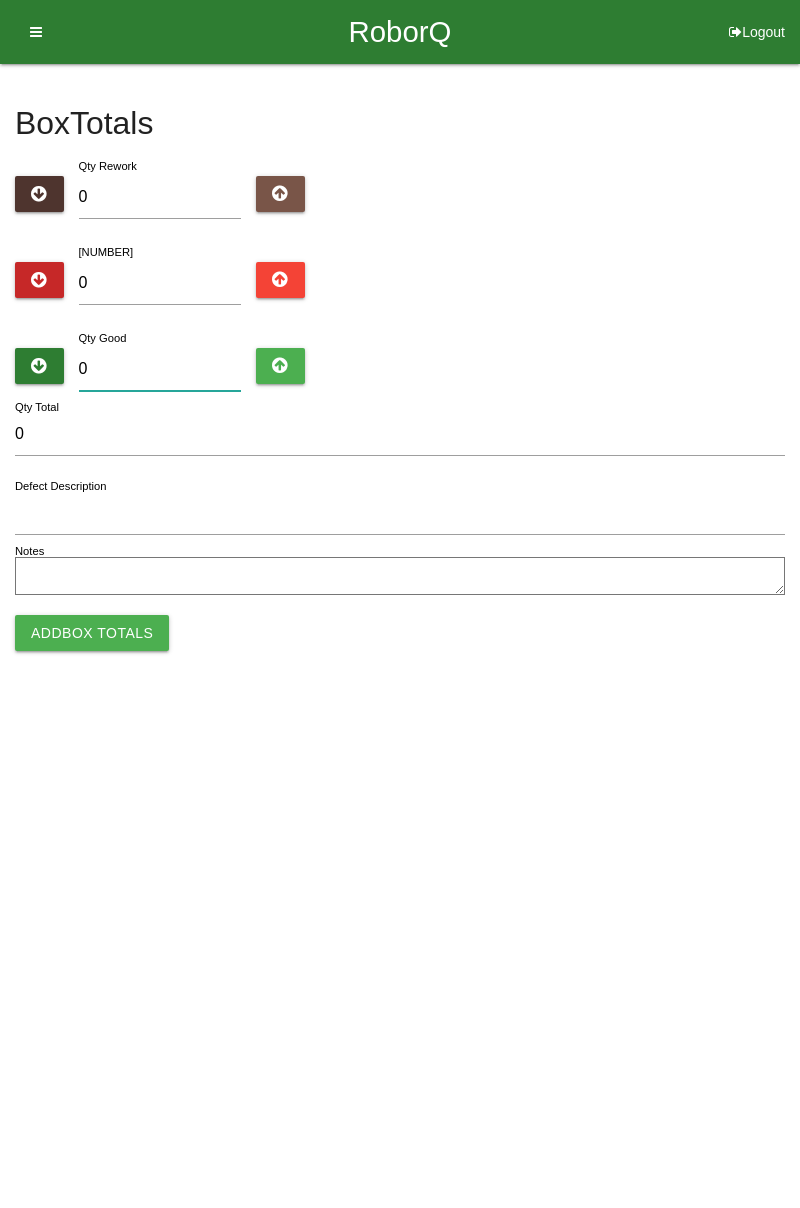 click on "0" at bounding box center (160, 369) 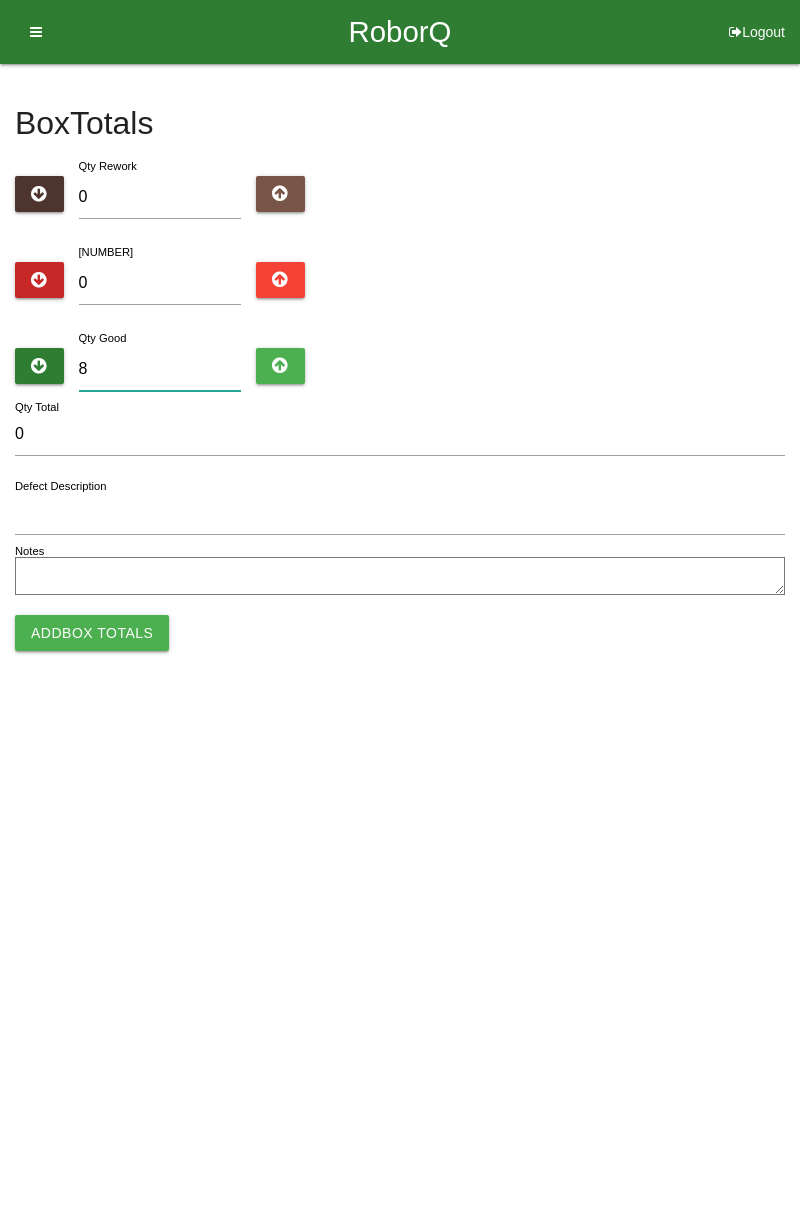 type on "8" 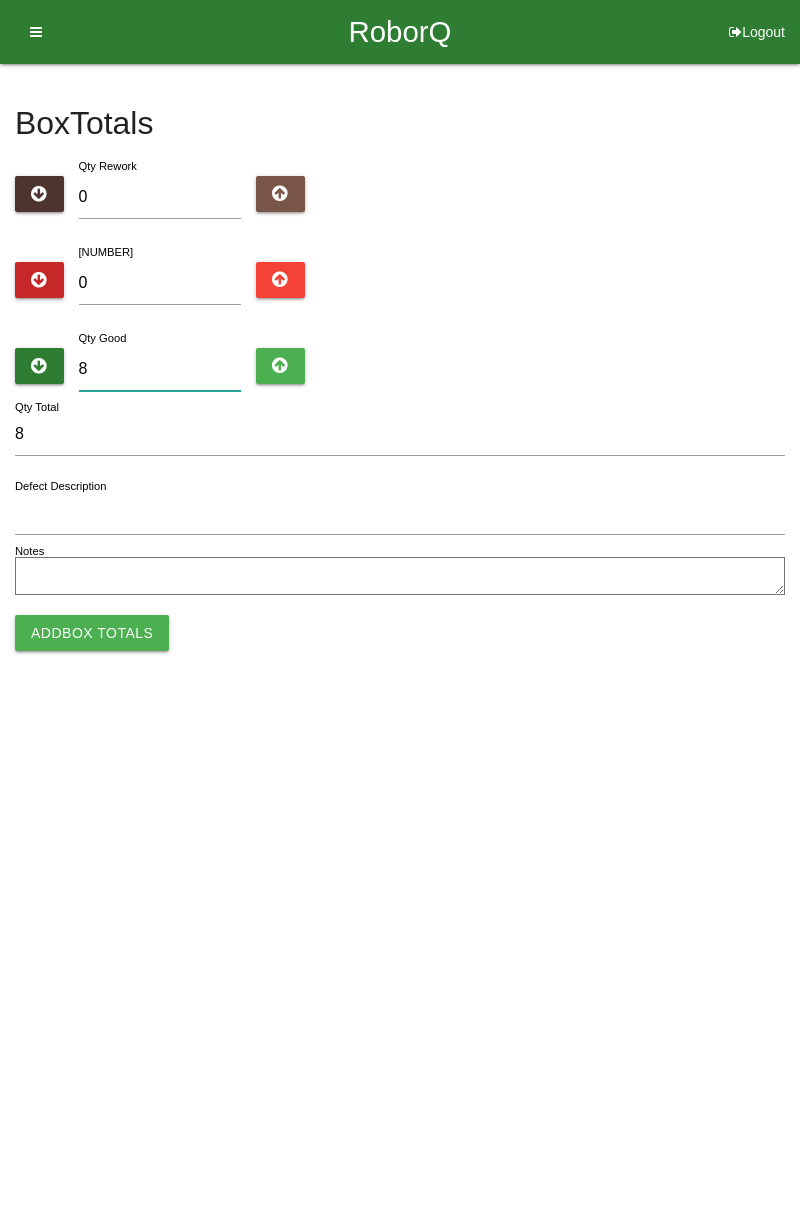 type on "84" 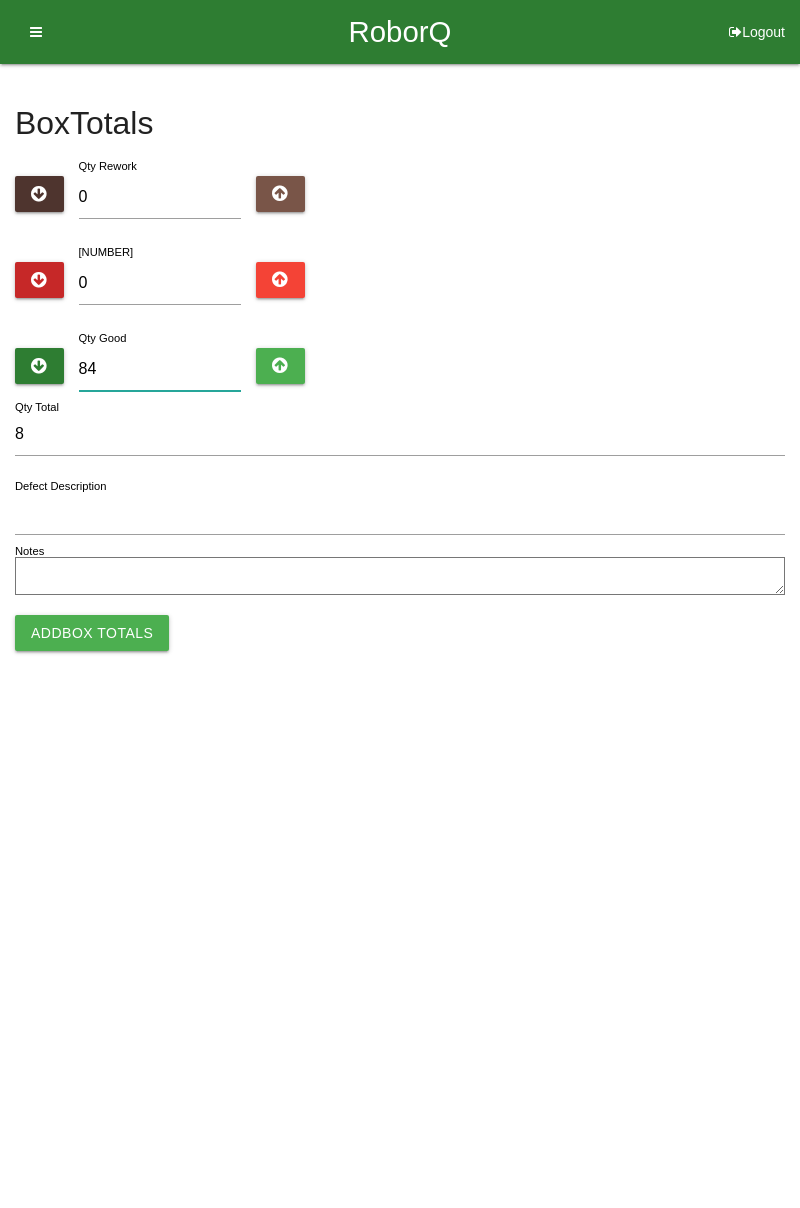 type on "84" 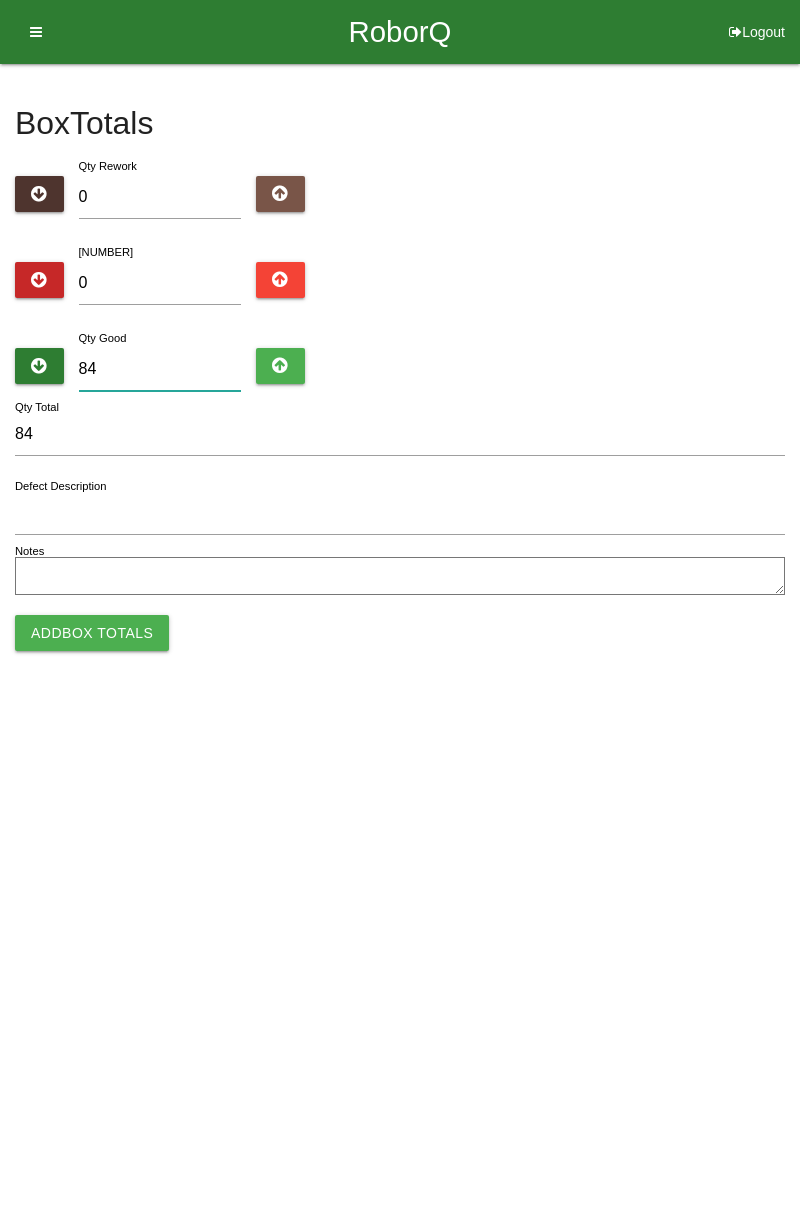 type on "84" 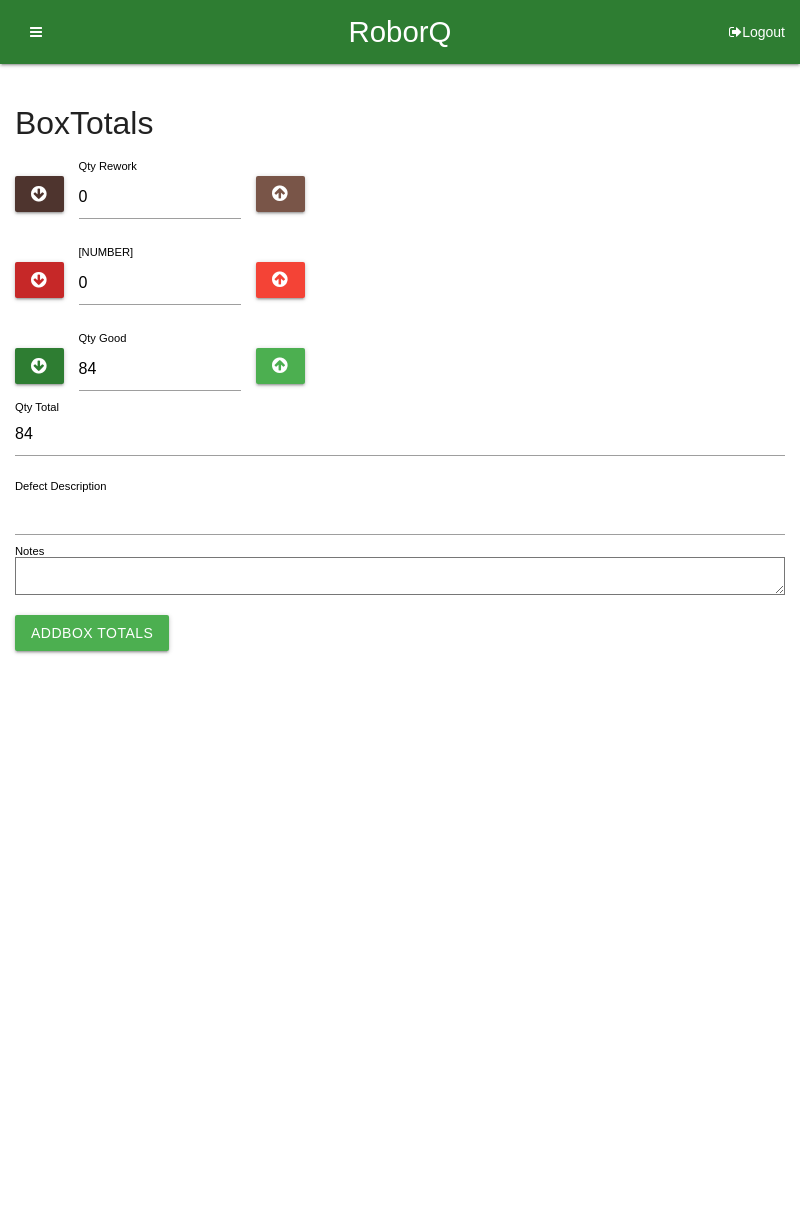 click on "Add  Box Totals" at bounding box center [92, 633] 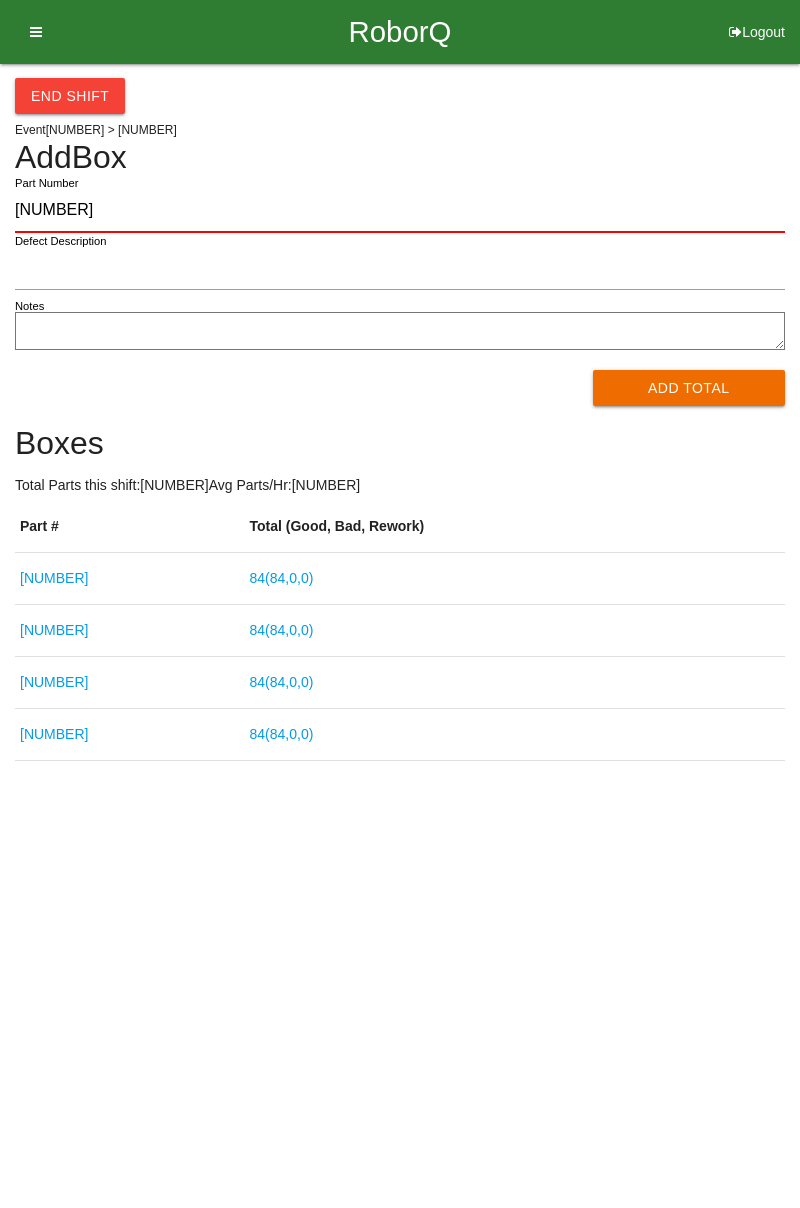 type on "[NUMBER]" 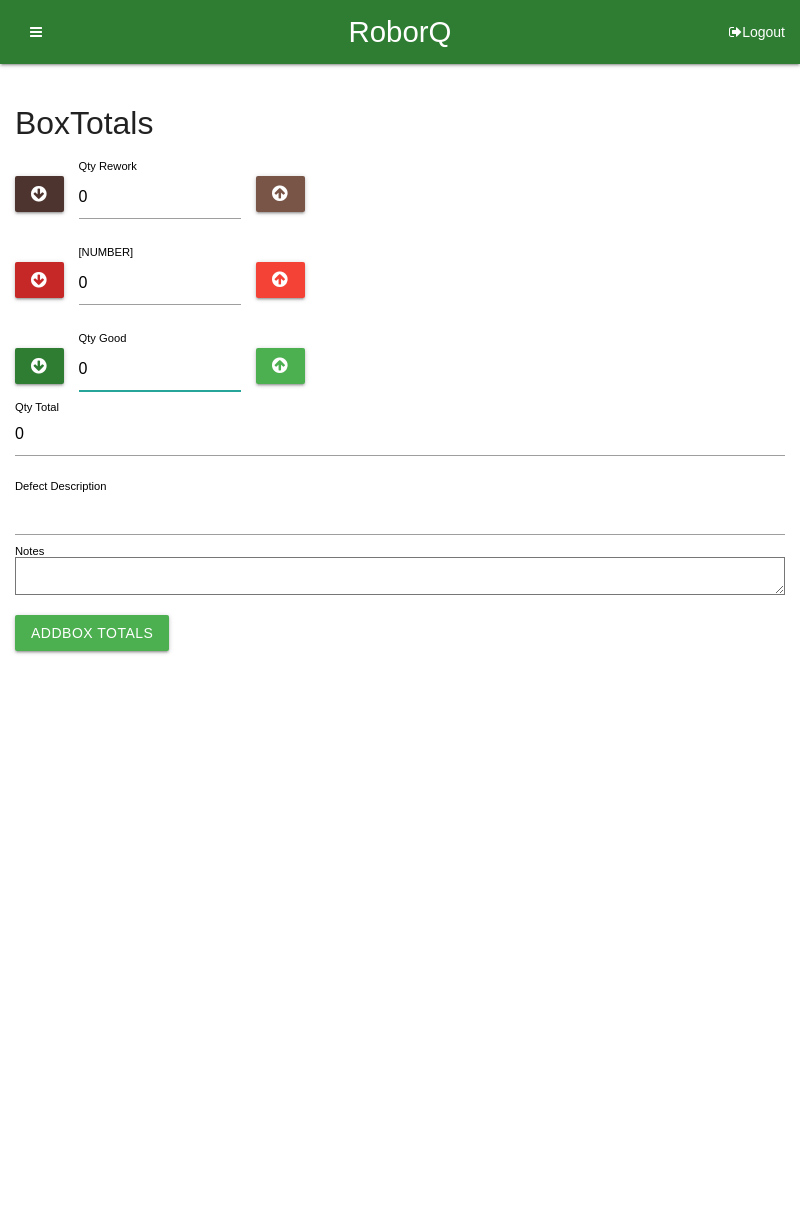 click on "0" at bounding box center [160, 369] 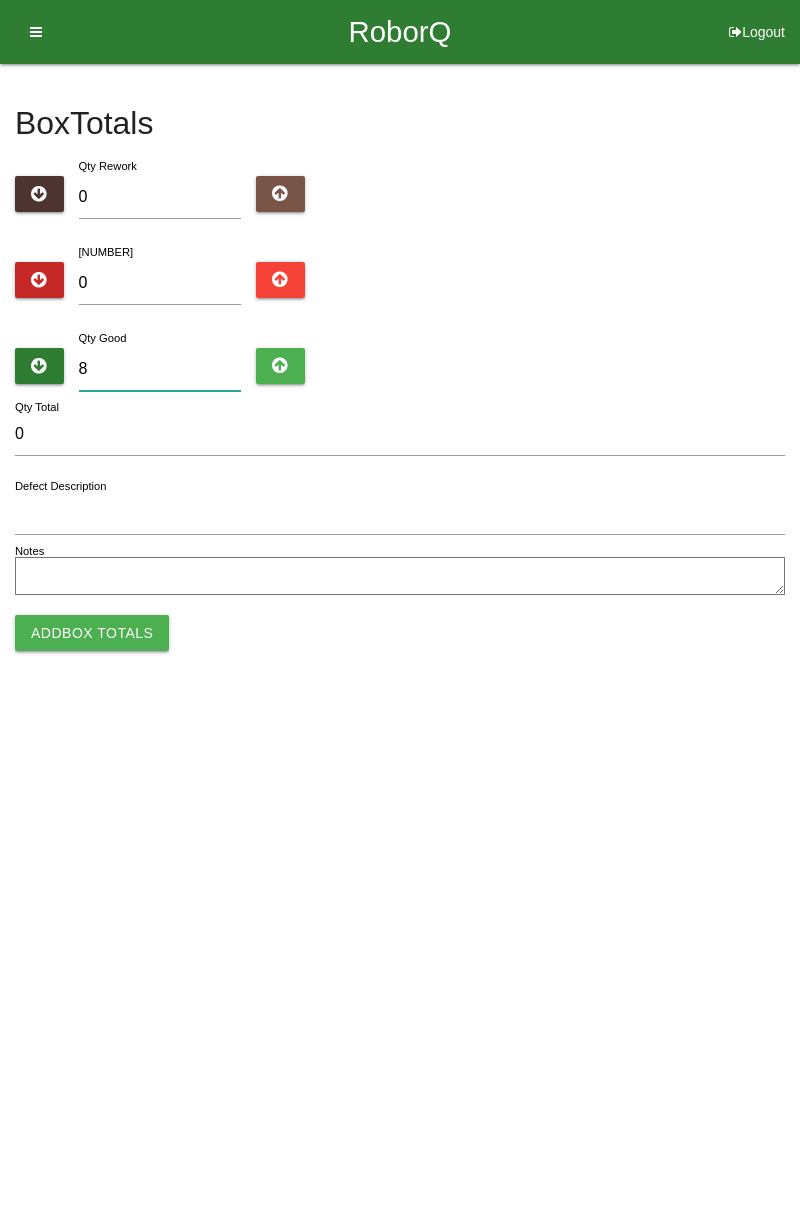 type on "8" 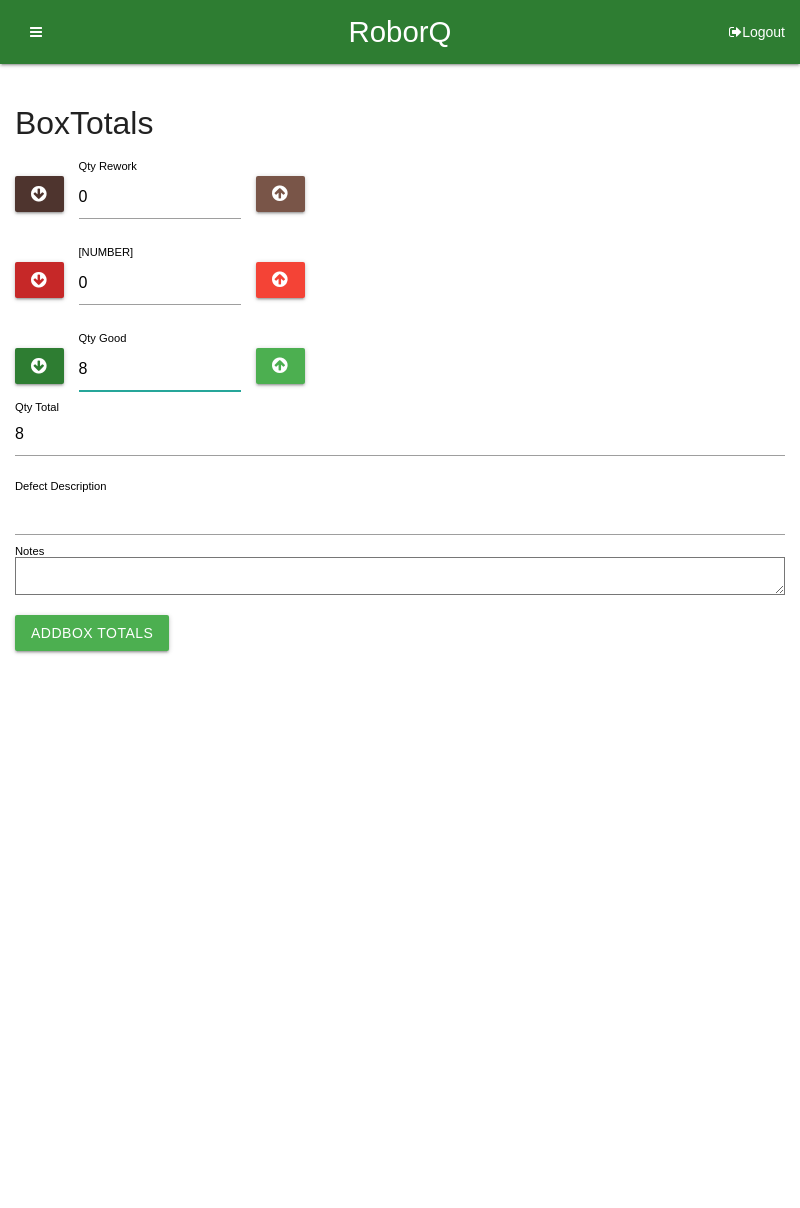 type on "84" 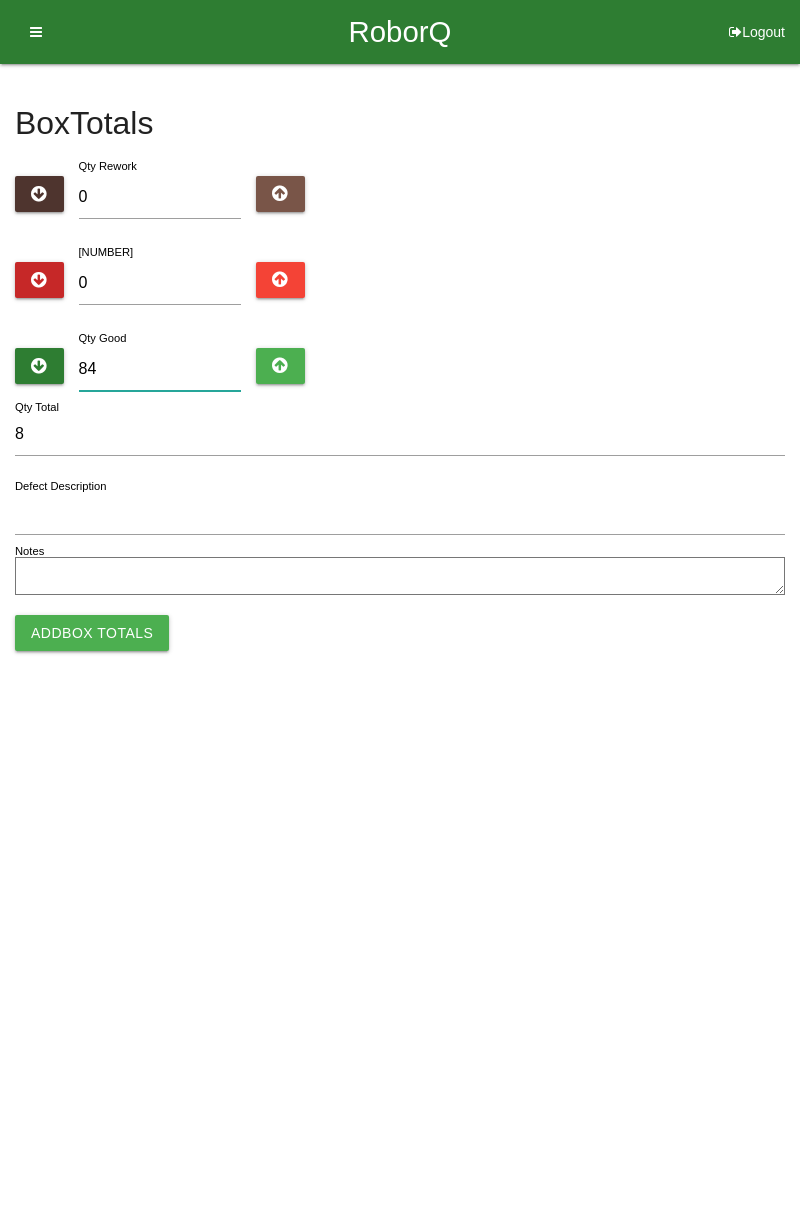 type on "84" 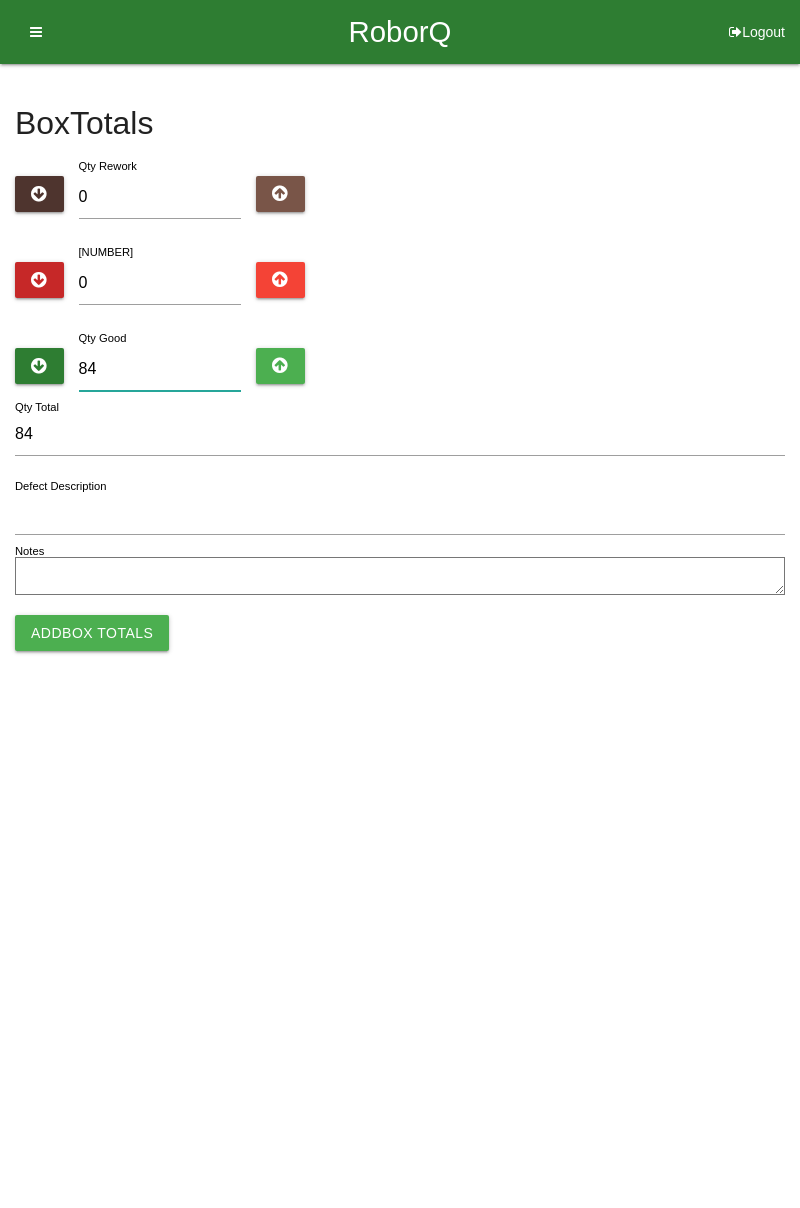 type on "84" 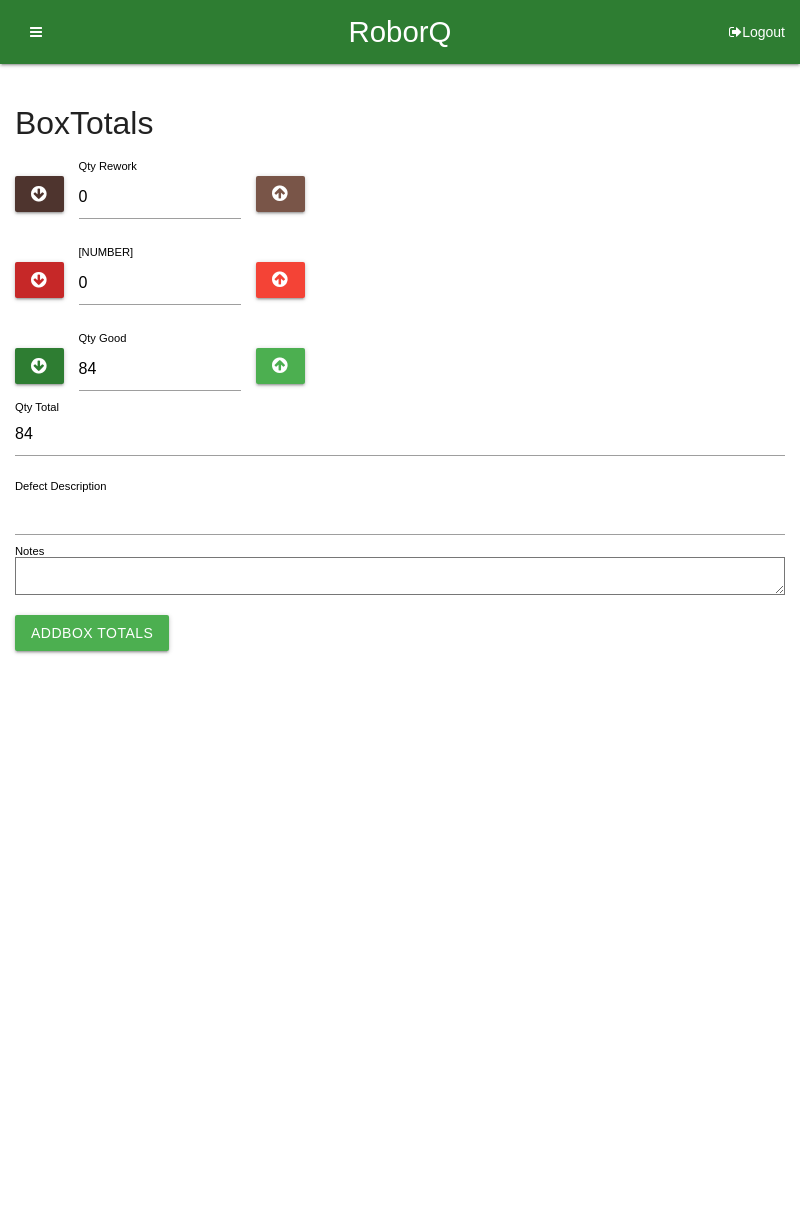 click on "Add  Box Totals" at bounding box center [92, 633] 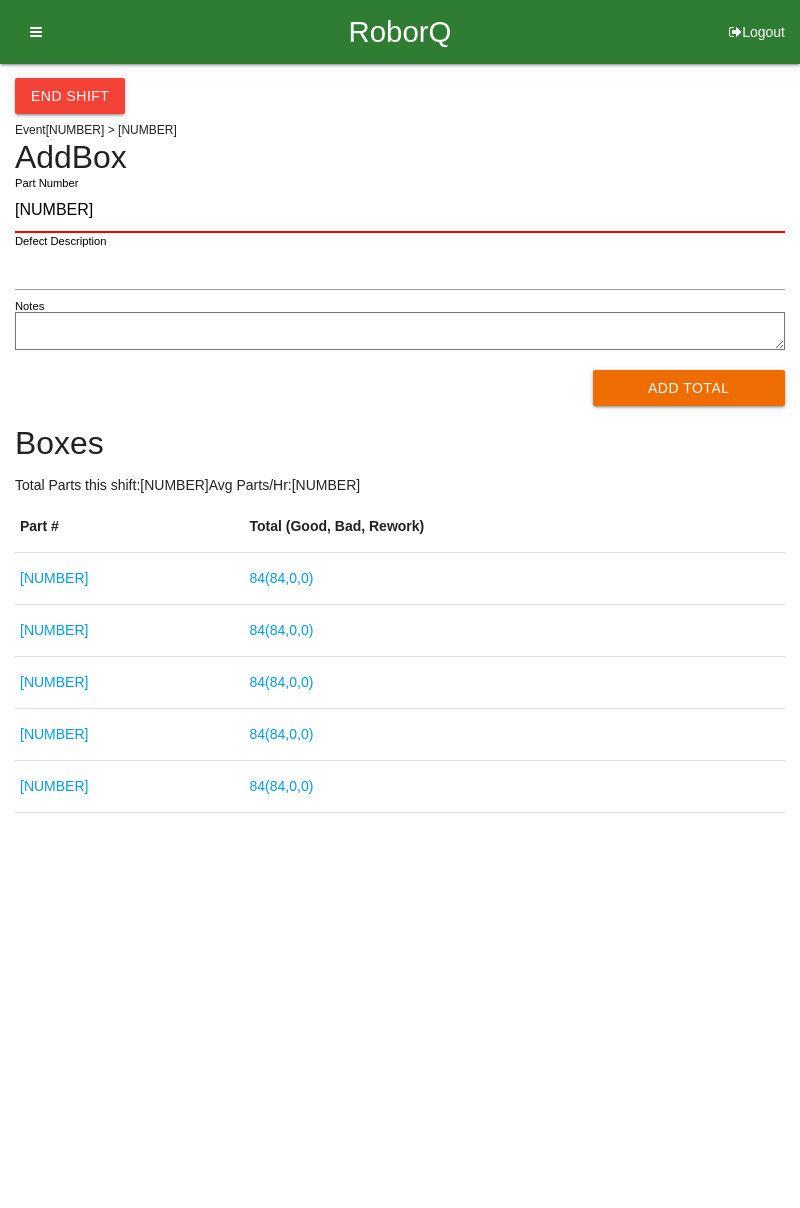 type on "[NUMBER]" 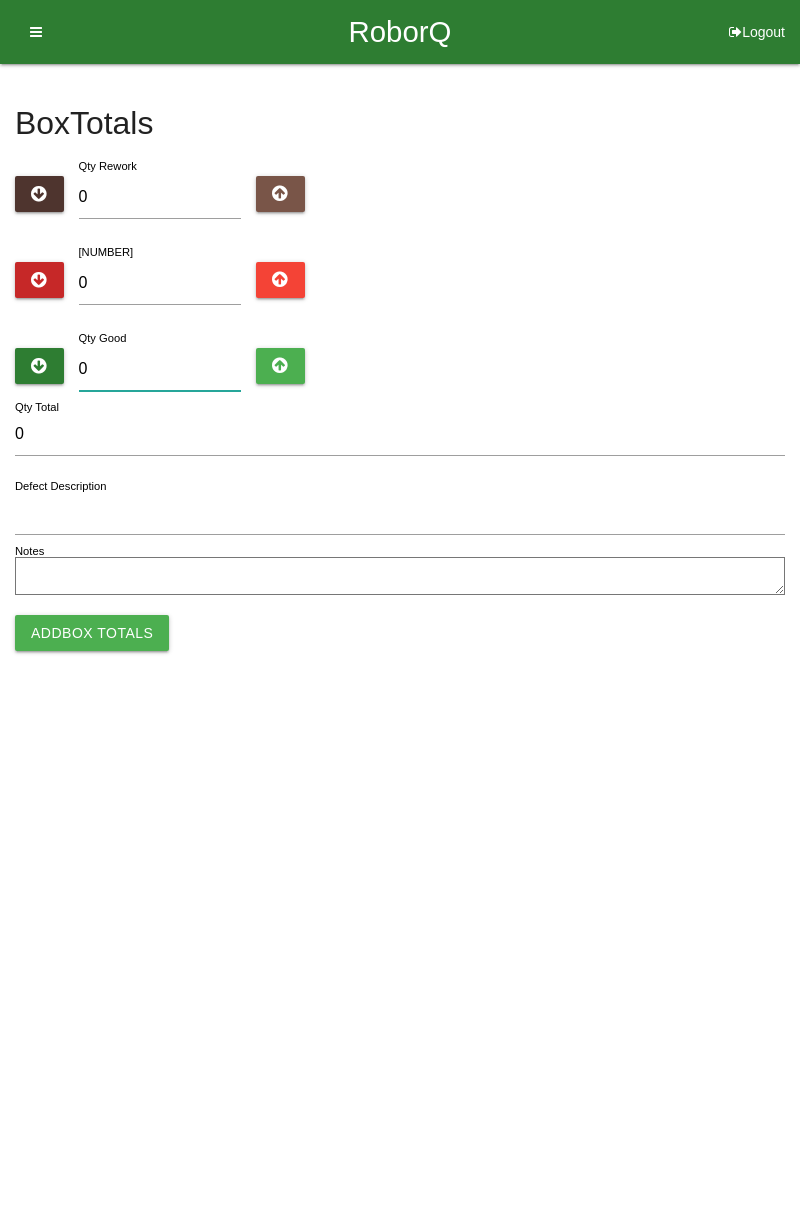 click on "0" at bounding box center [160, 369] 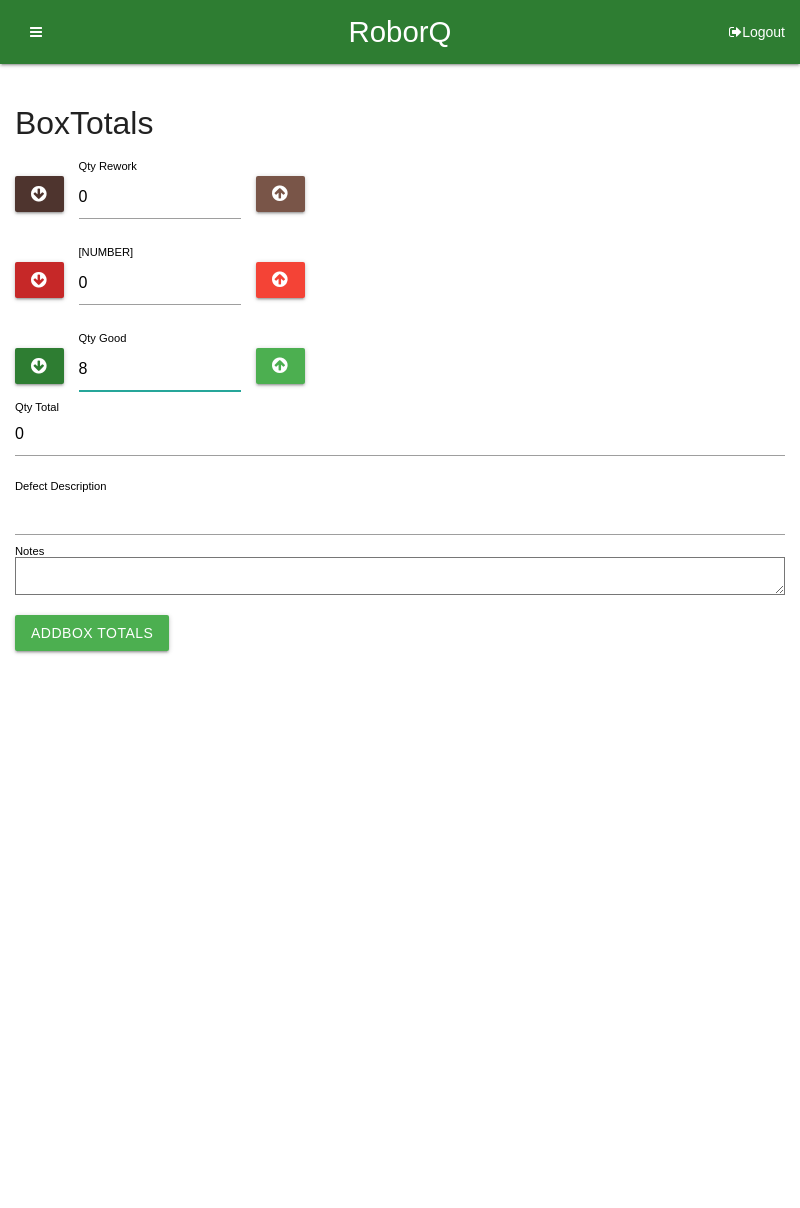 type on "8" 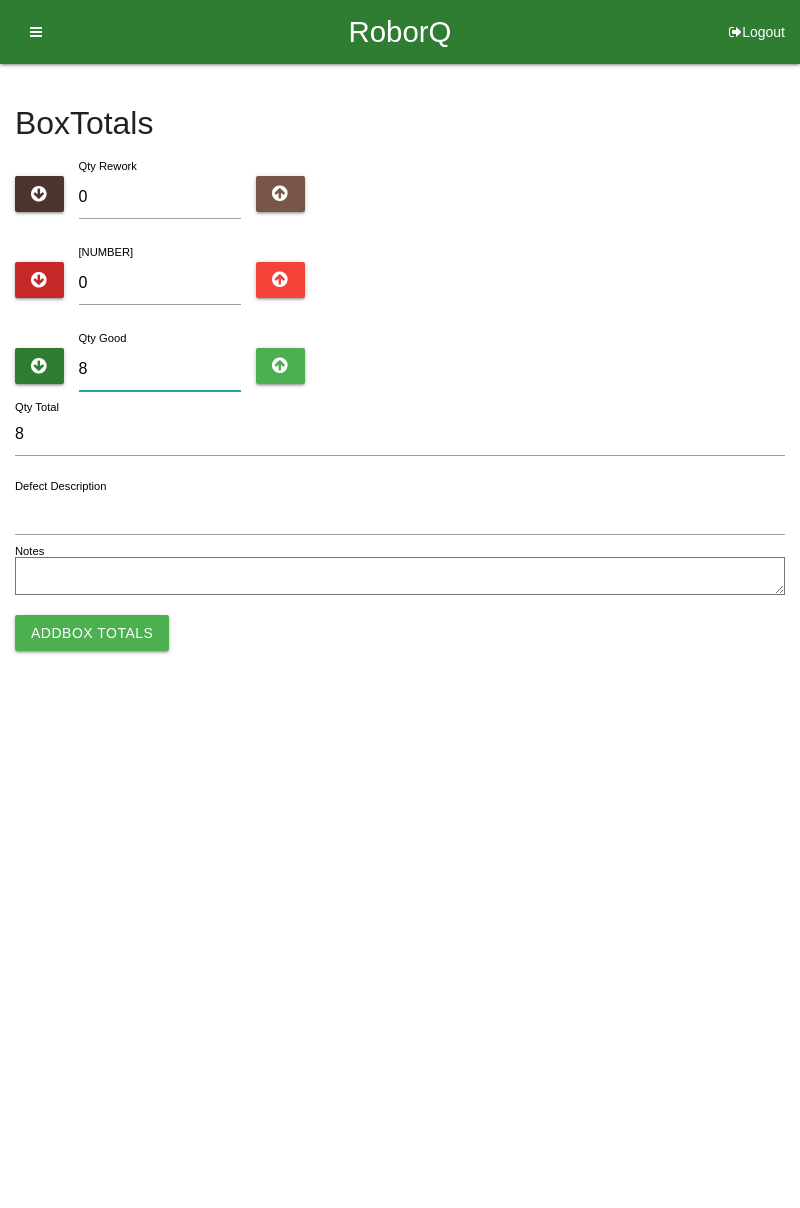 type on "84" 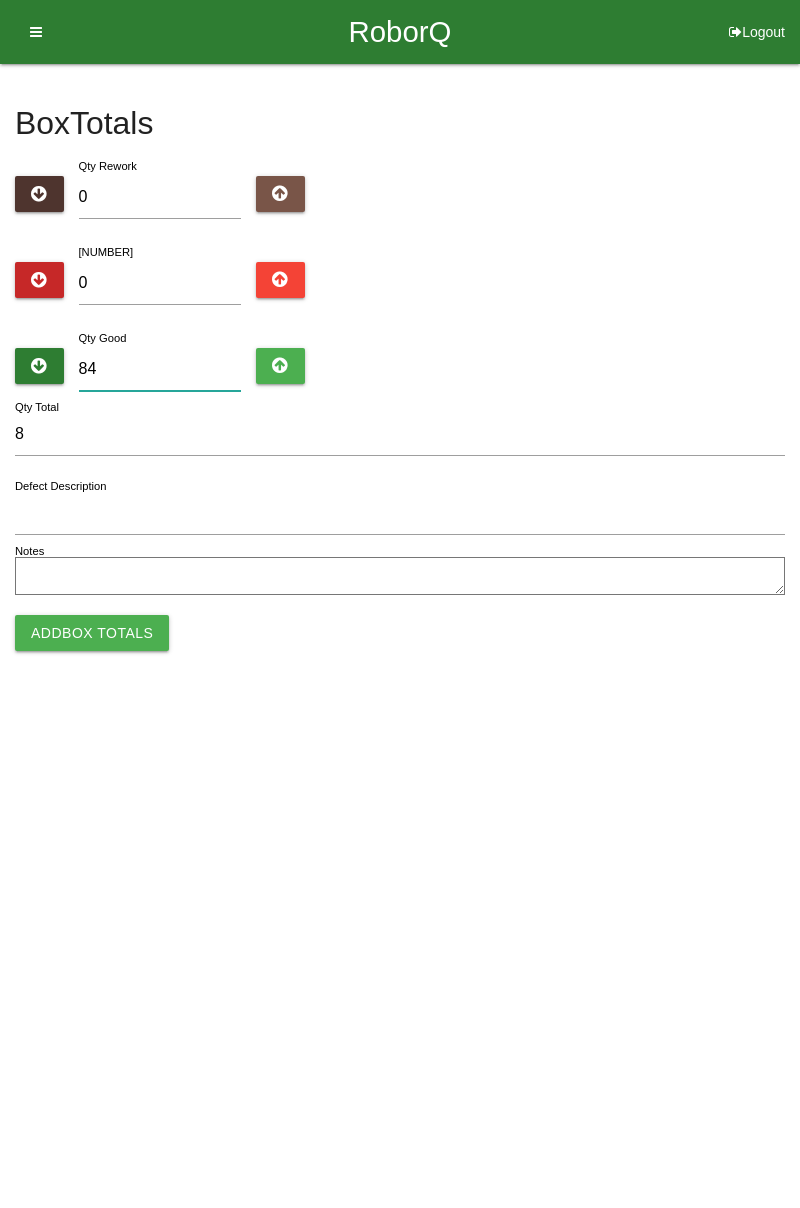 type on "84" 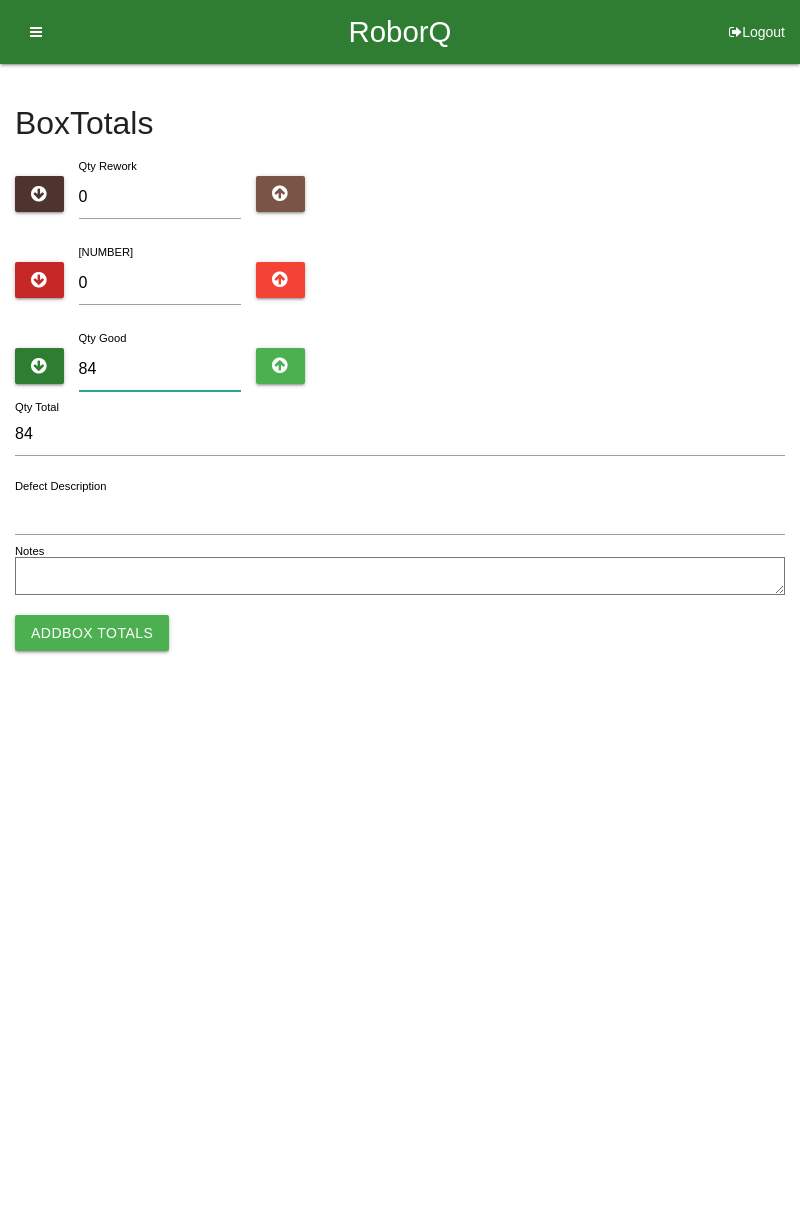 type on "84" 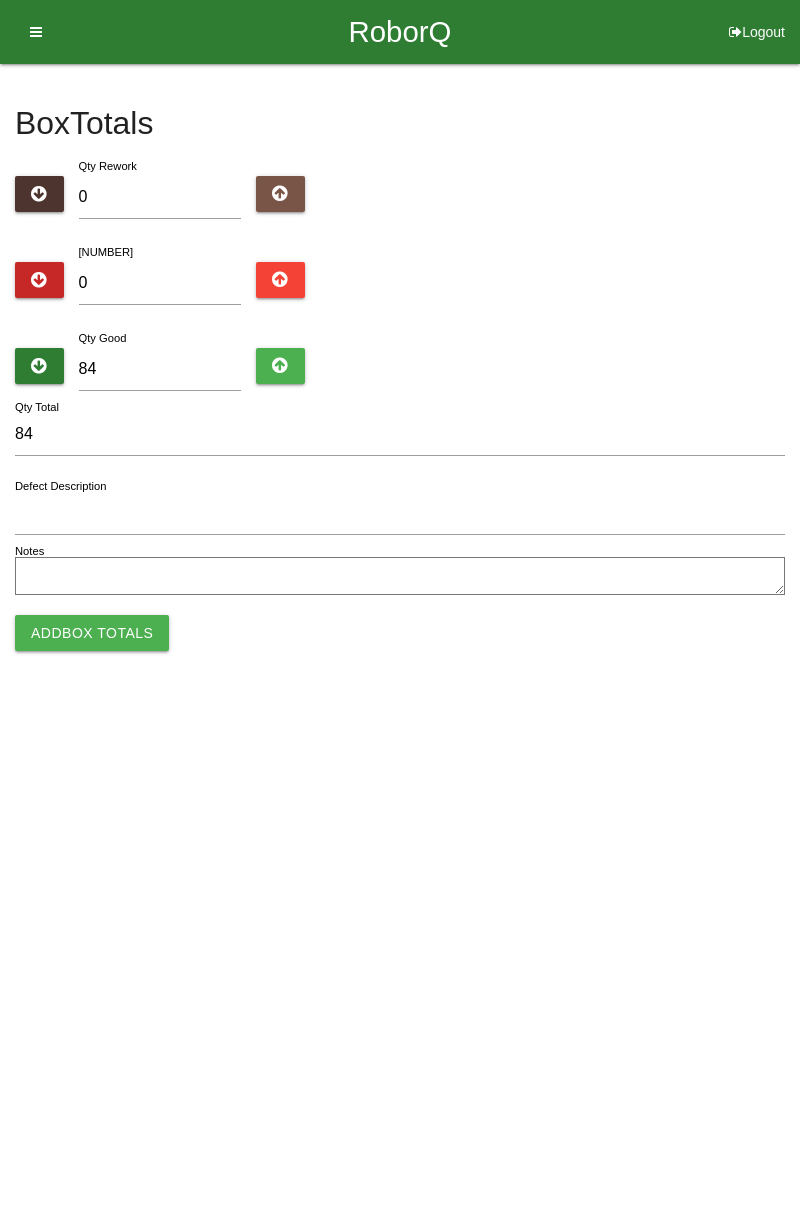 click on "Add  Box Totals" at bounding box center [92, 633] 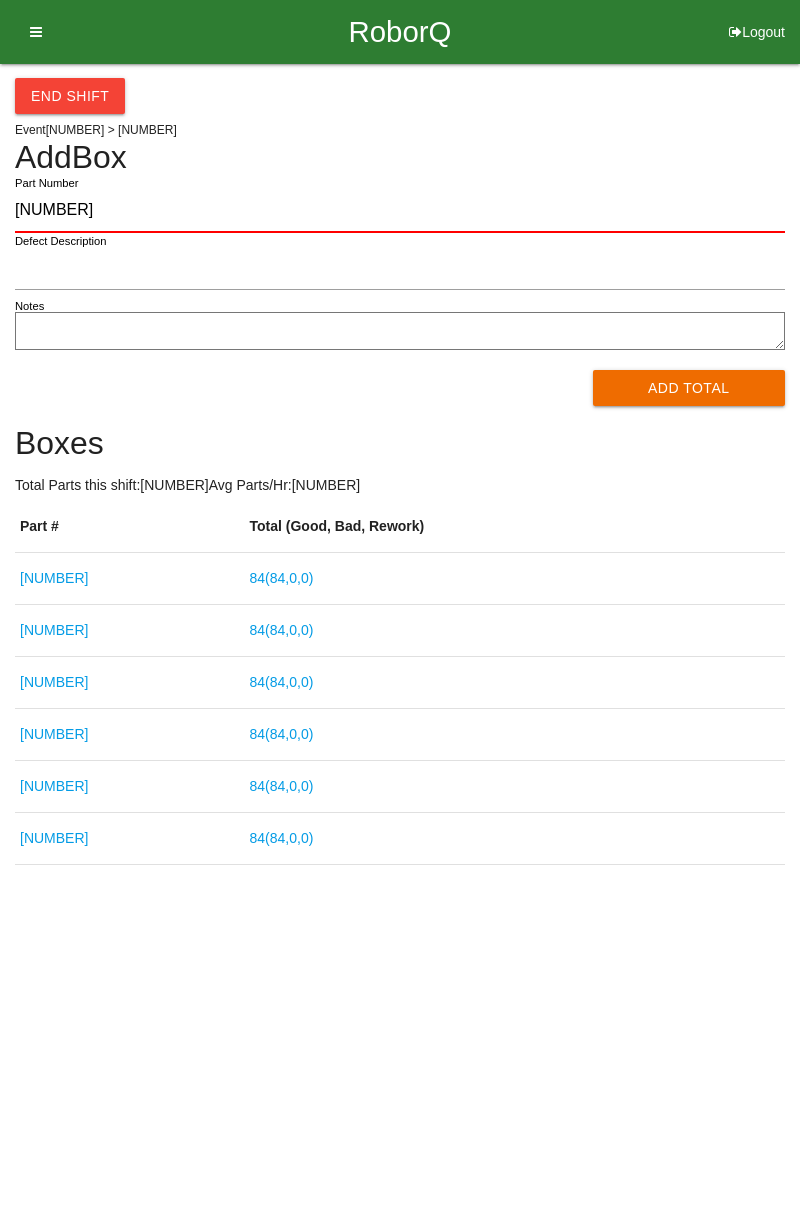 type on "[NUMBER]" 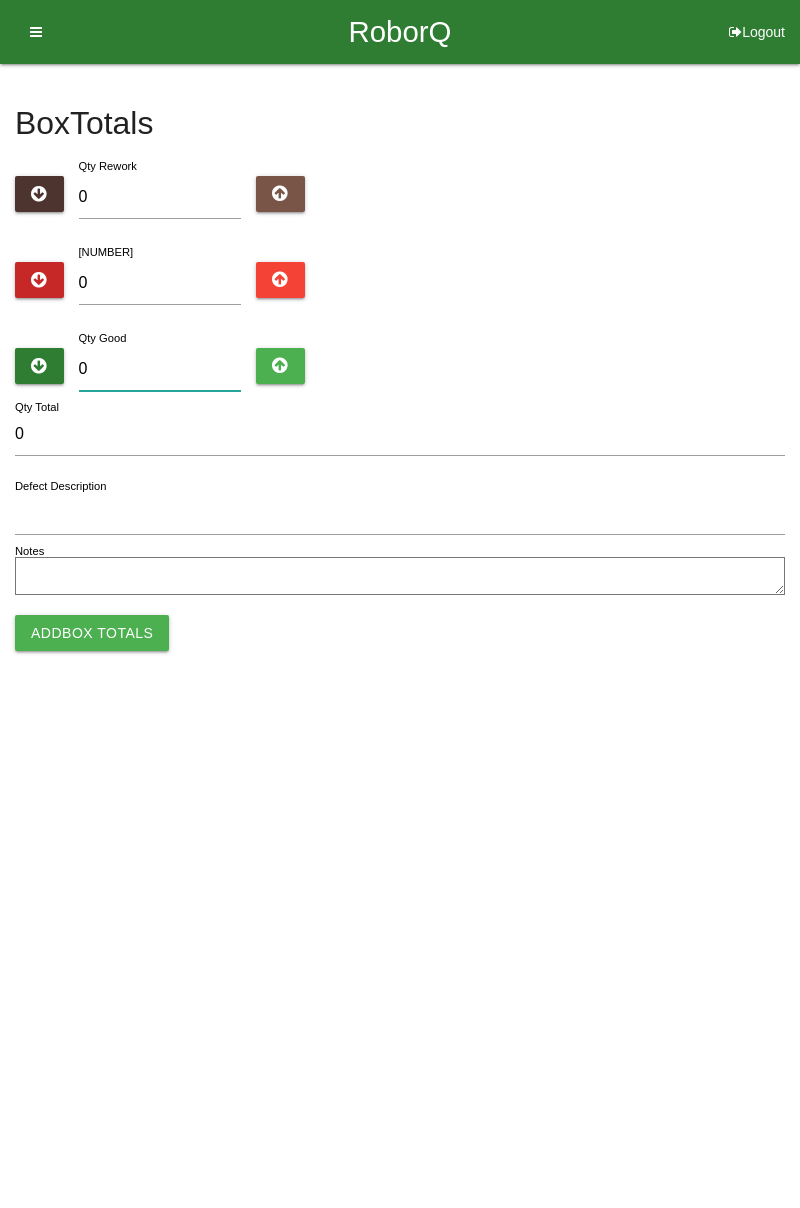 click on "0" at bounding box center [160, 369] 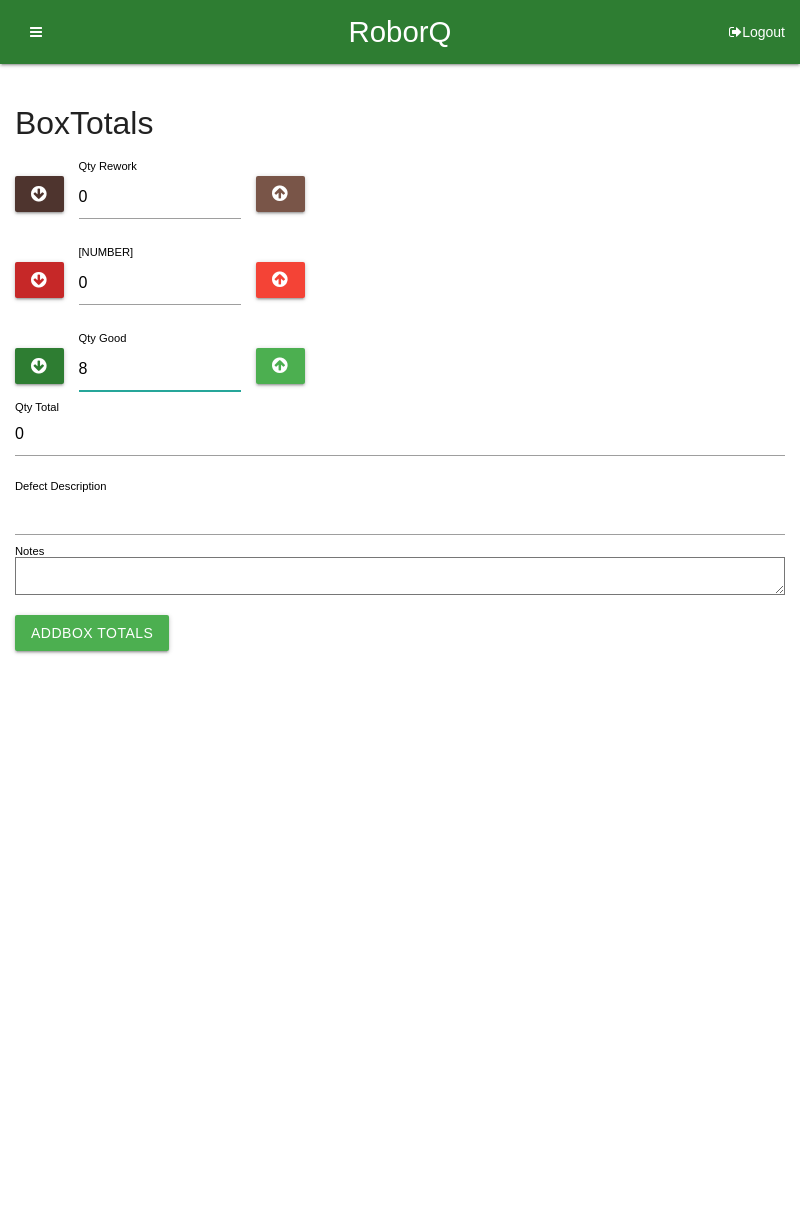 type on "8" 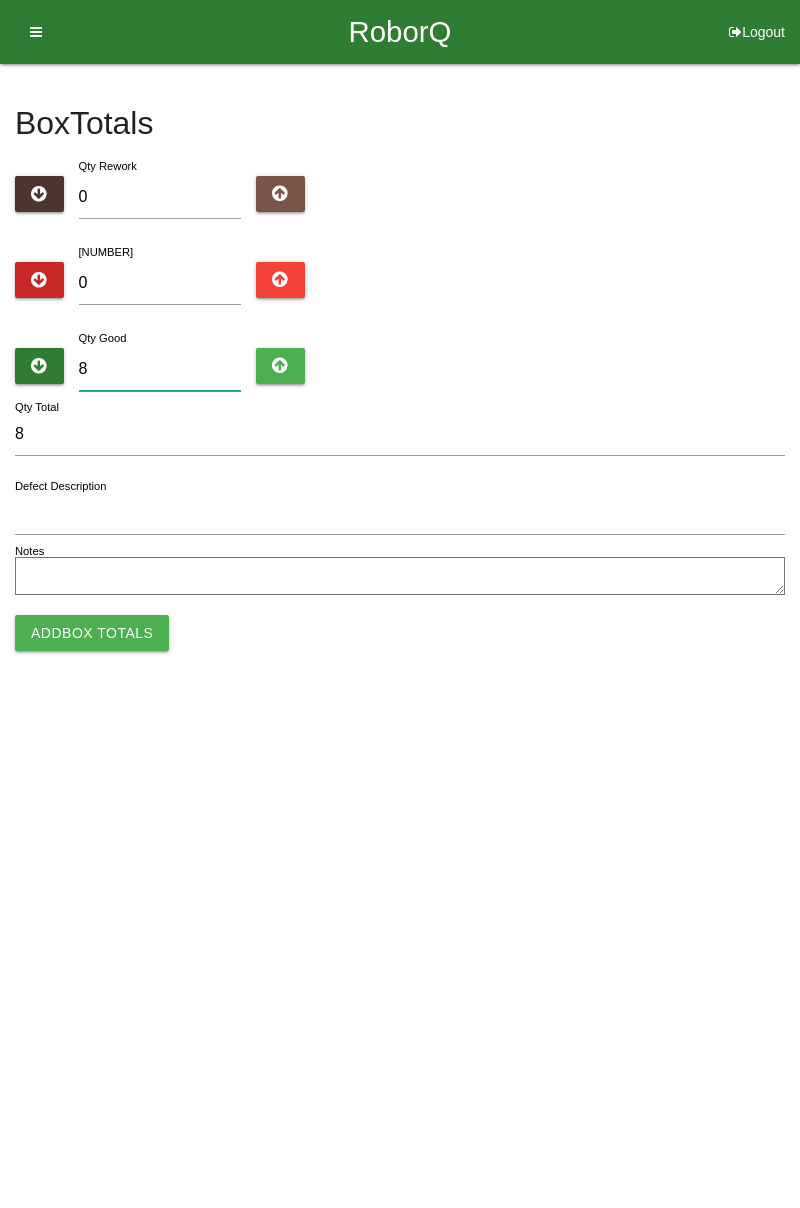 type on "84" 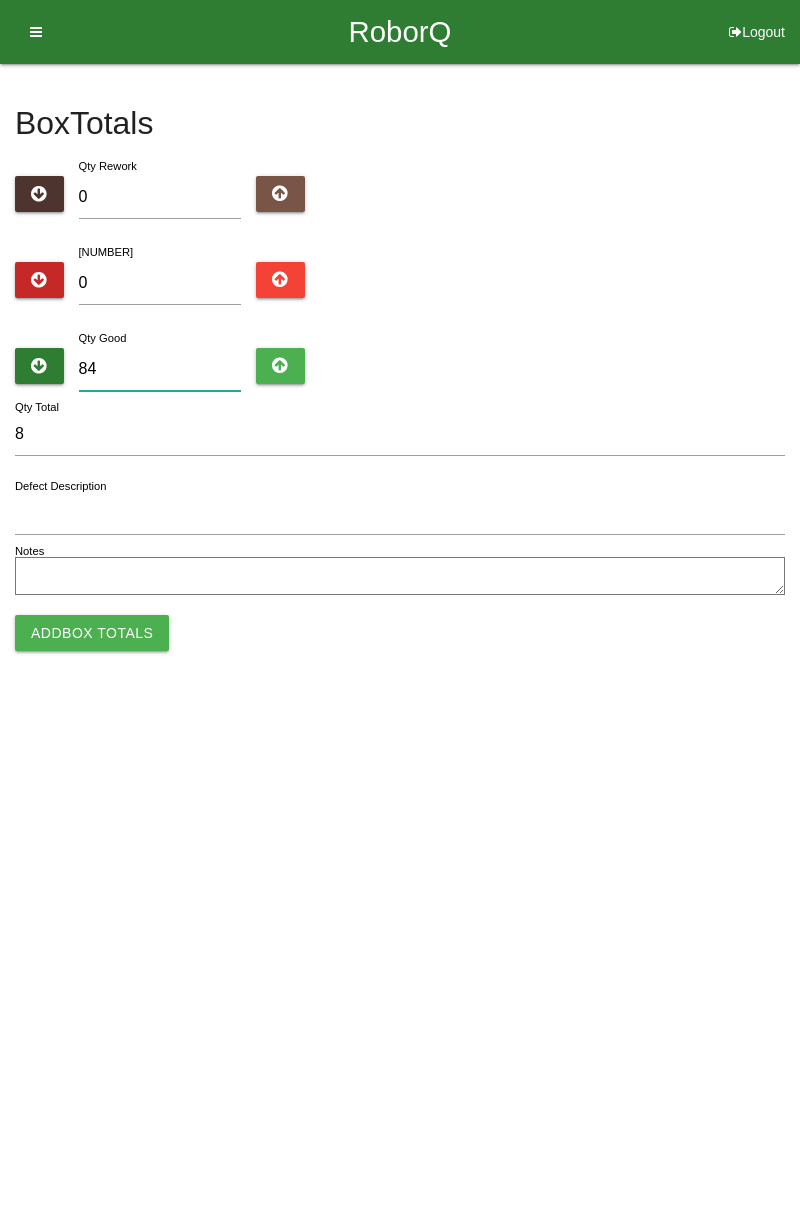 type on "84" 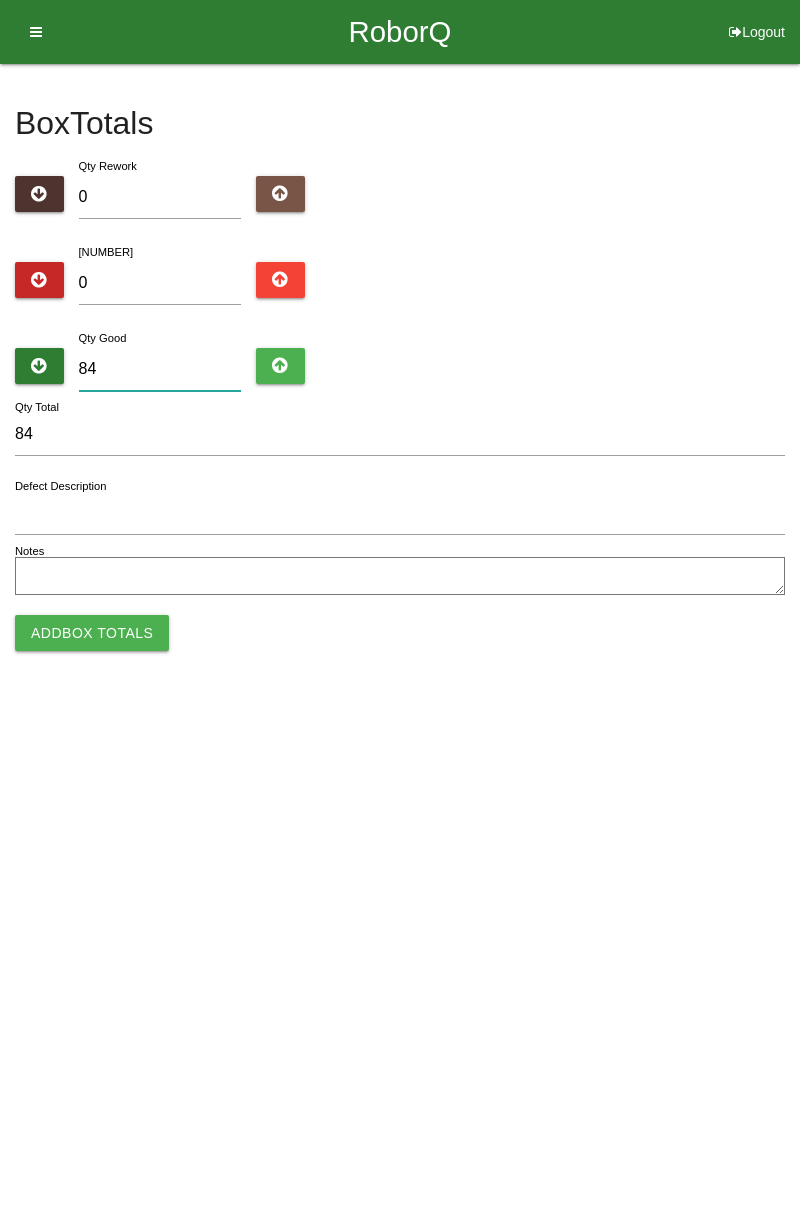 type on "84" 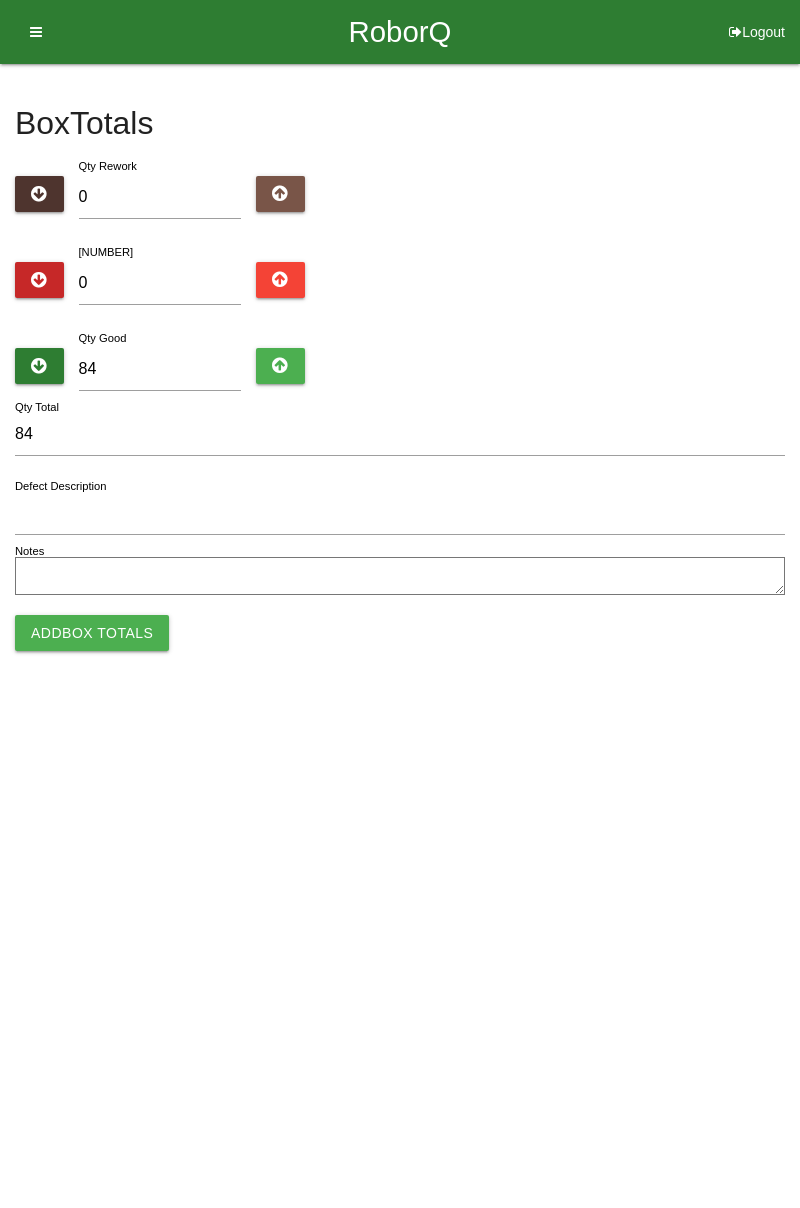 click on "Add  Box Totals" at bounding box center [92, 633] 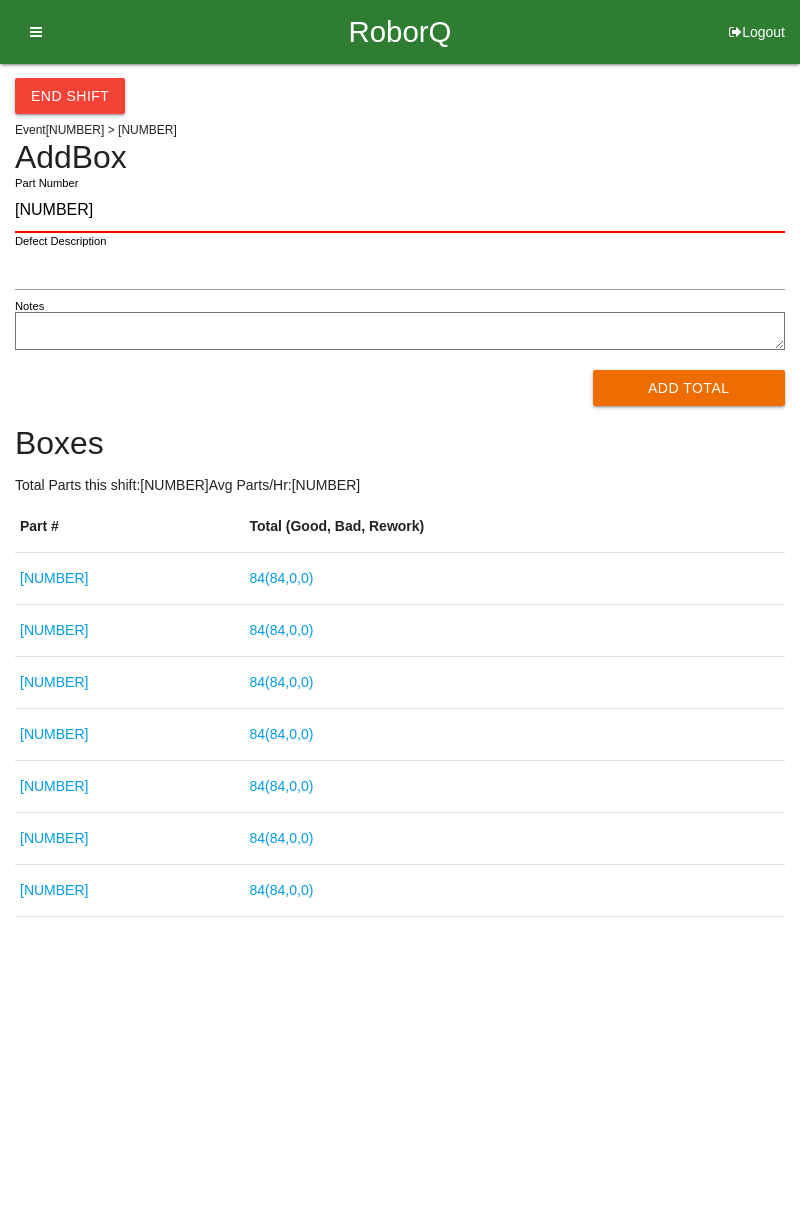type on "[NUMBER]" 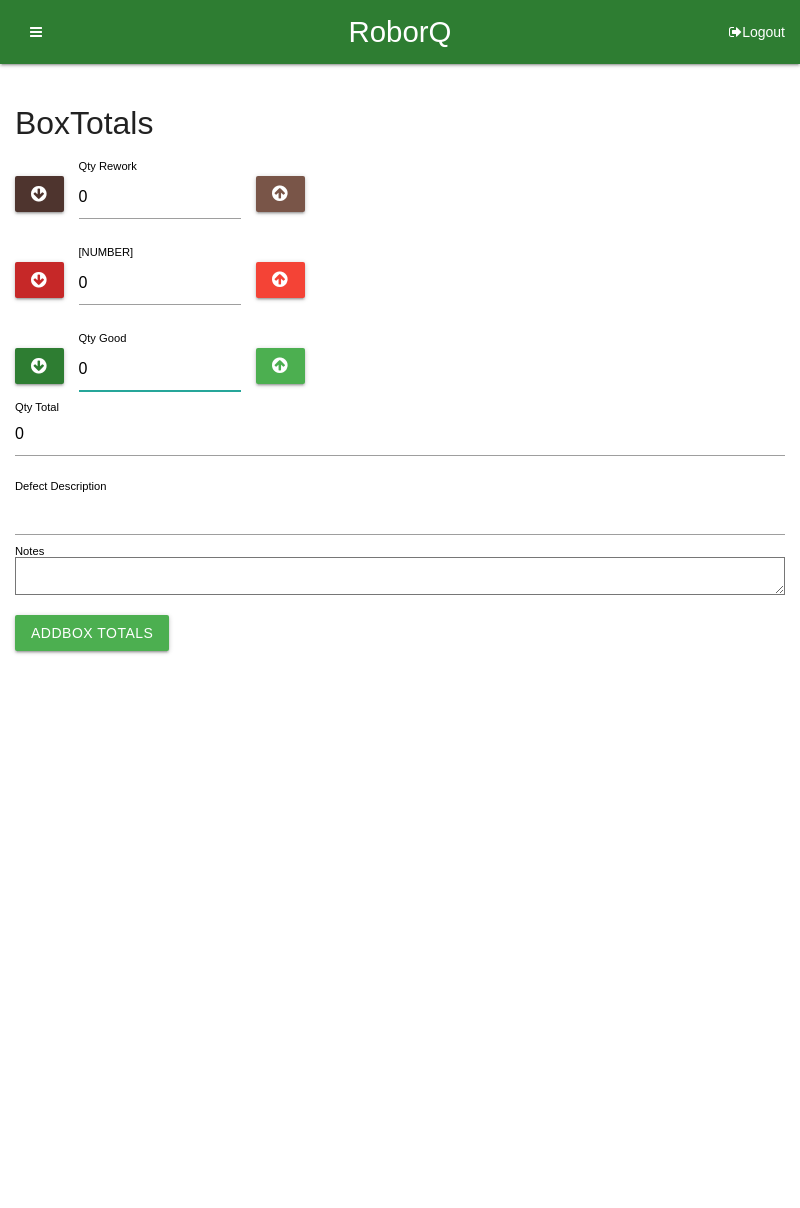 click on "0" at bounding box center (160, 369) 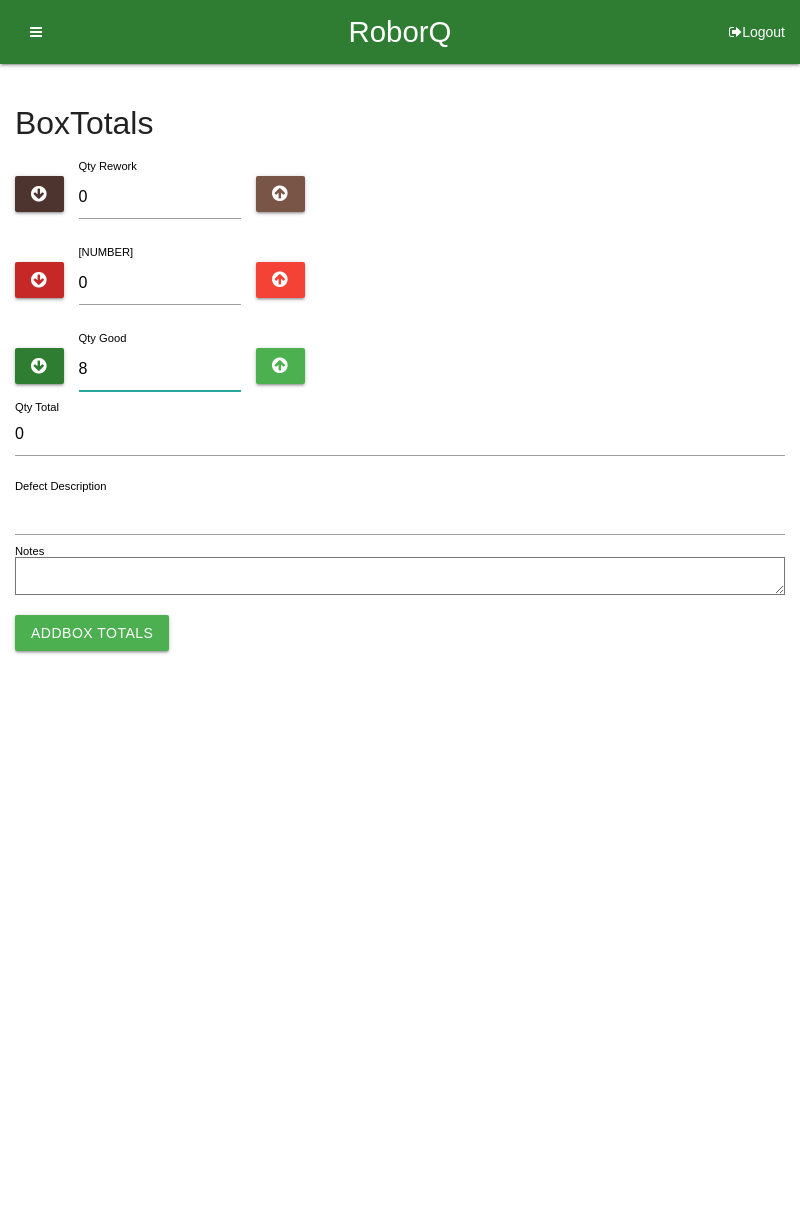 type on "8" 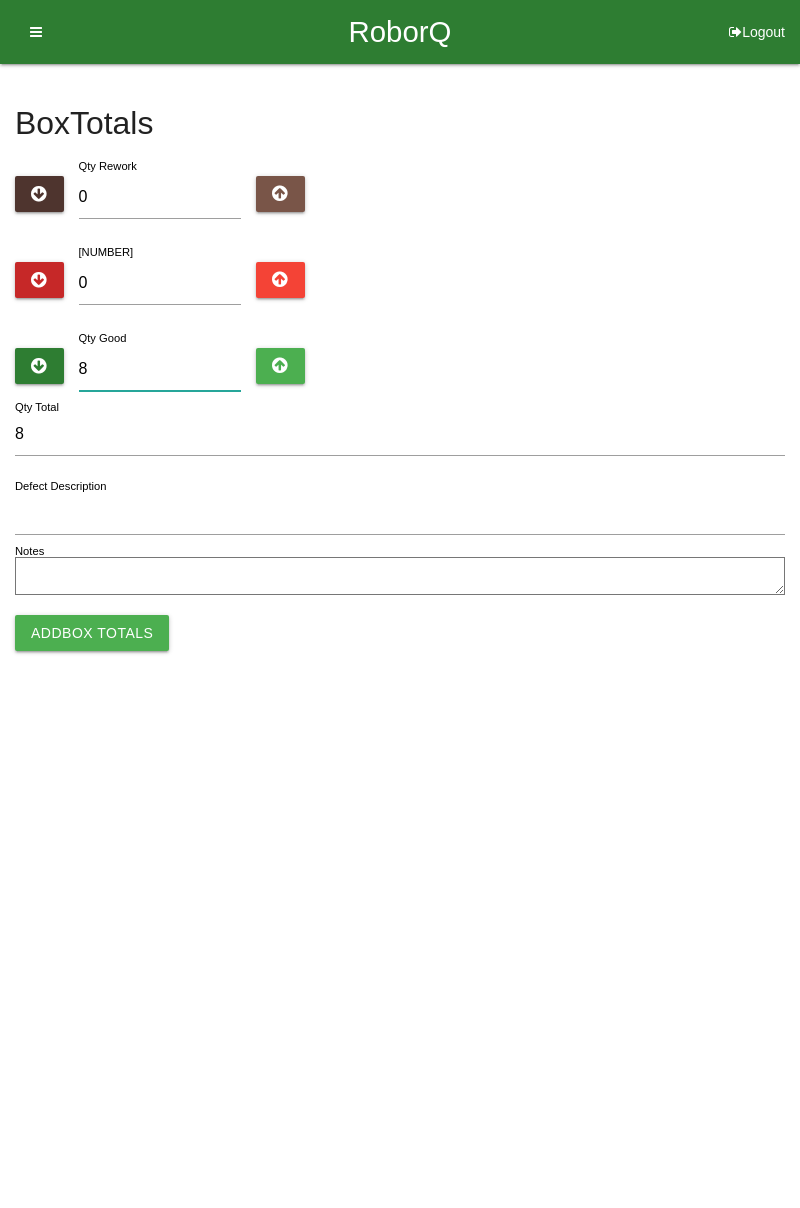 type on "84" 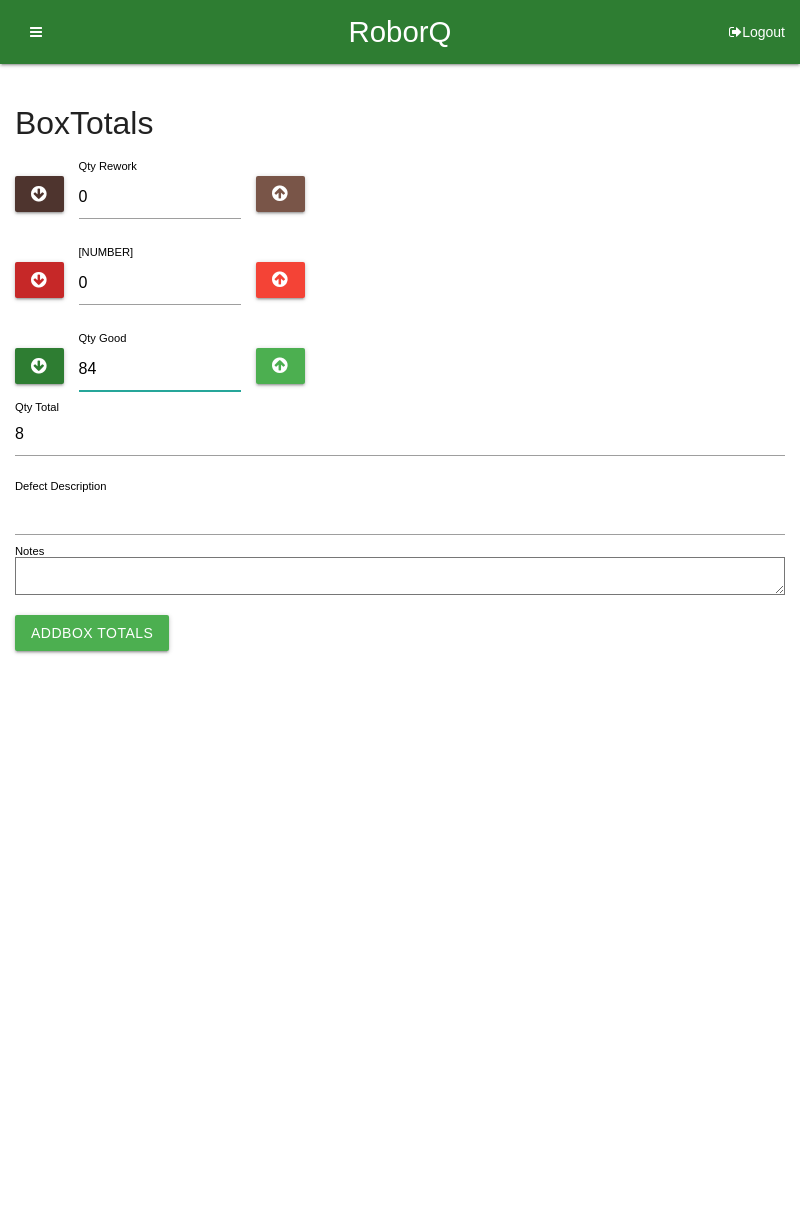 type on "84" 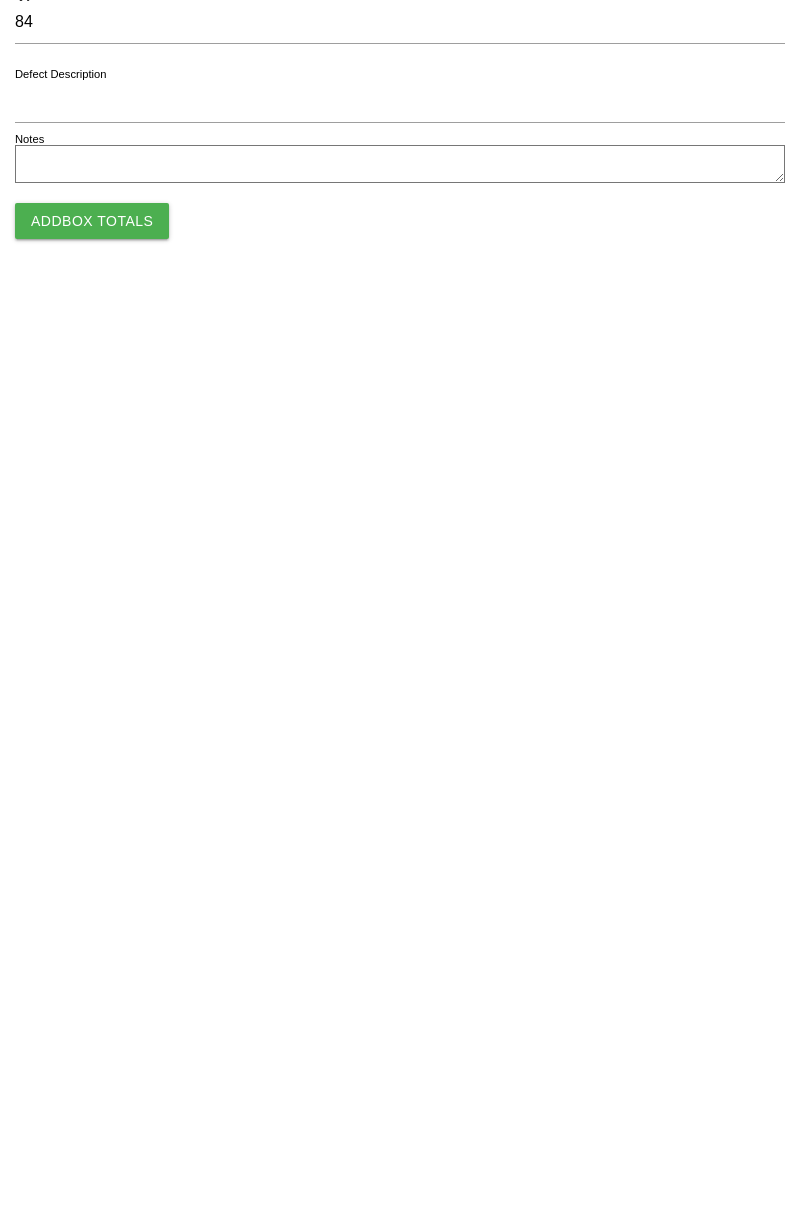 type on "84" 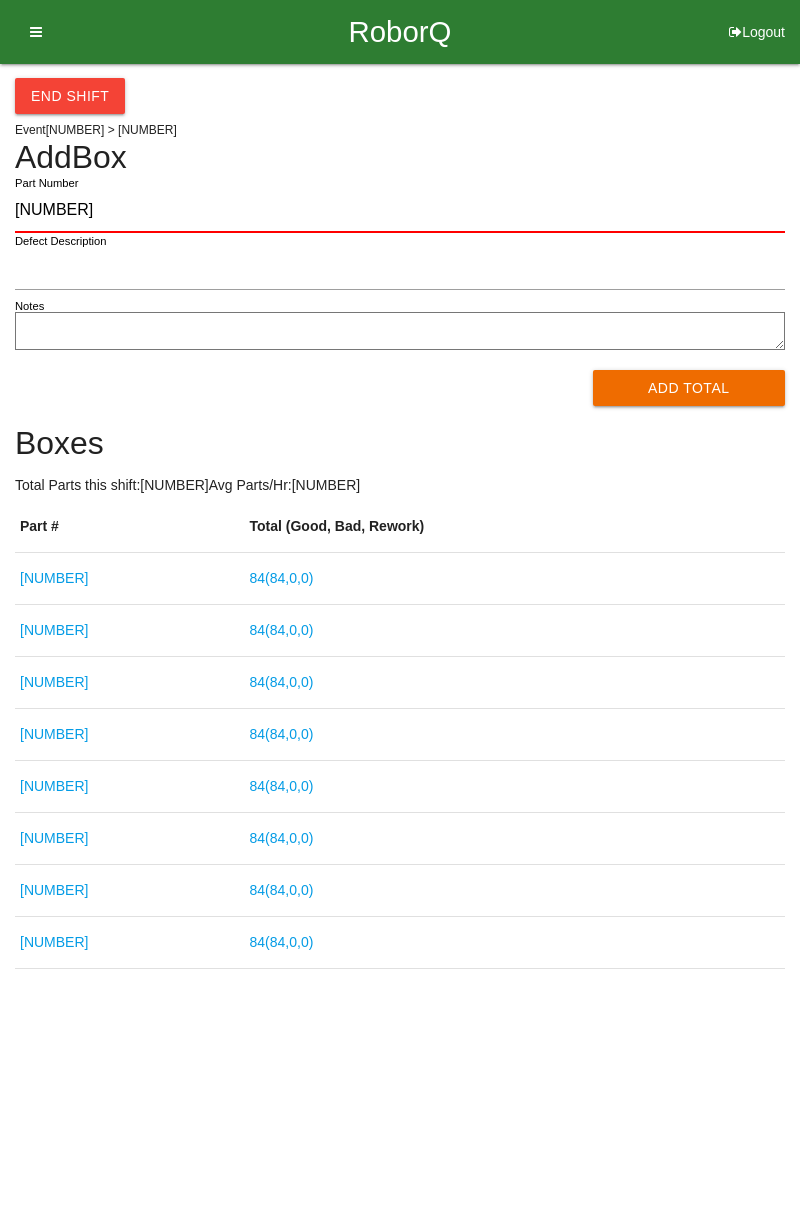 type on "[NUMBER]" 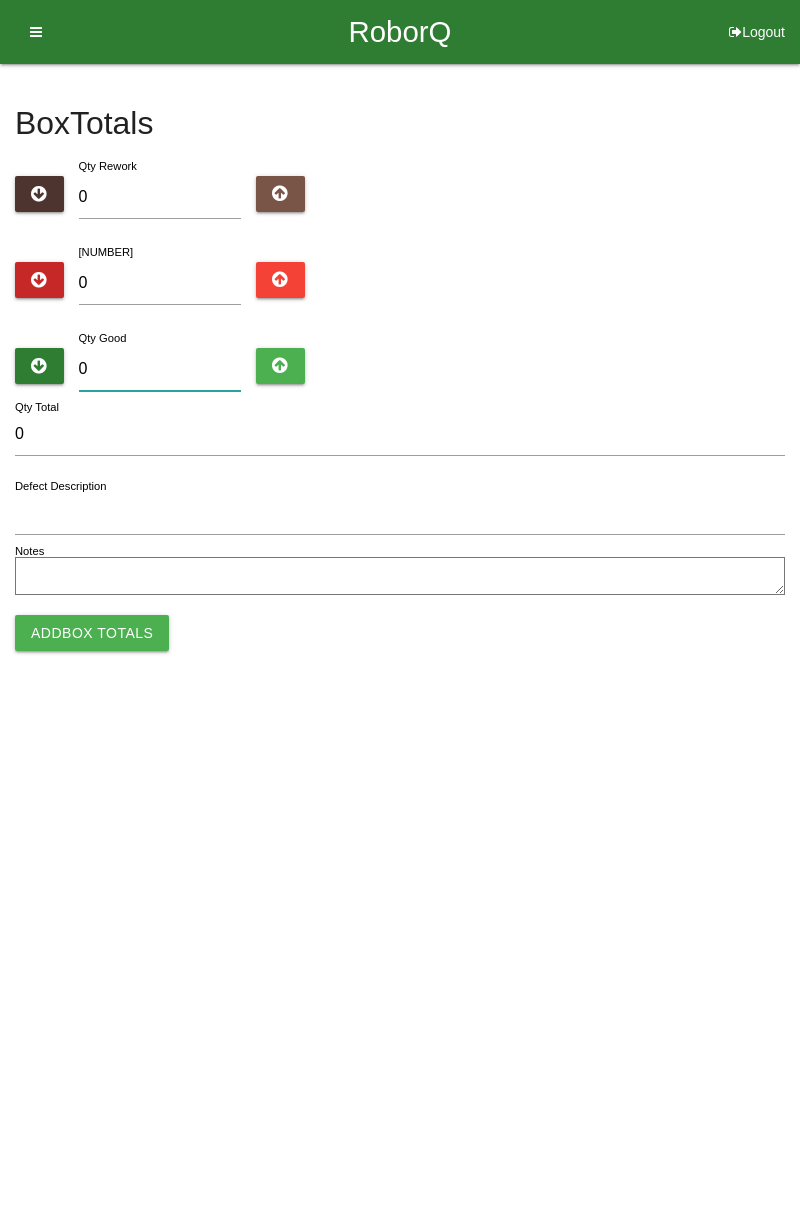 click on "0" at bounding box center [160, 369] 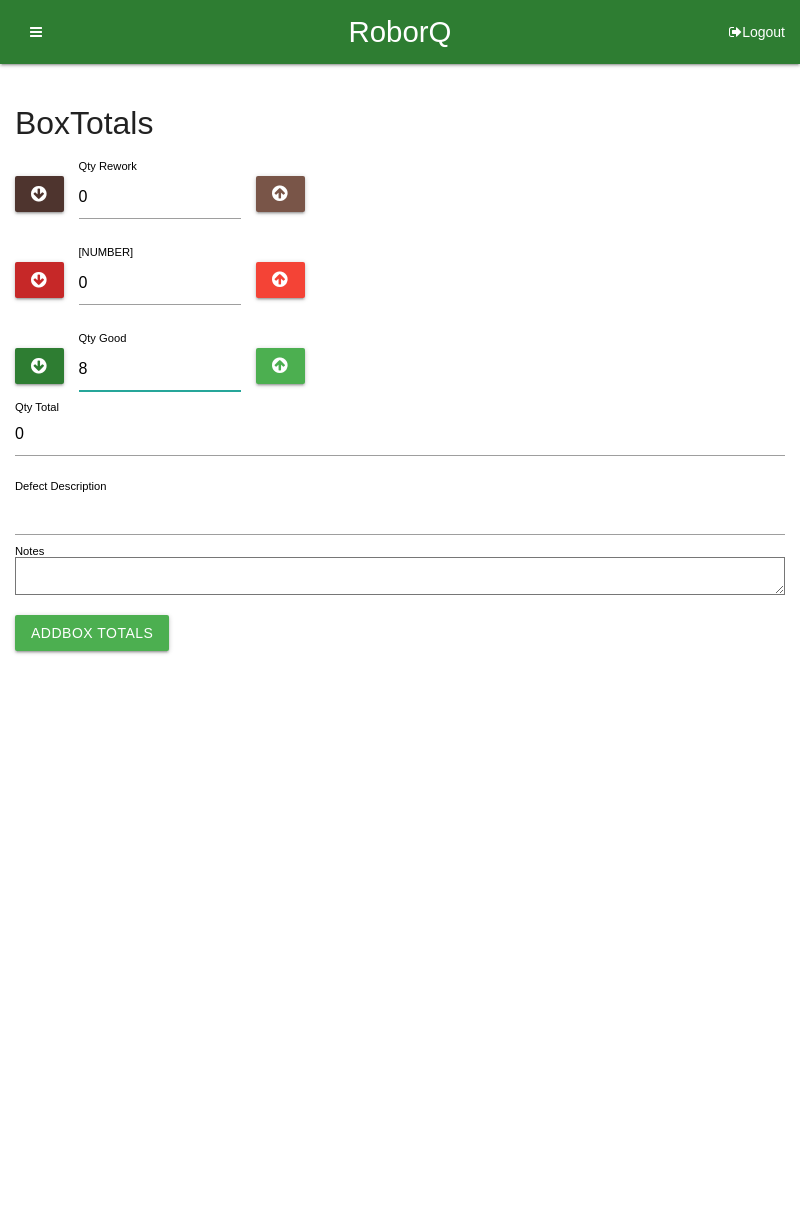 type on "8" 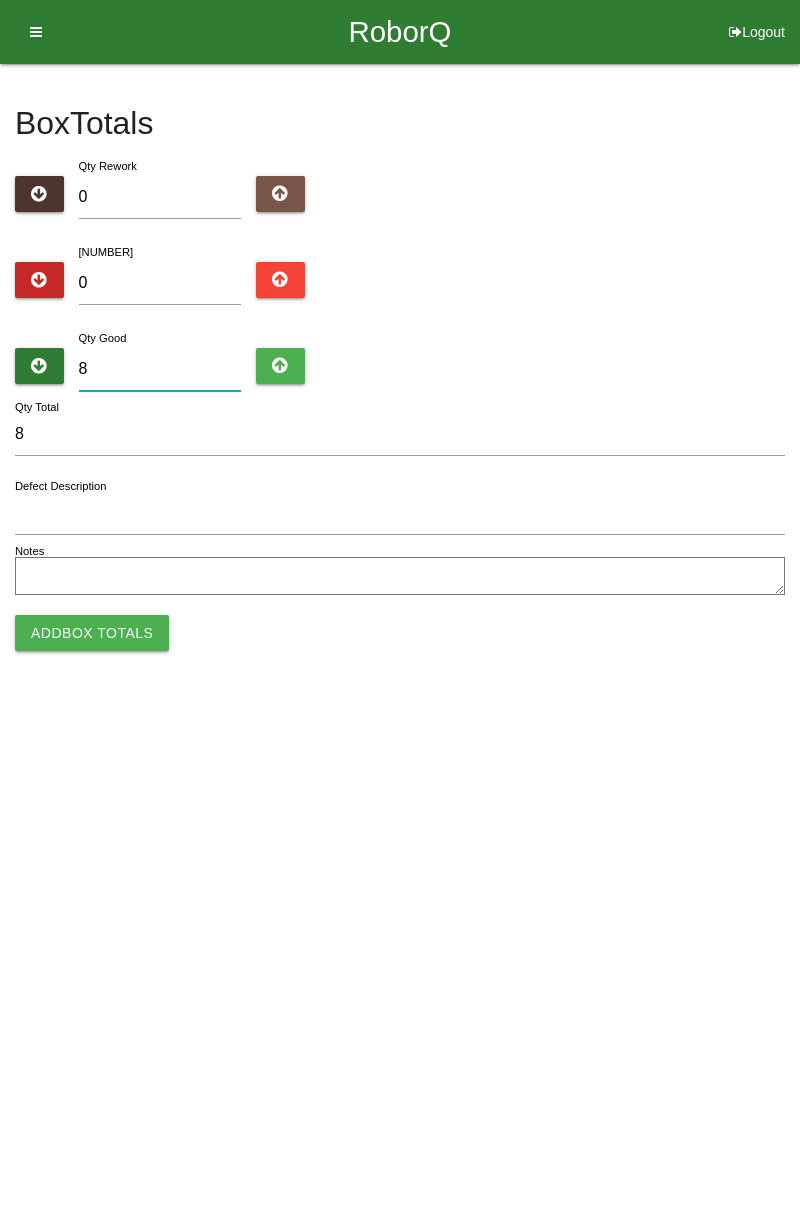 type on "84" 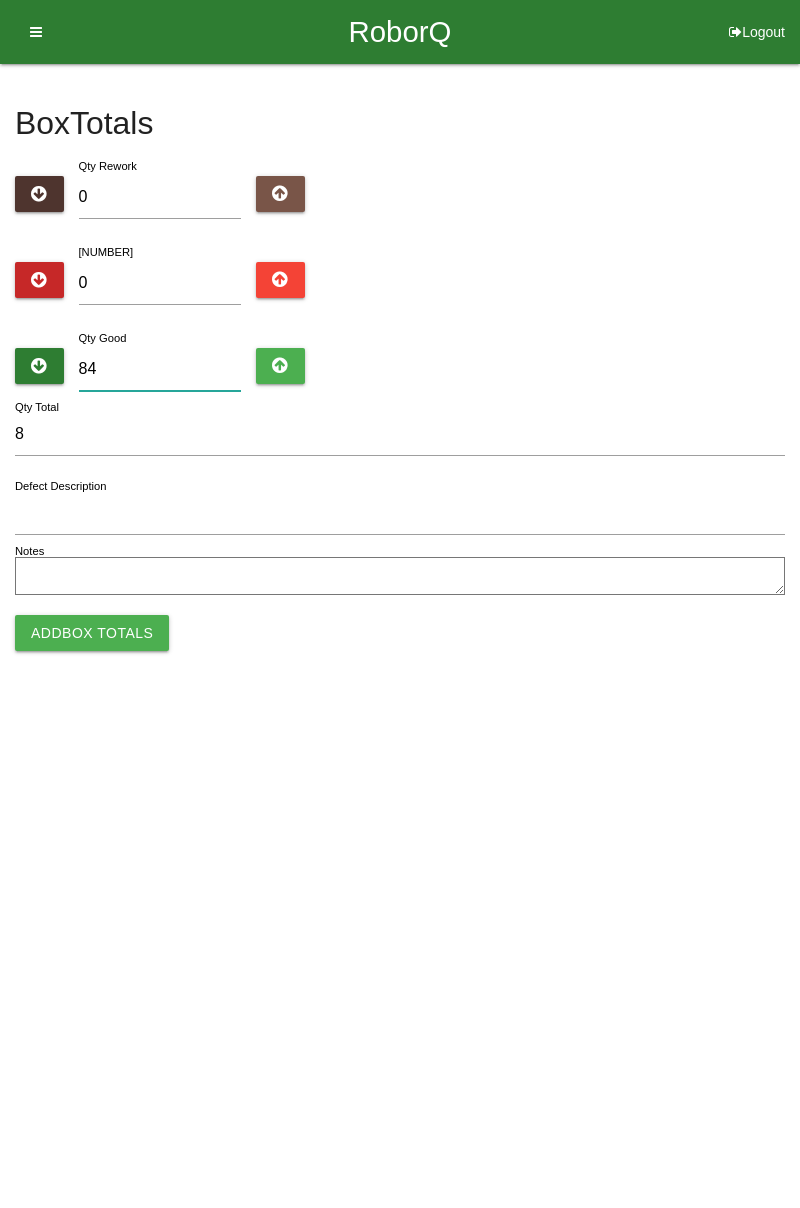 type on "84" 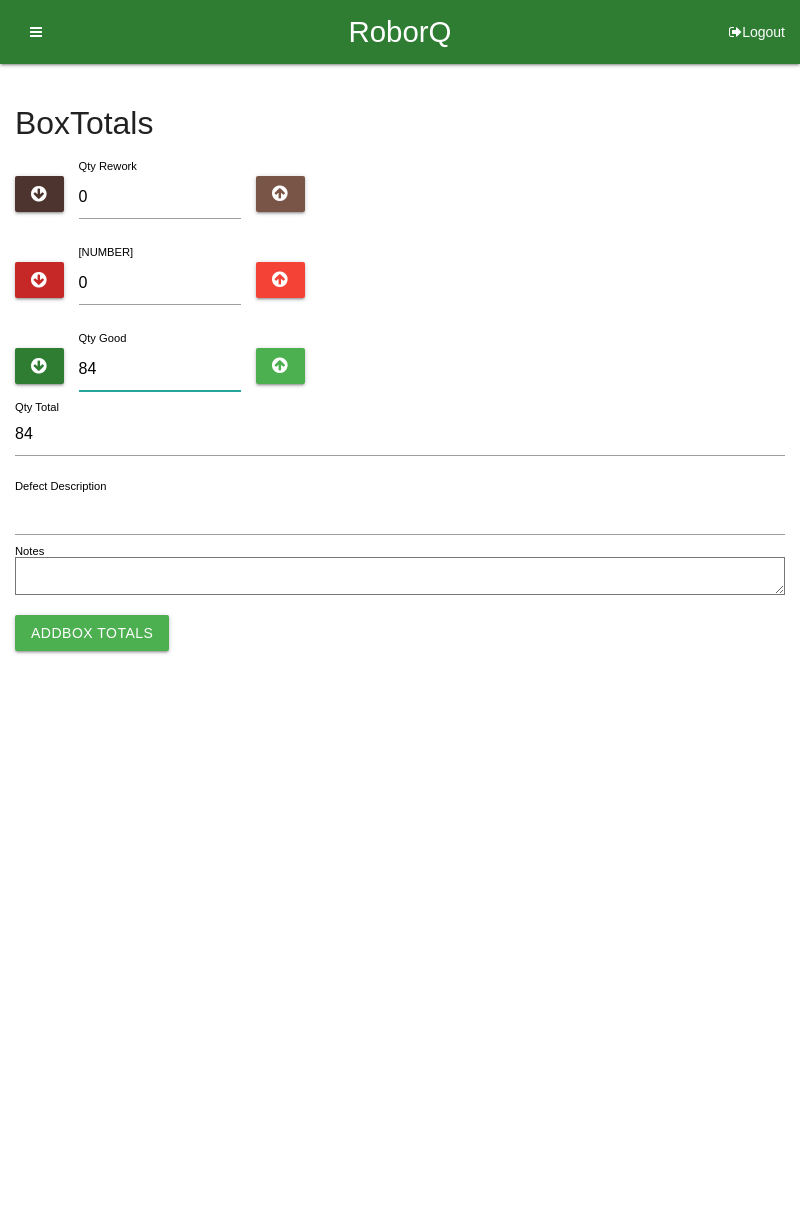 type on "84" 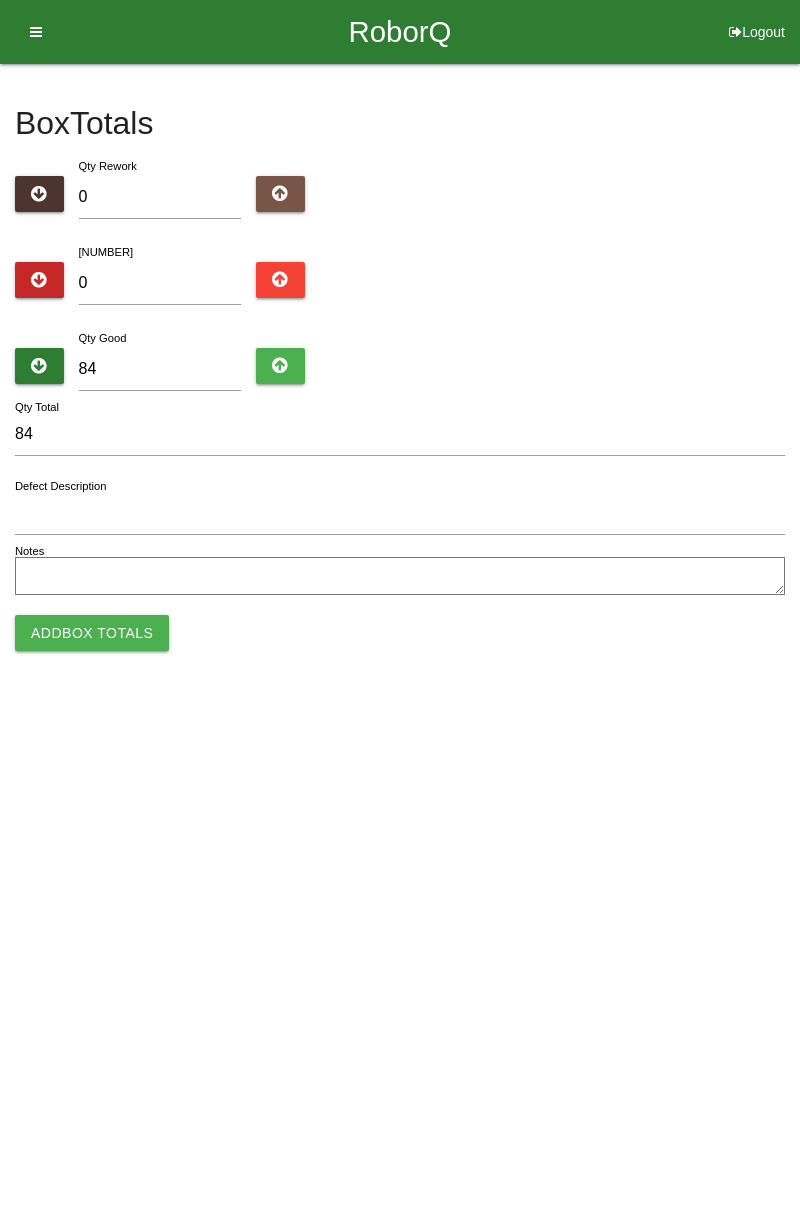 click on "Add  Box Totals" at bounding box center [92, 633] 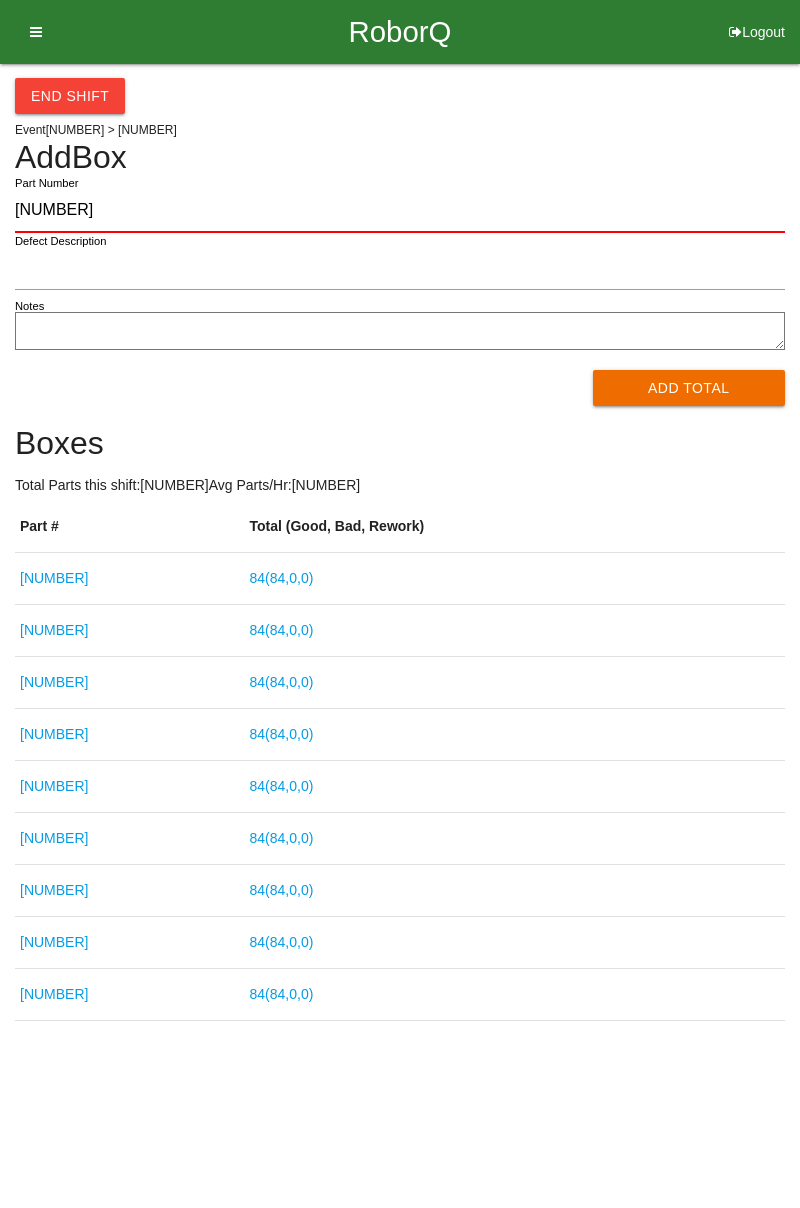 type on "[NUMBER]" 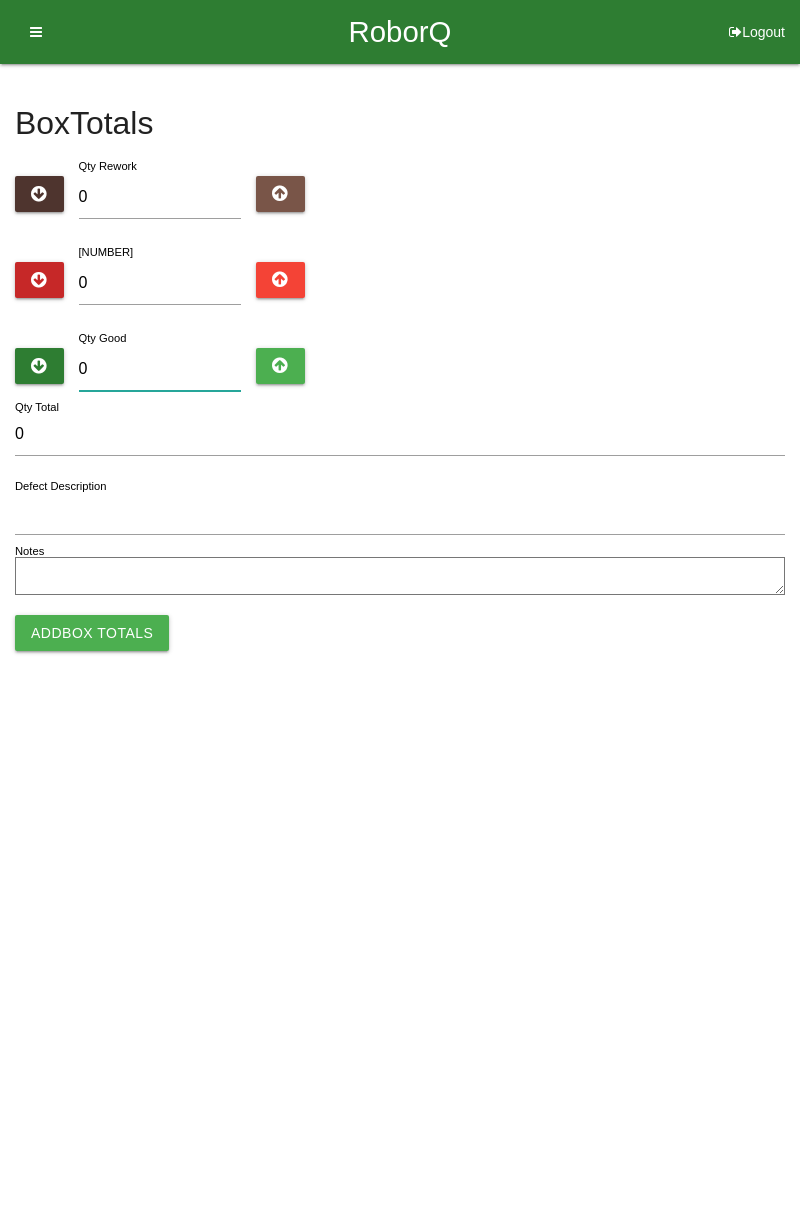 click on "0" at bounding box center [160, 369] 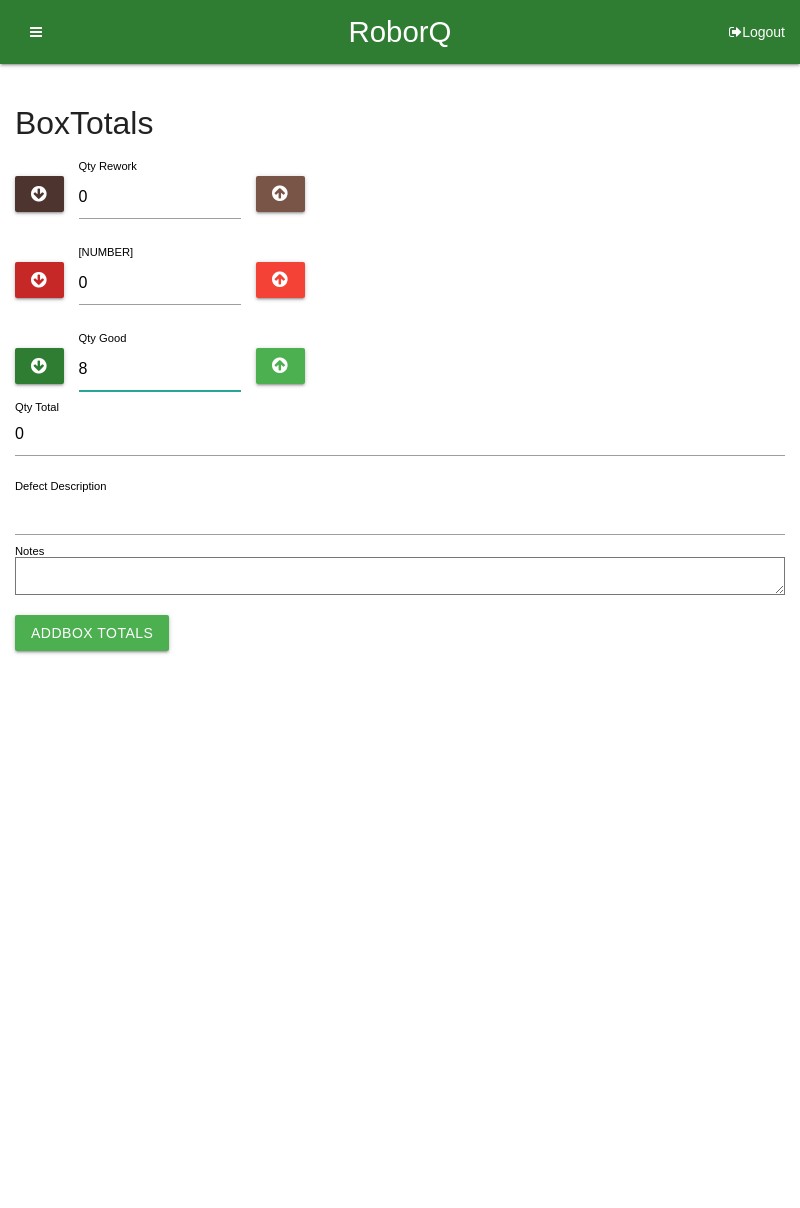 type on "8" 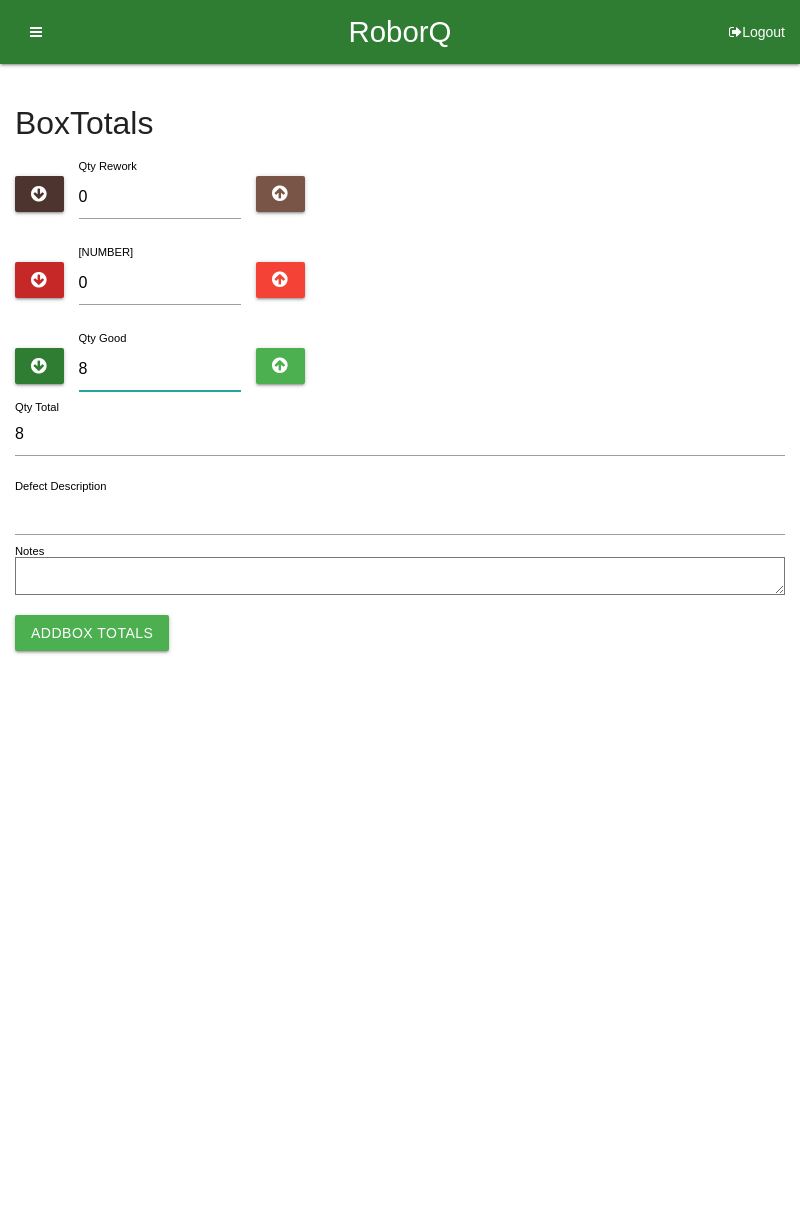type on "84" 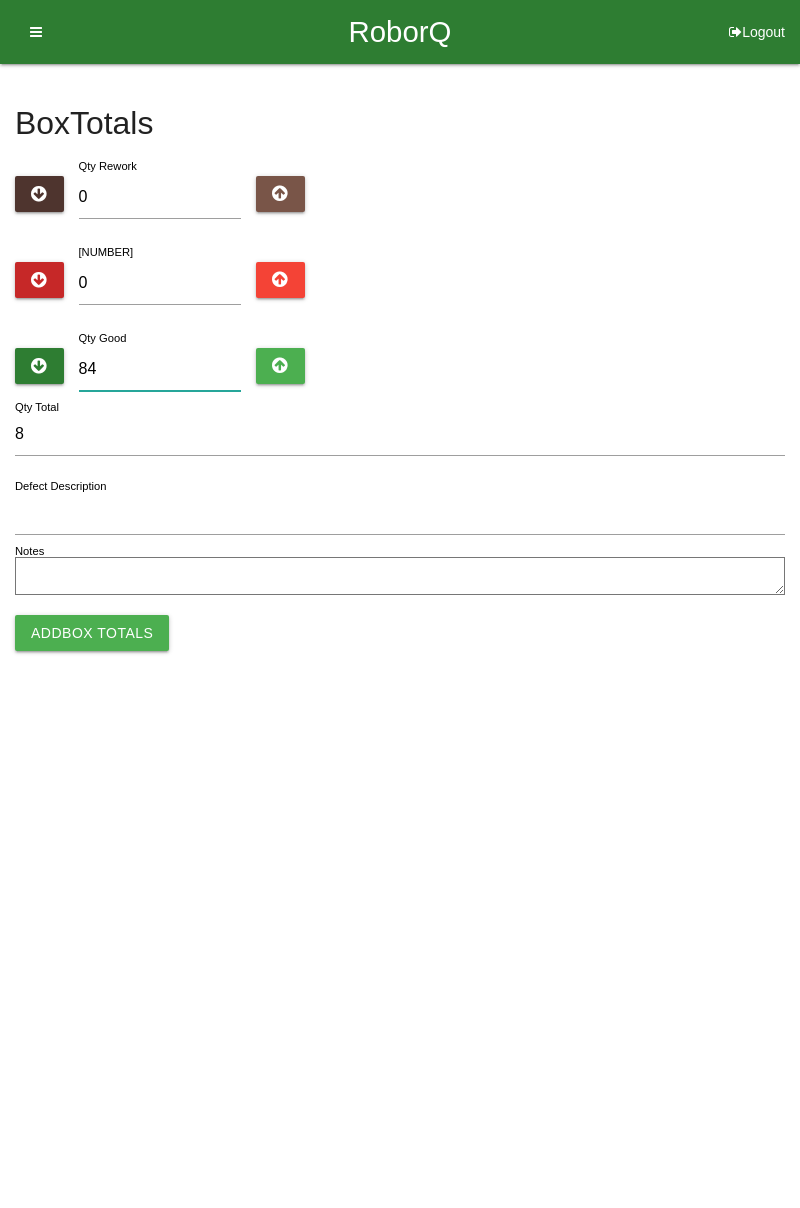 type on "84" 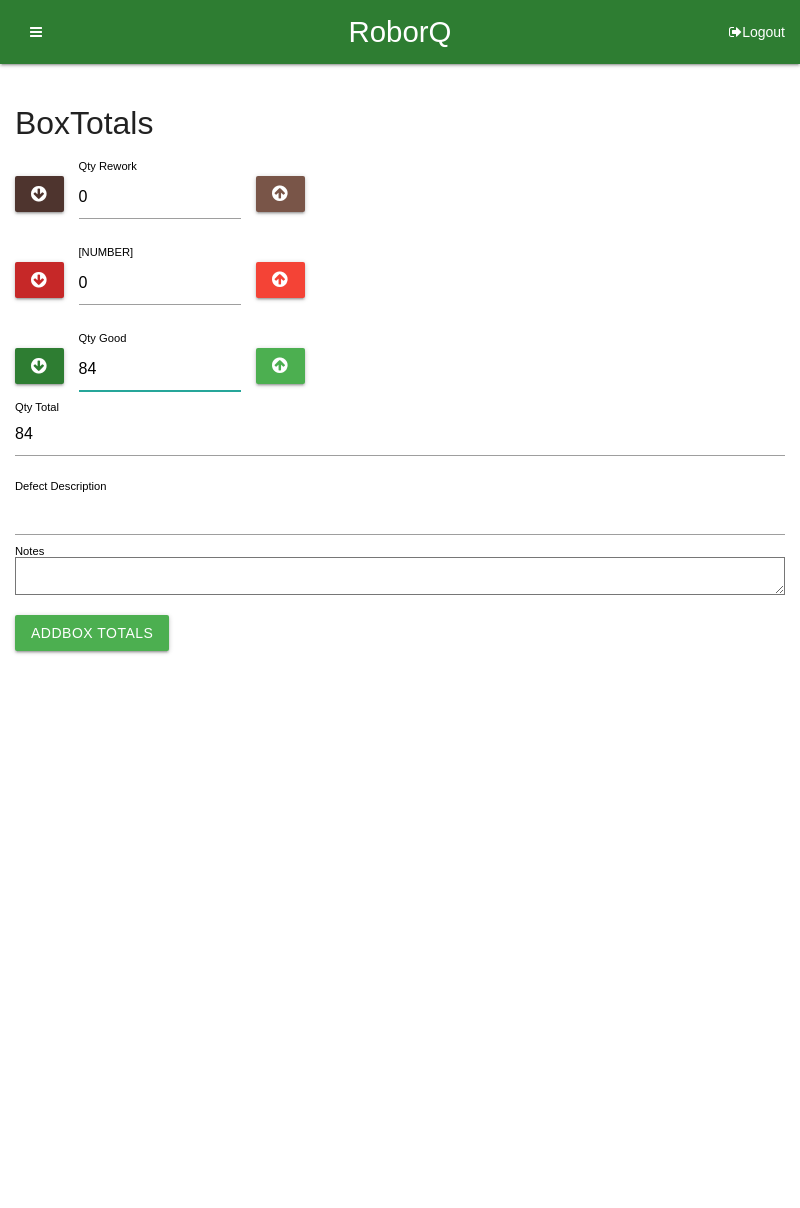 type on "84" 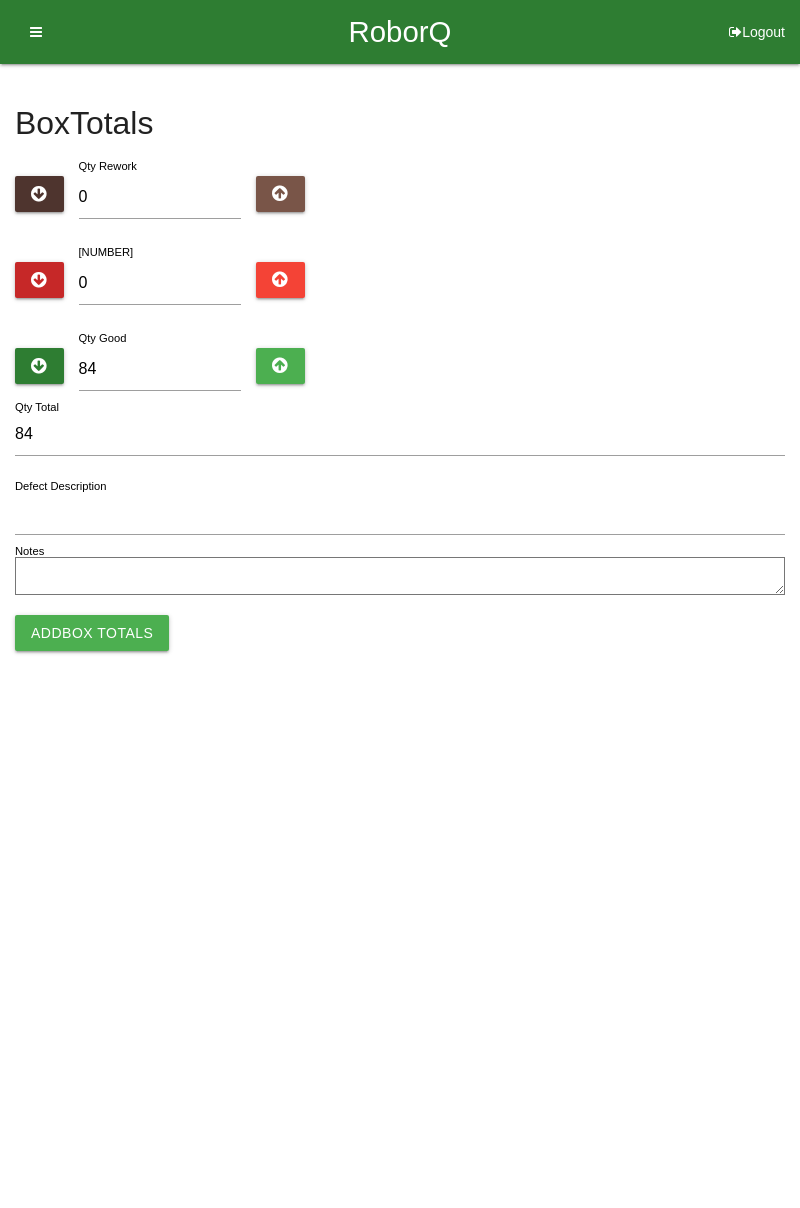 click on "Add  Box Totals" at bounding box center (92, 633) 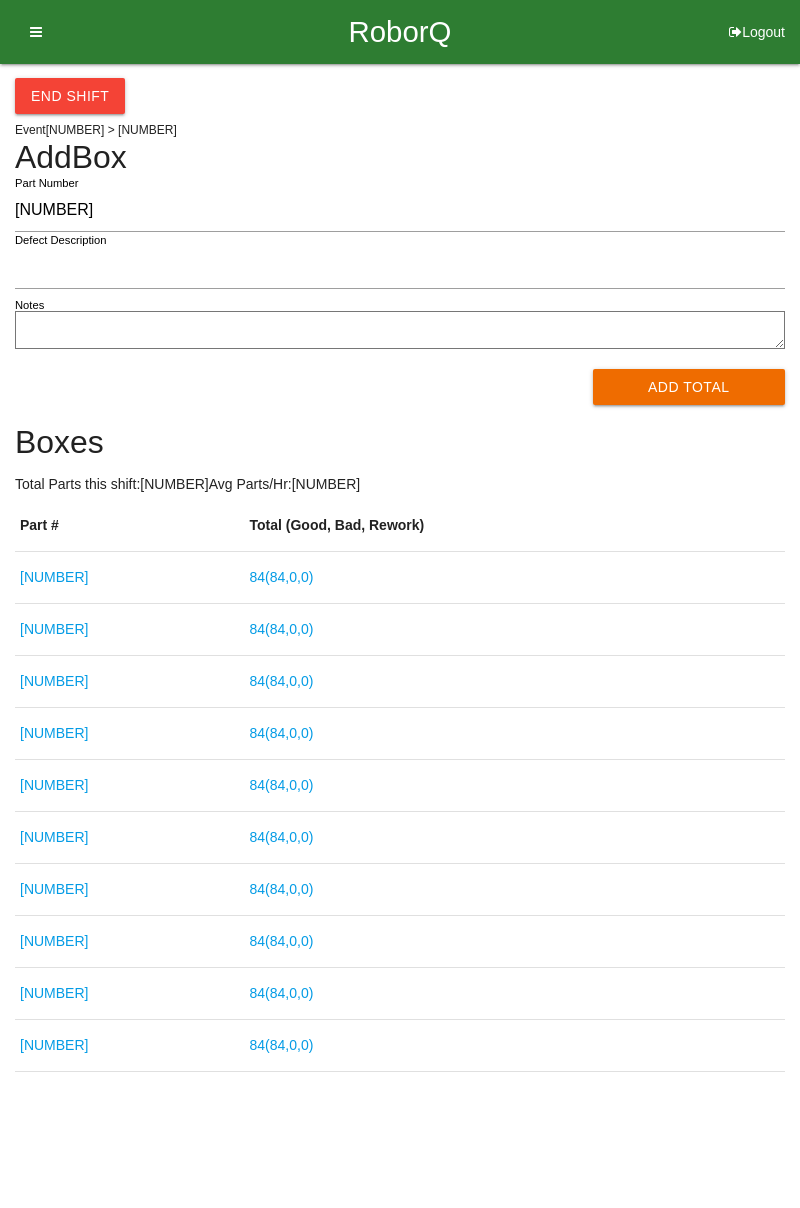 type on "[NUMBER]" 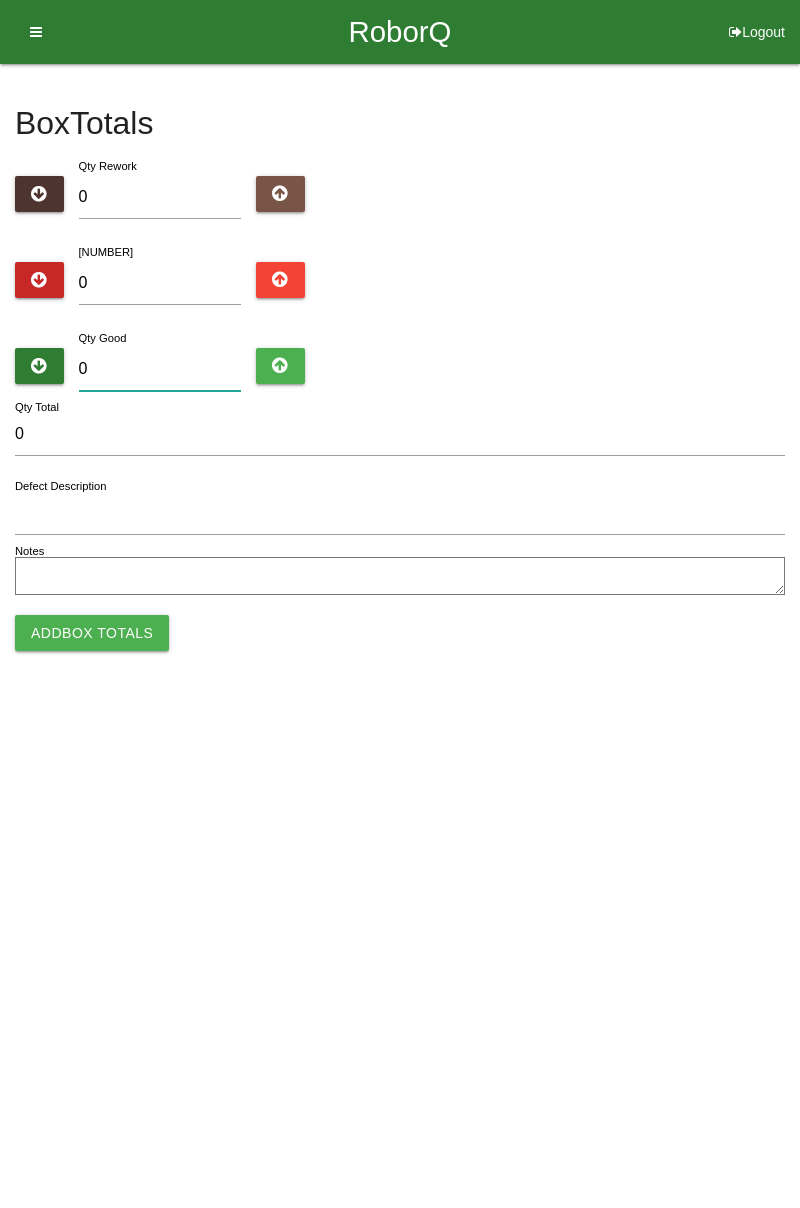 click on "0" at bounding box center [160, 369] 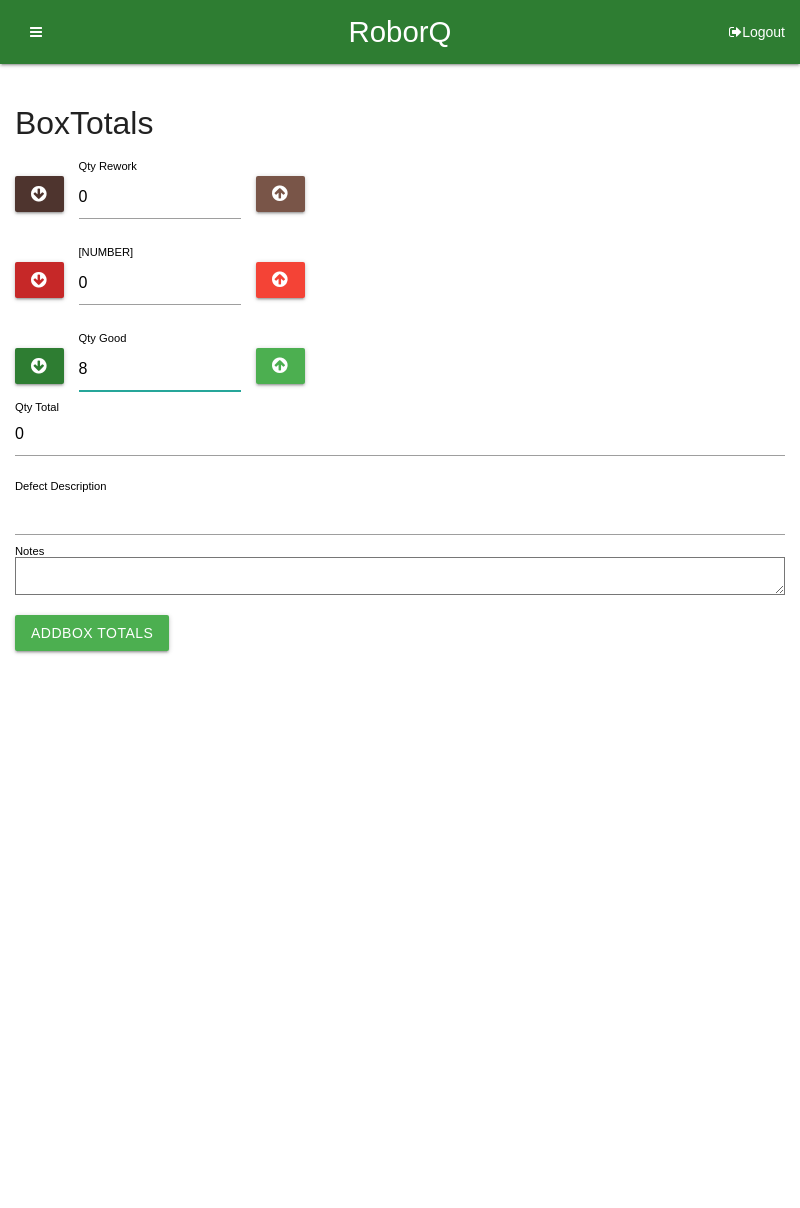 type on "8" 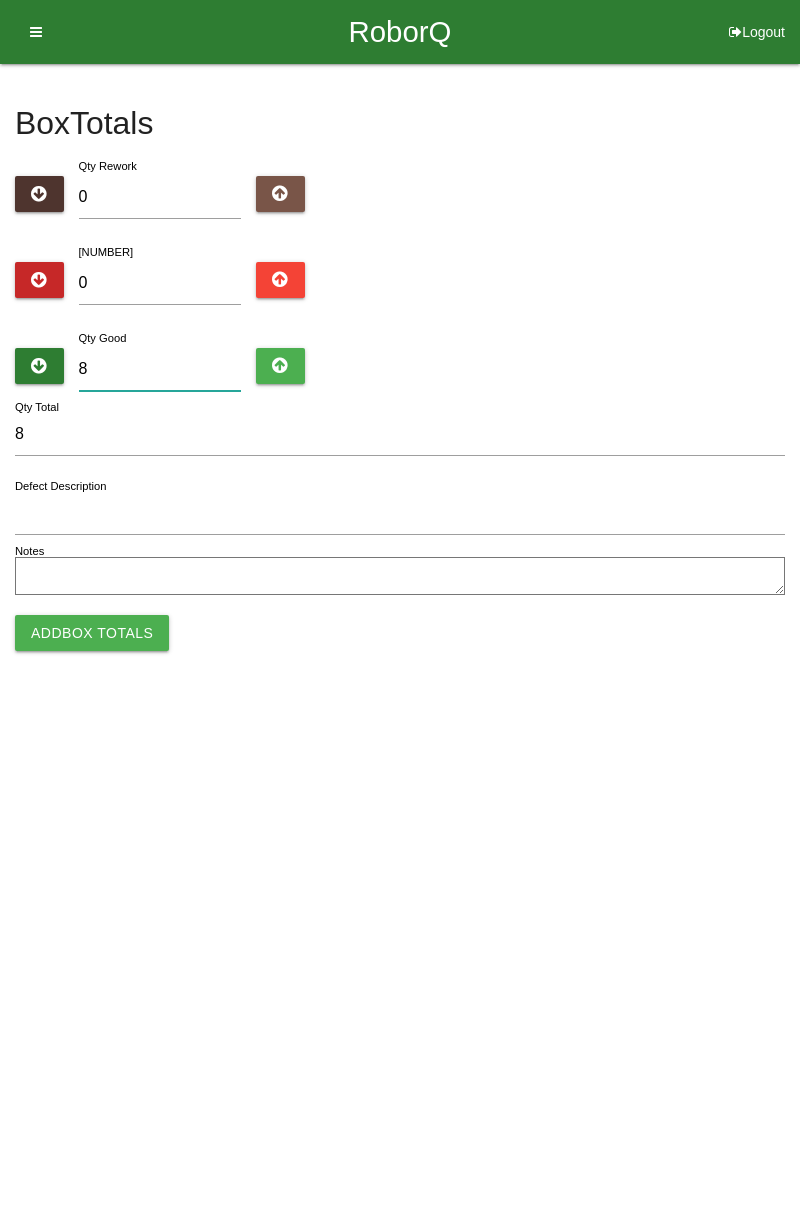 type on "84" 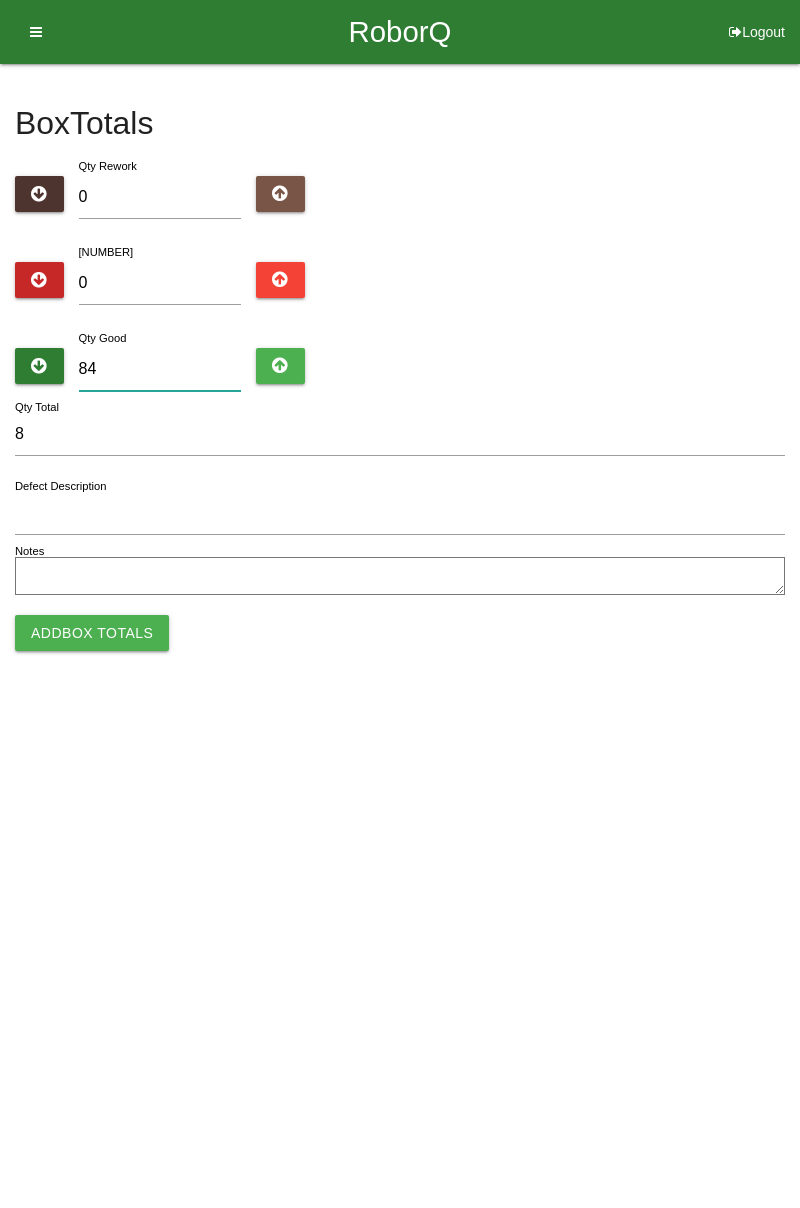 type on "84" 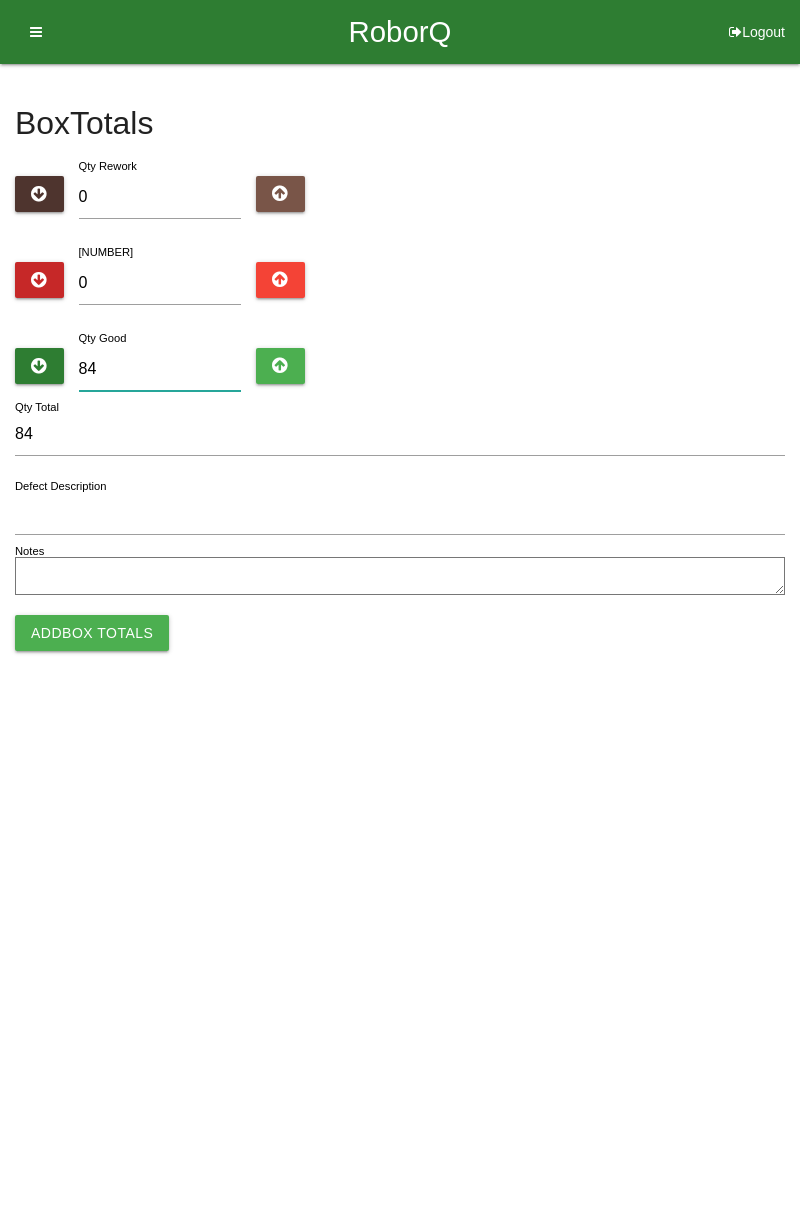 type on "84" 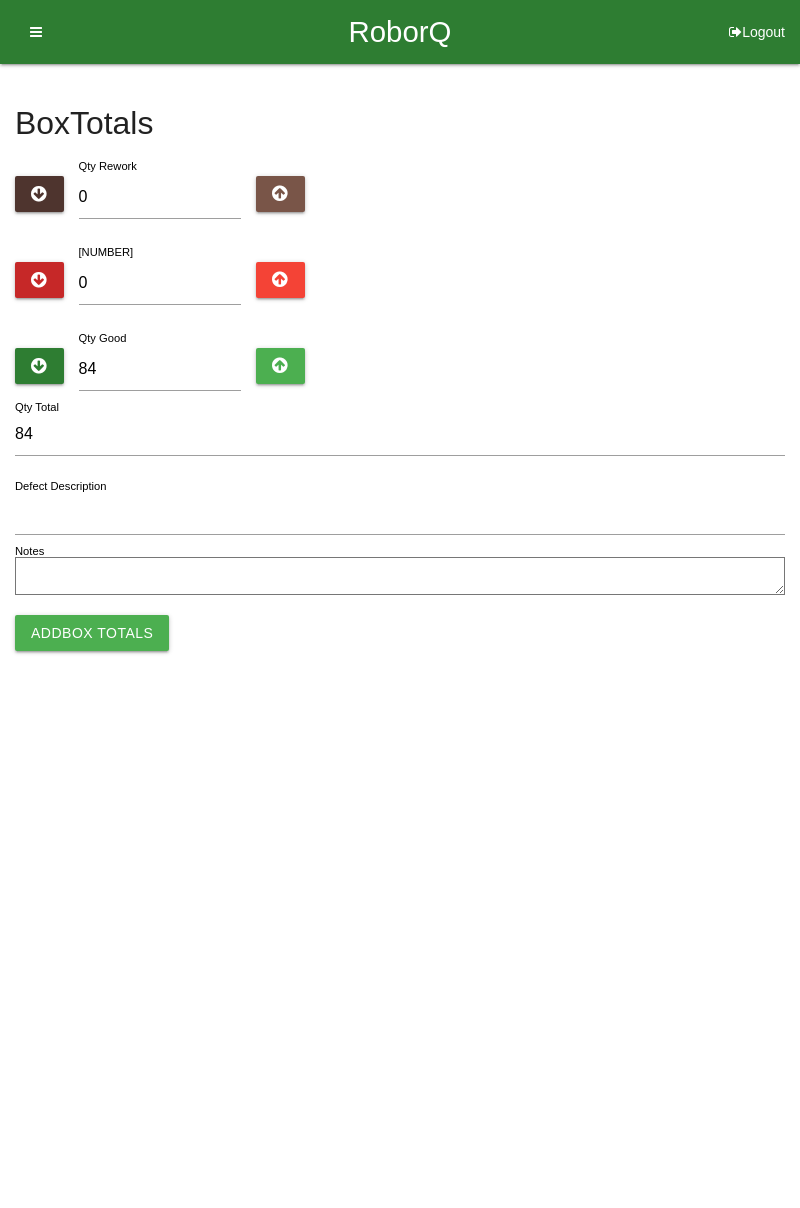 click on "Add  Box Totals" at bounding box center [92, 633] 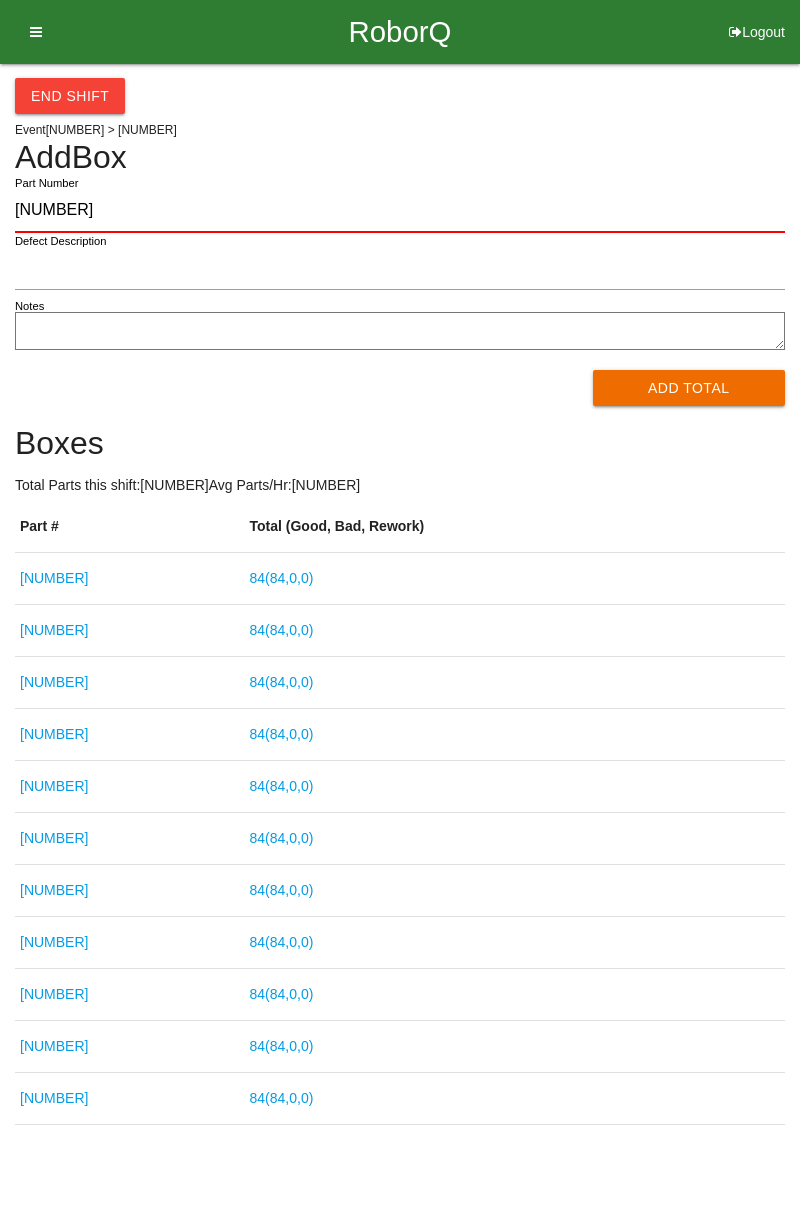 type on "[NUMBER]" 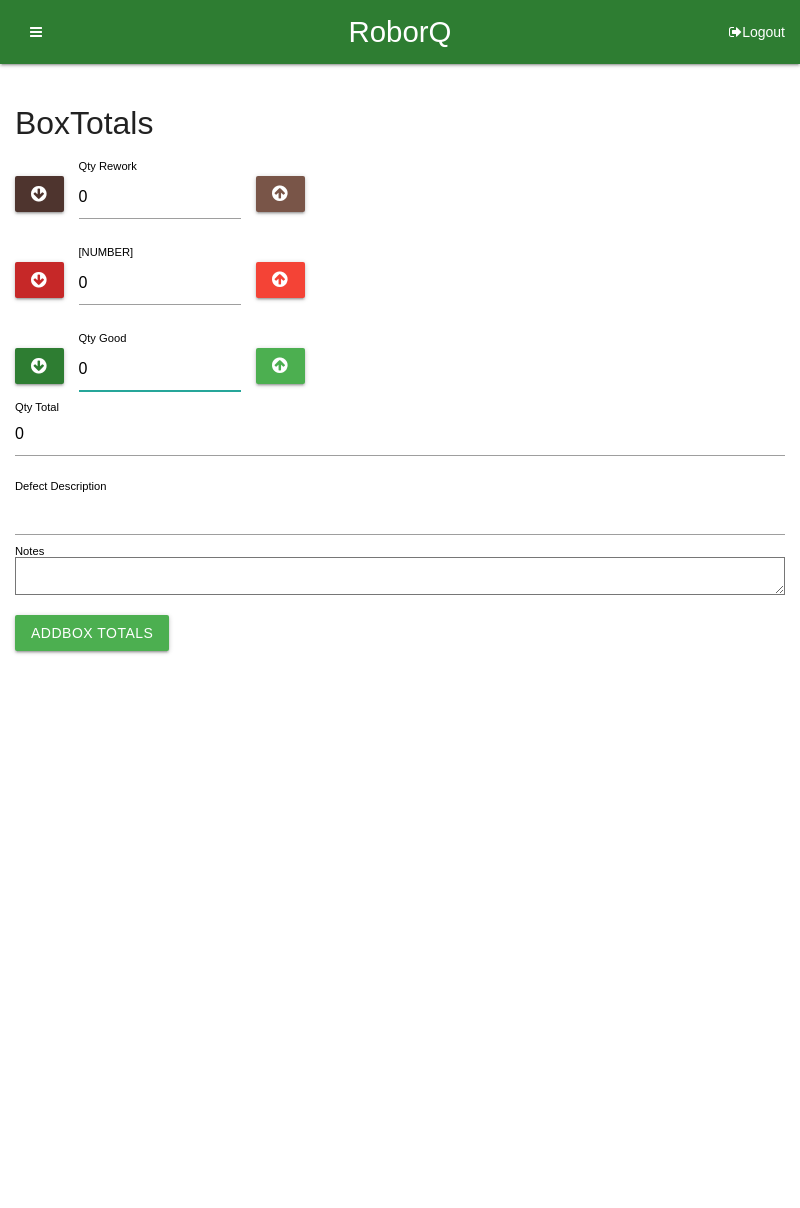click on "0" at bounding box center [160, 369] 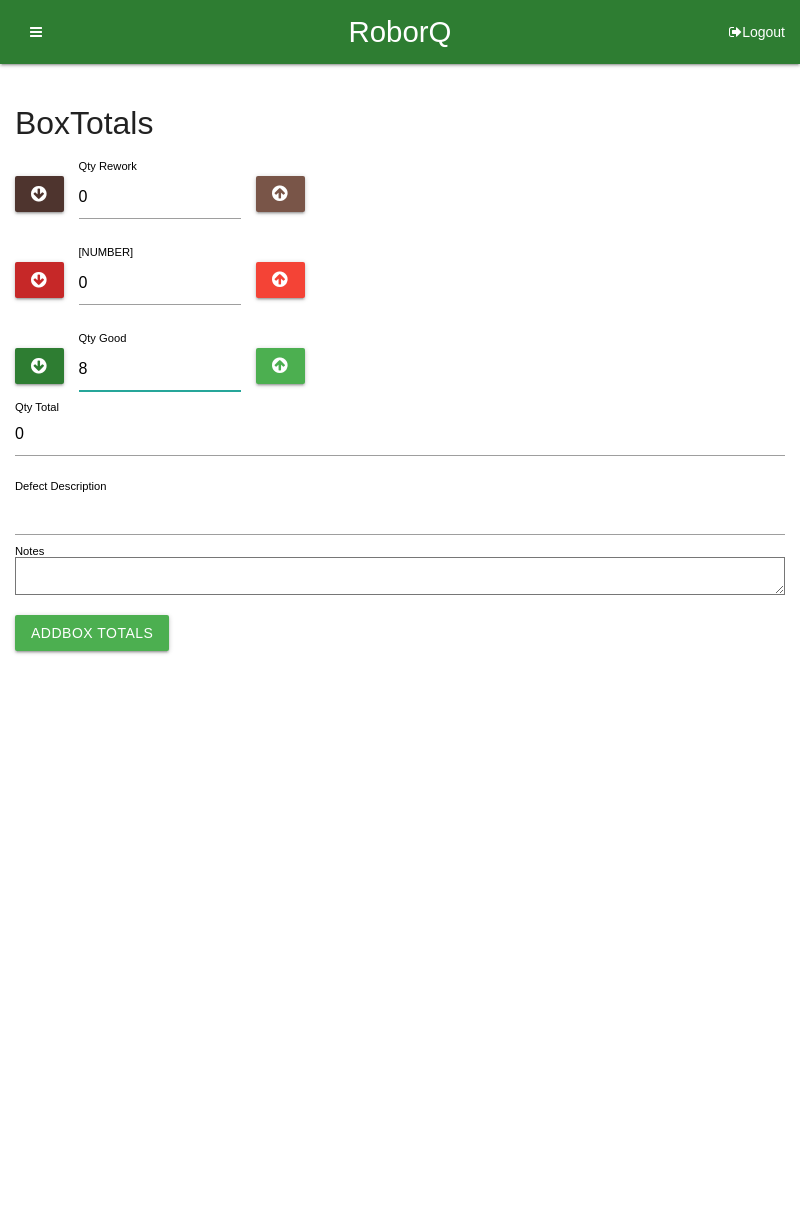 type on "8" 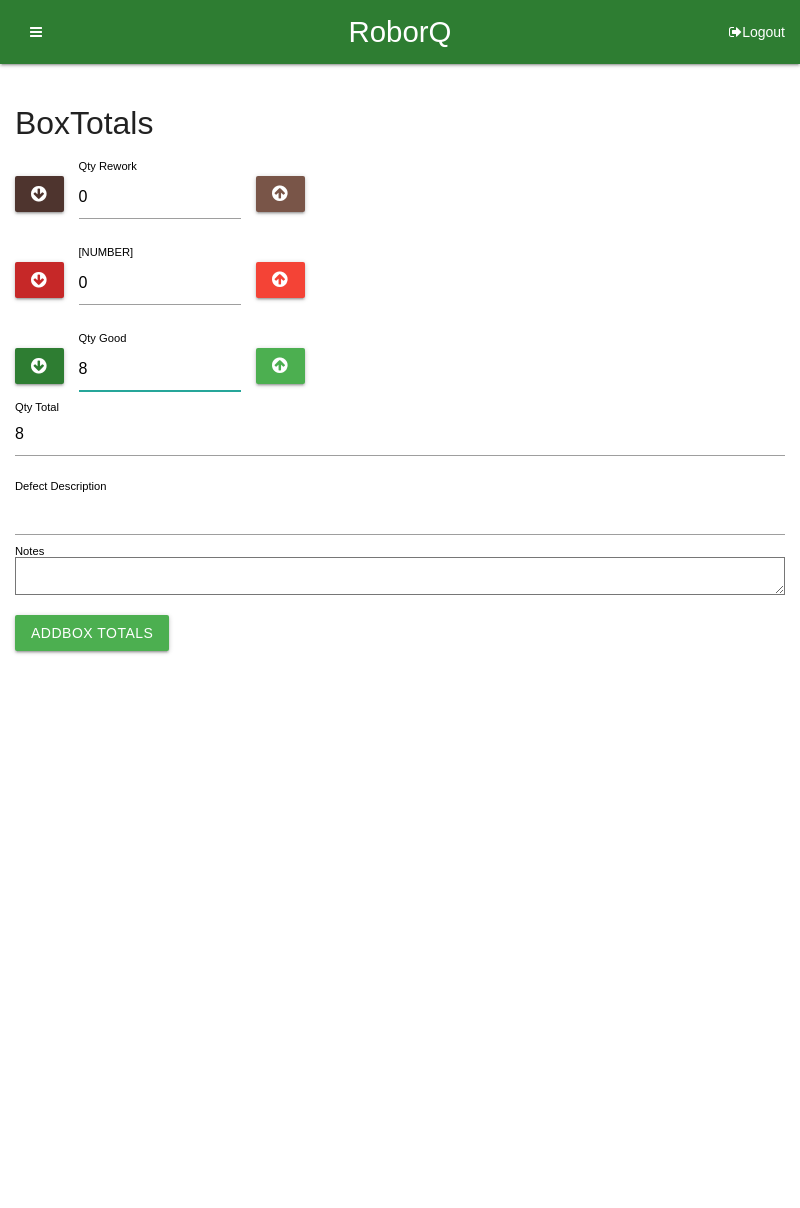 type on "84" 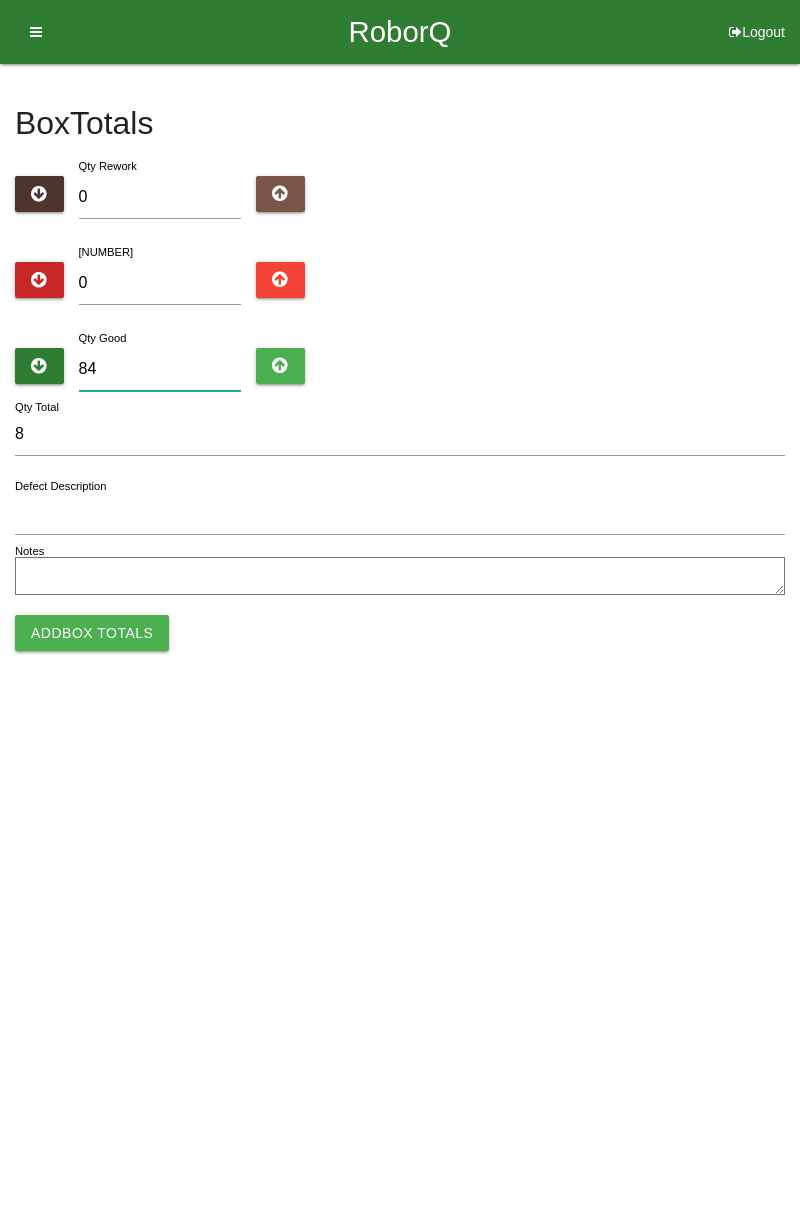 type on "84" 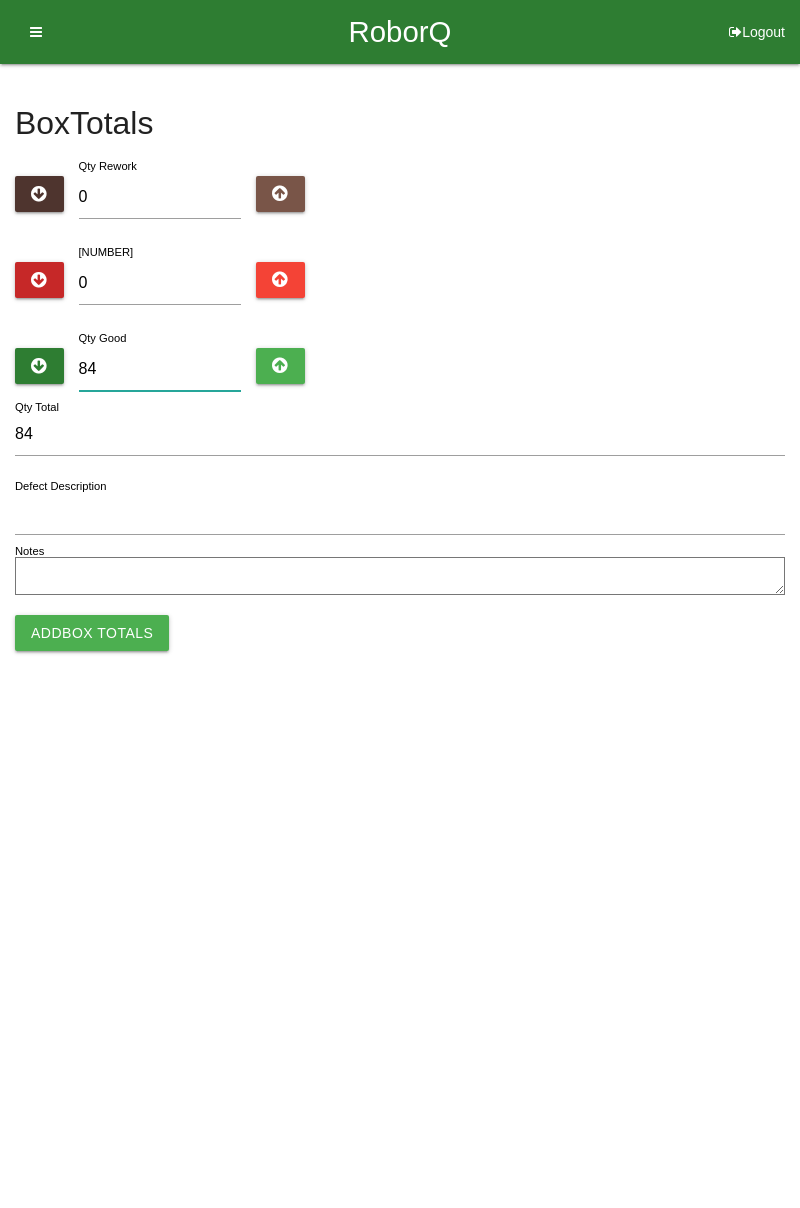 type on "84" 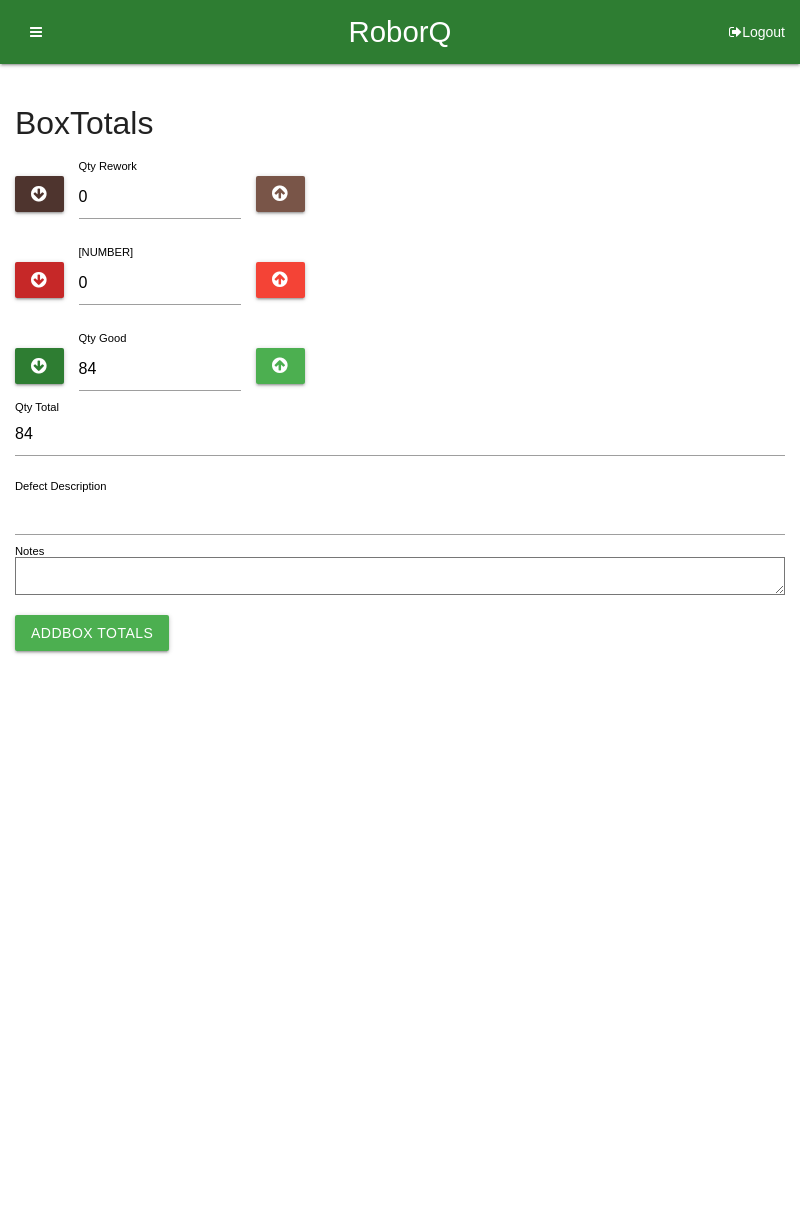 click on "Add  Box Totals" at bounding box center [92, 633] 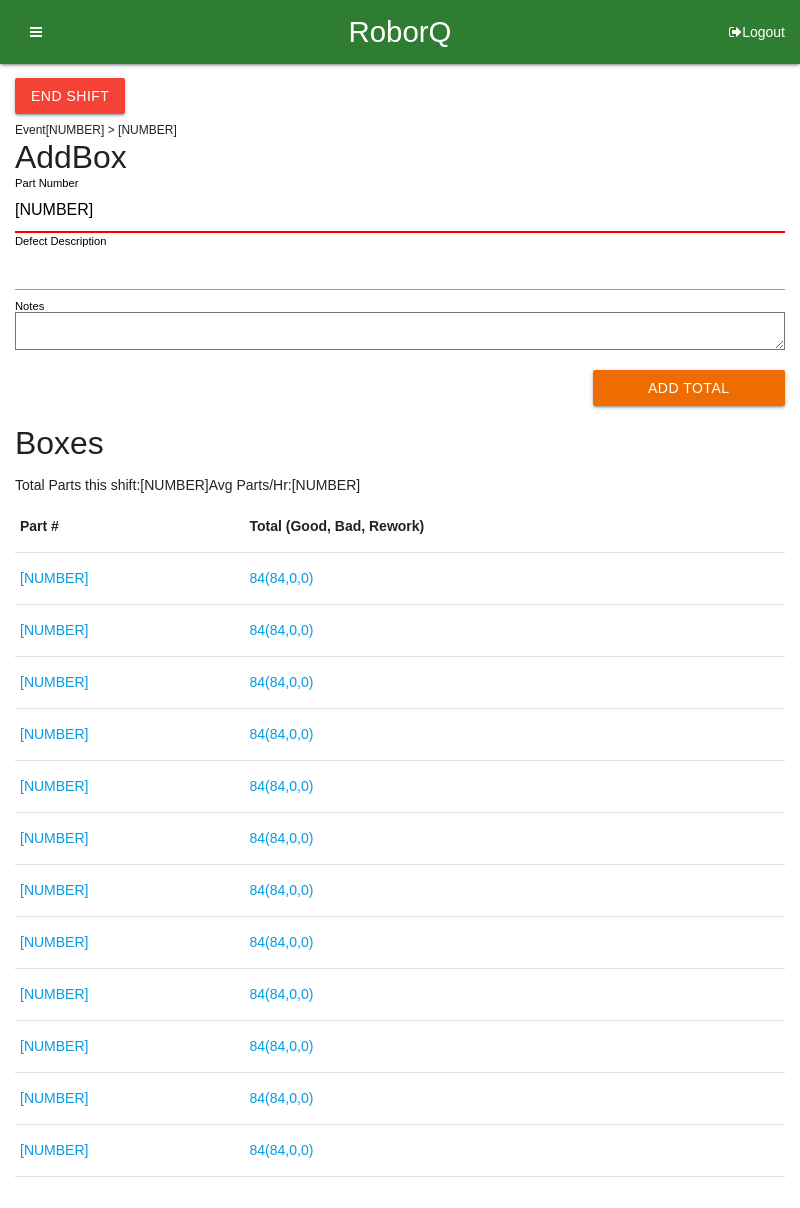 type on "[NUMBER]" 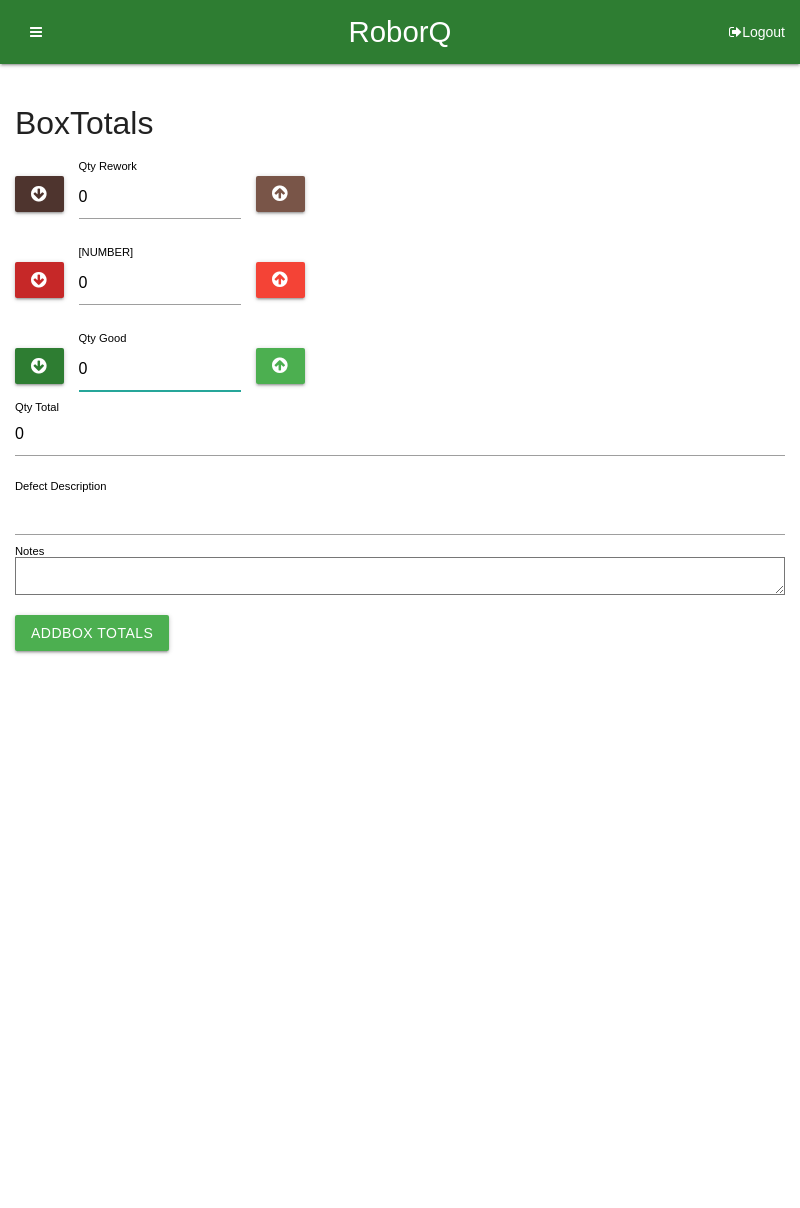 click on "0" at bounding box center [160, 369] 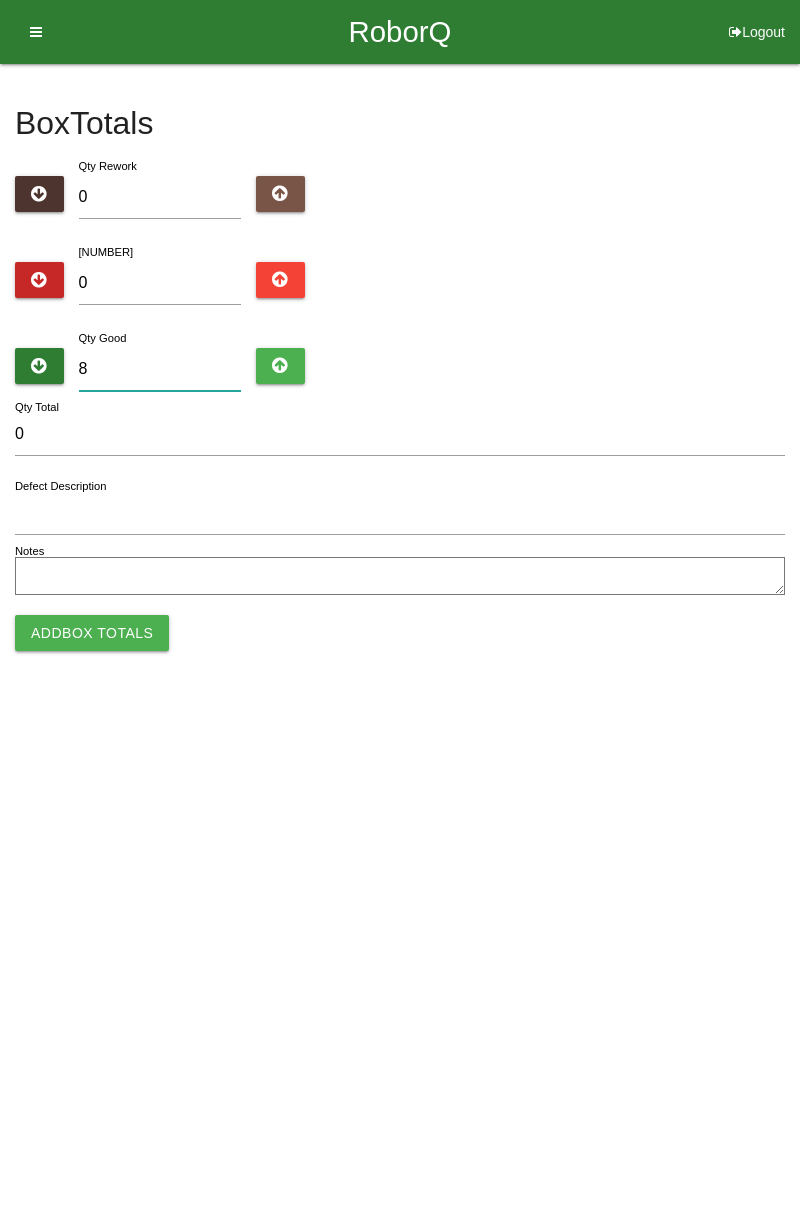 type on "8" 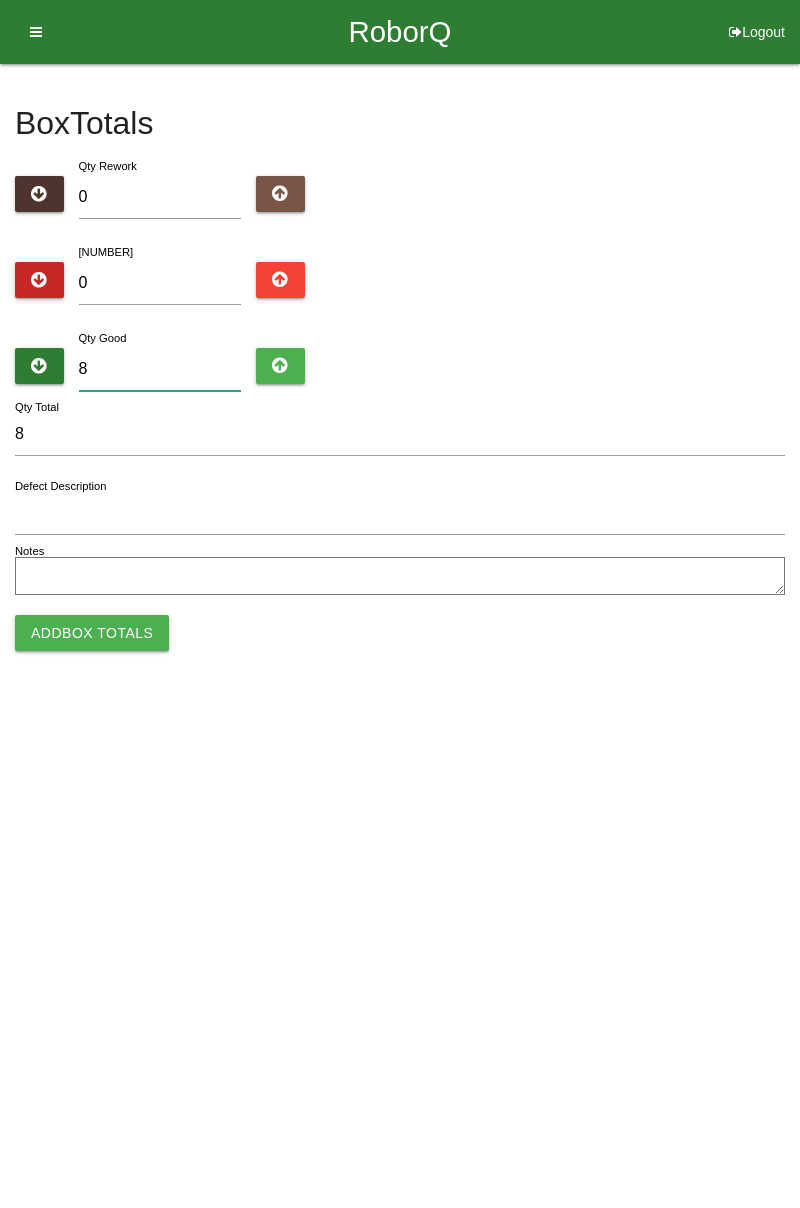 type on "84" 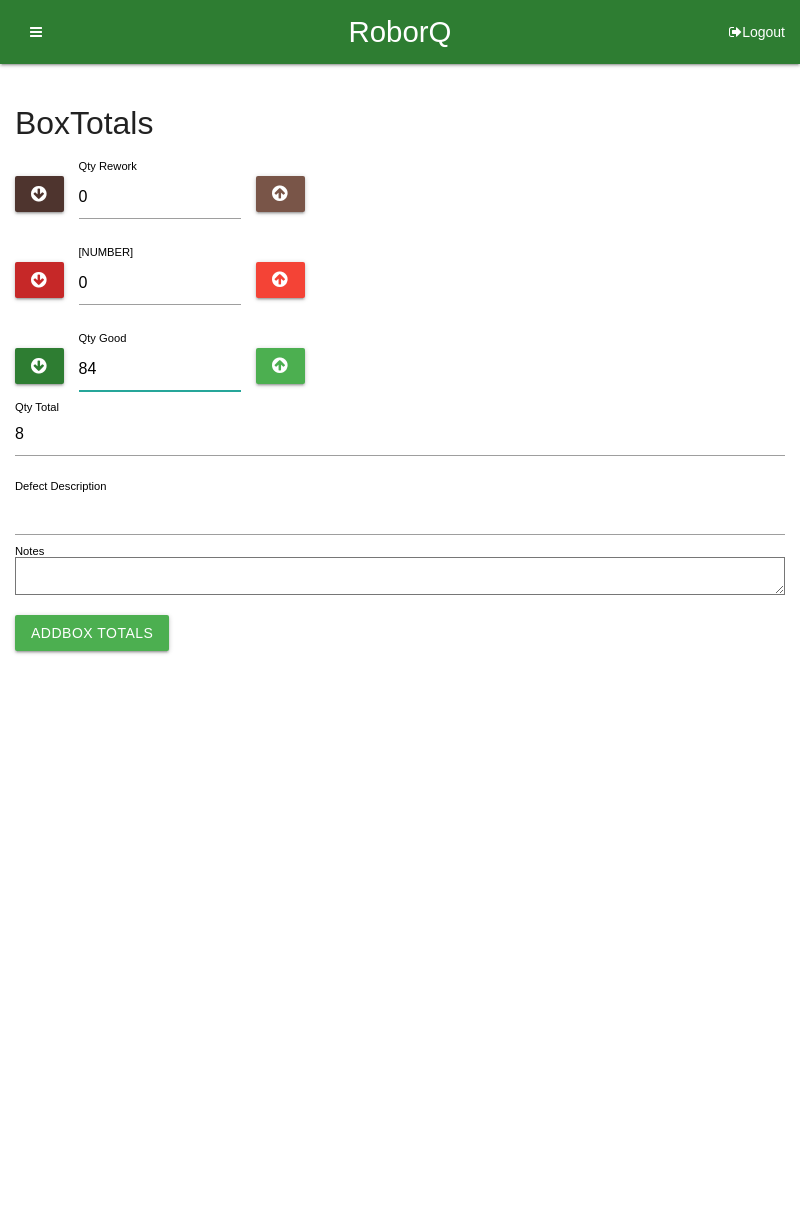 type on "84" 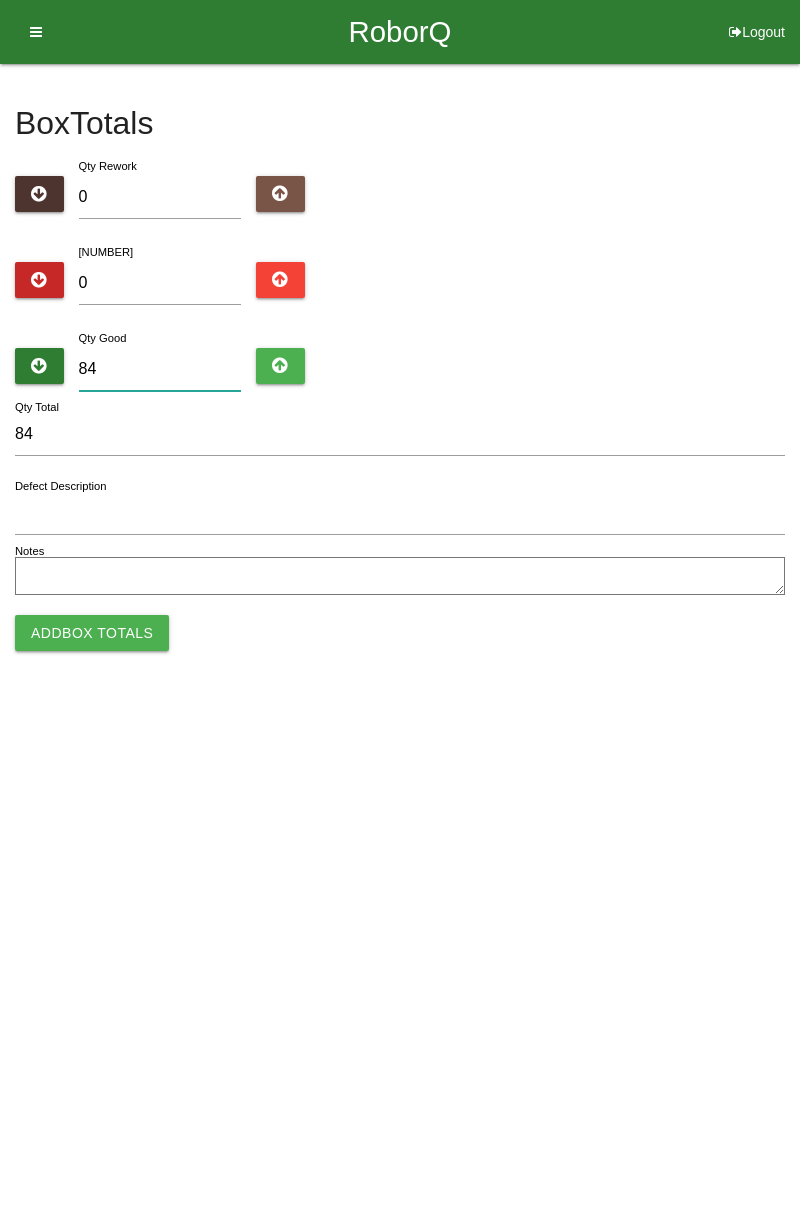type on "84" 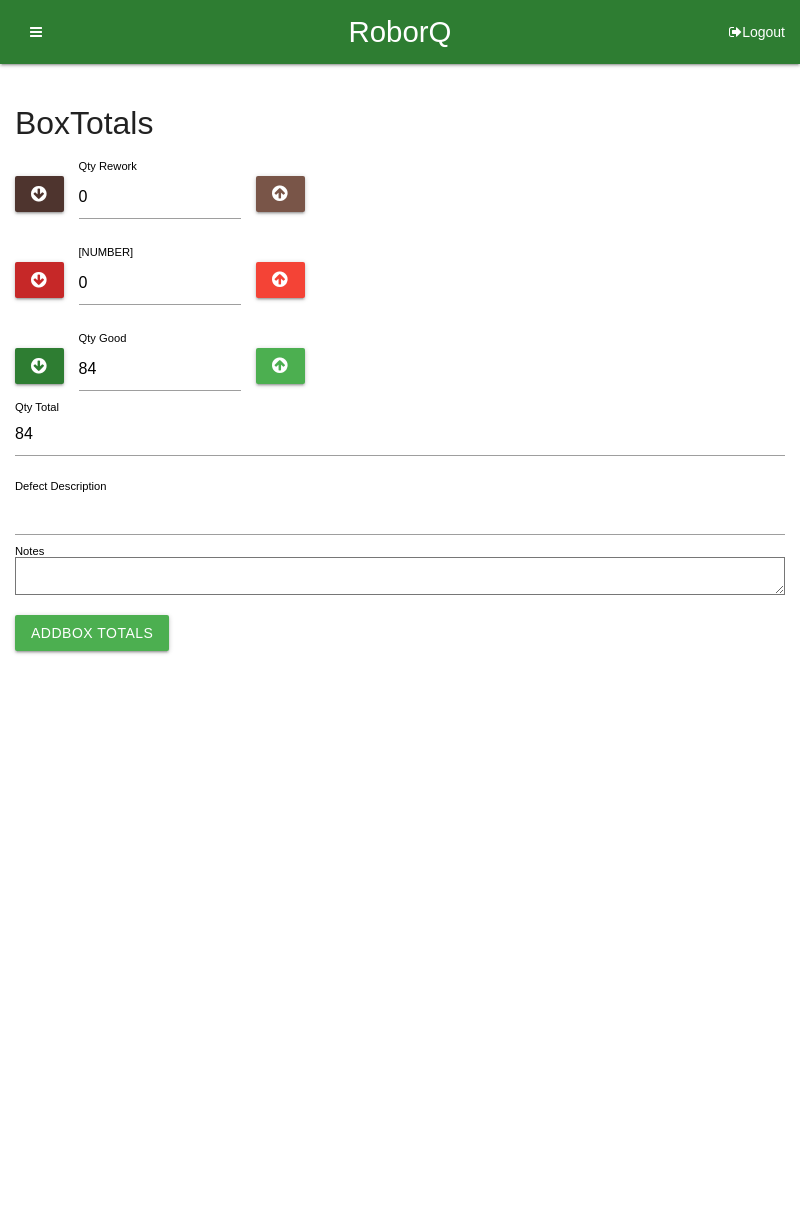 click on "Add  Box Totals" at bounding box center (92, 633) 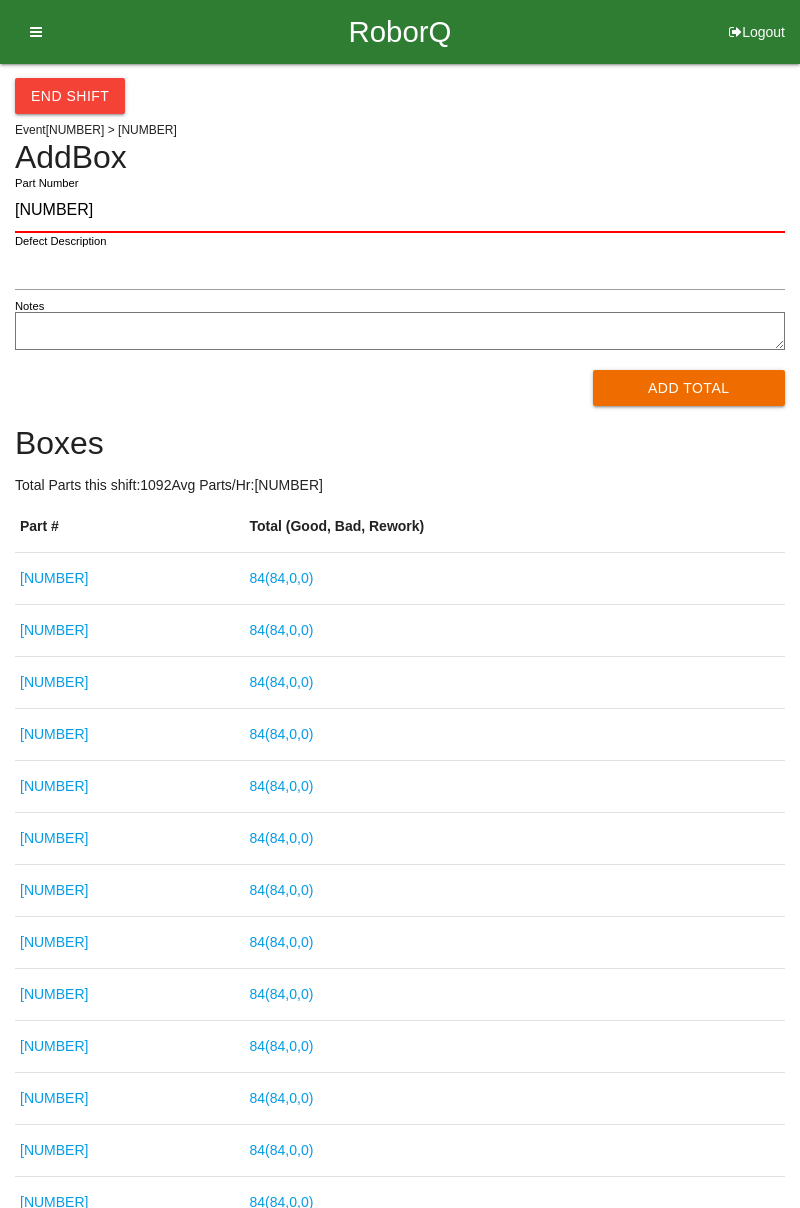 type on "[NUMBER]" 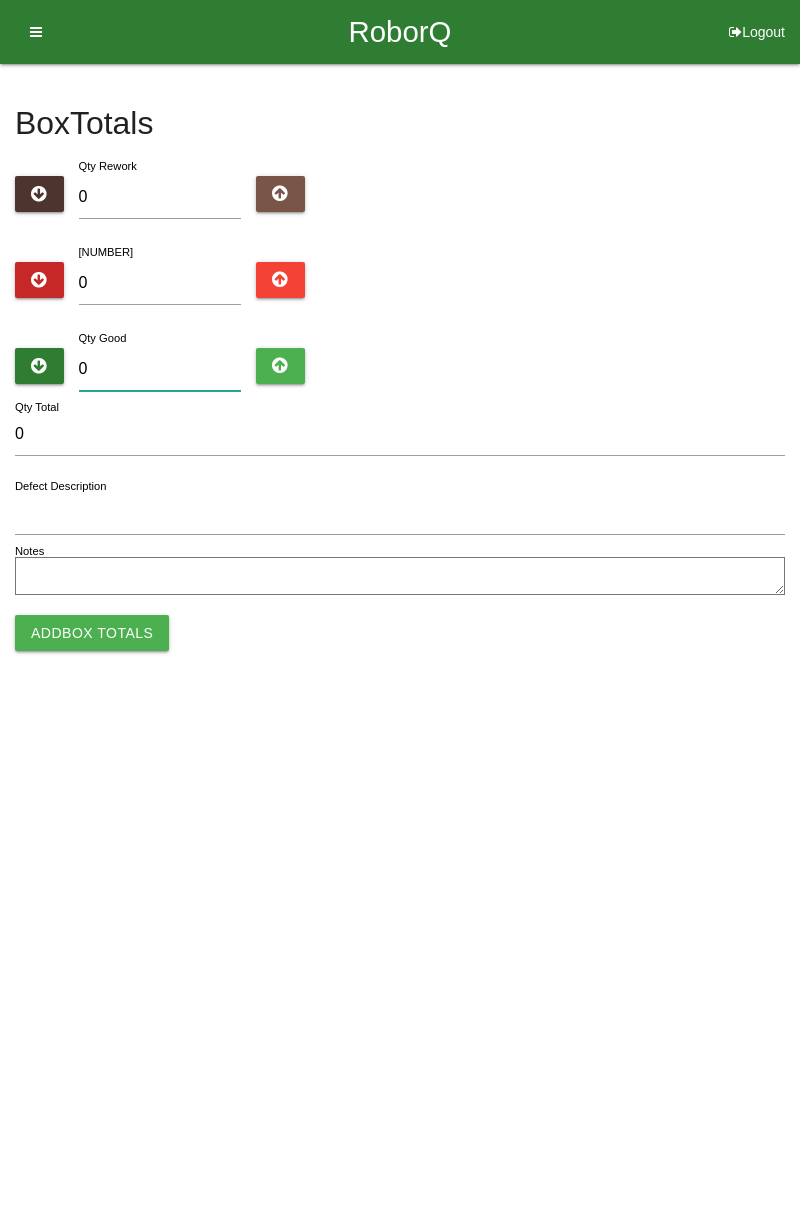 click on "0" at bounding box center (160, 369) 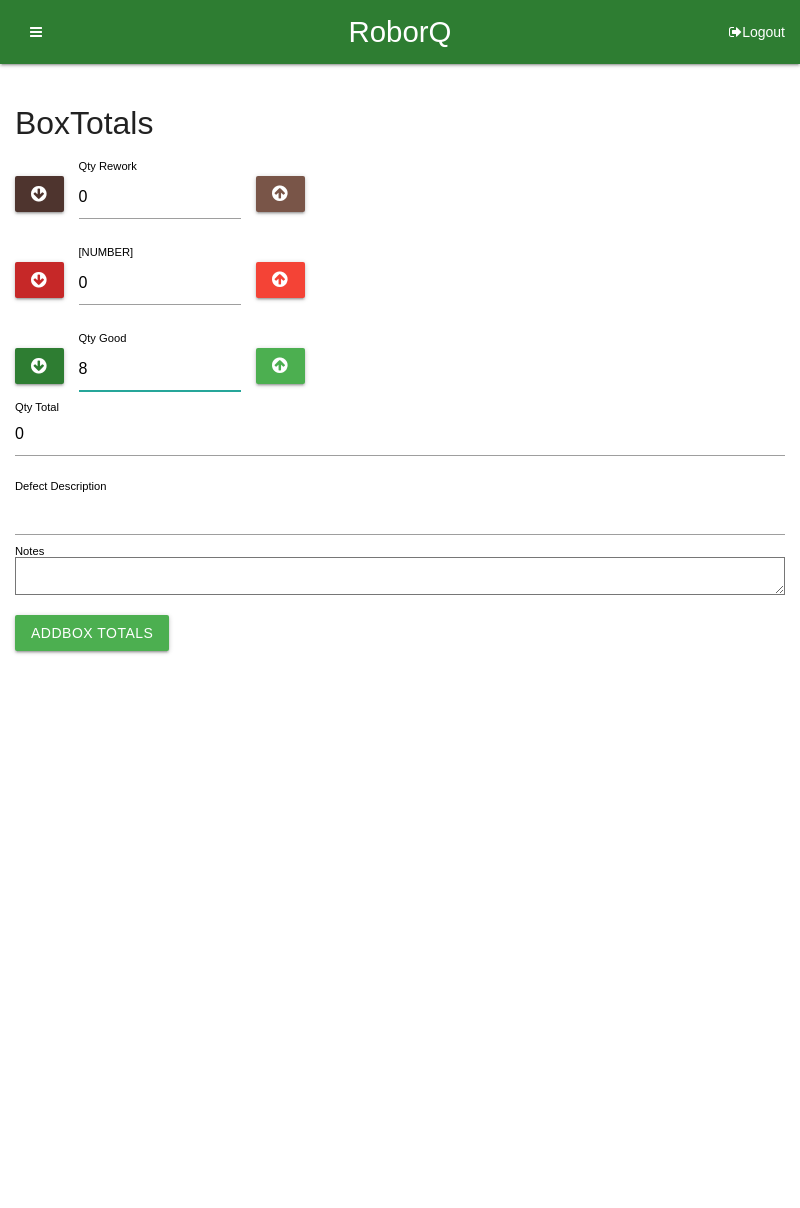 type on "8" 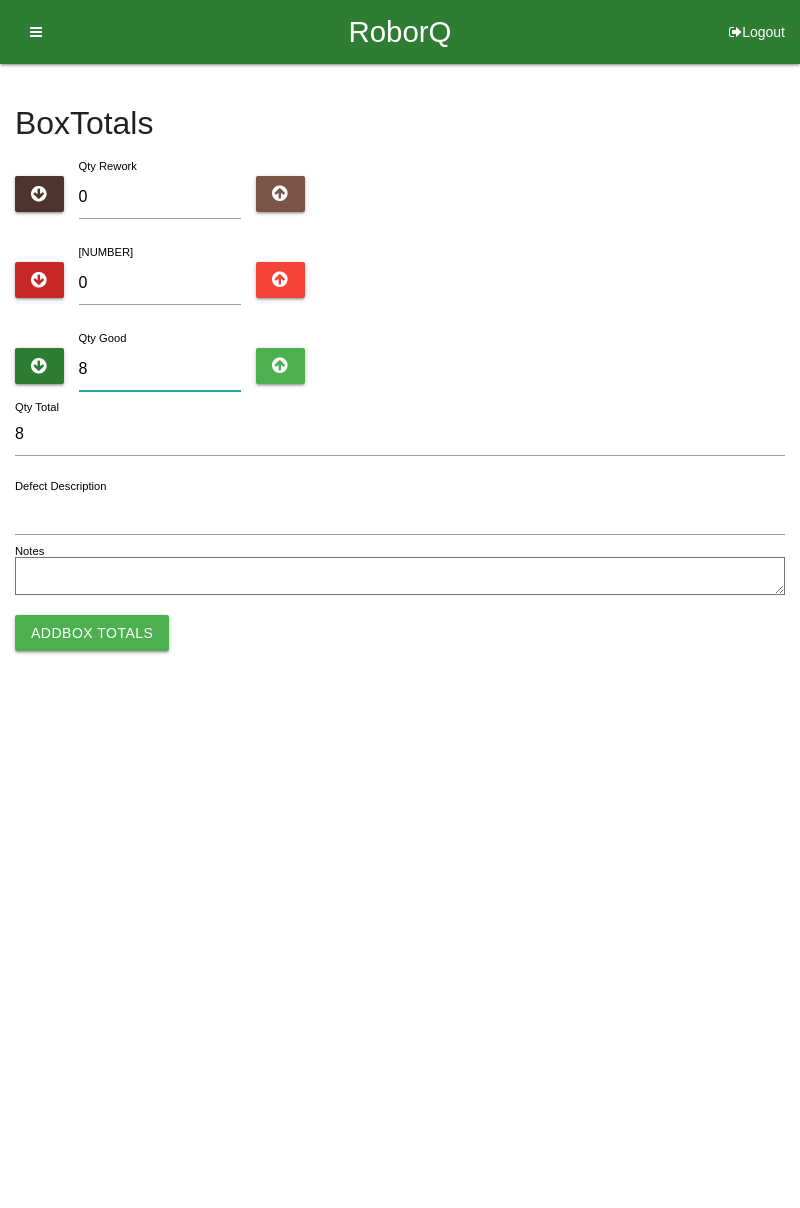 type on "84" 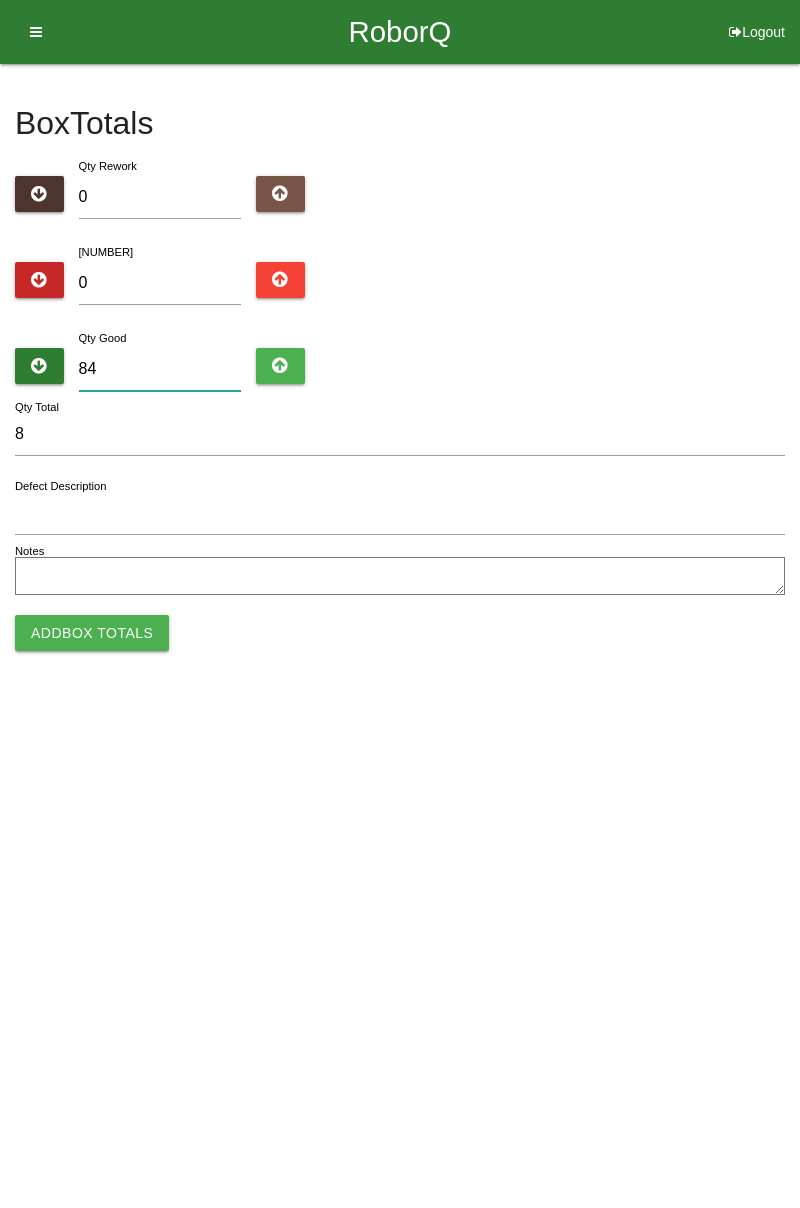 type on "84" 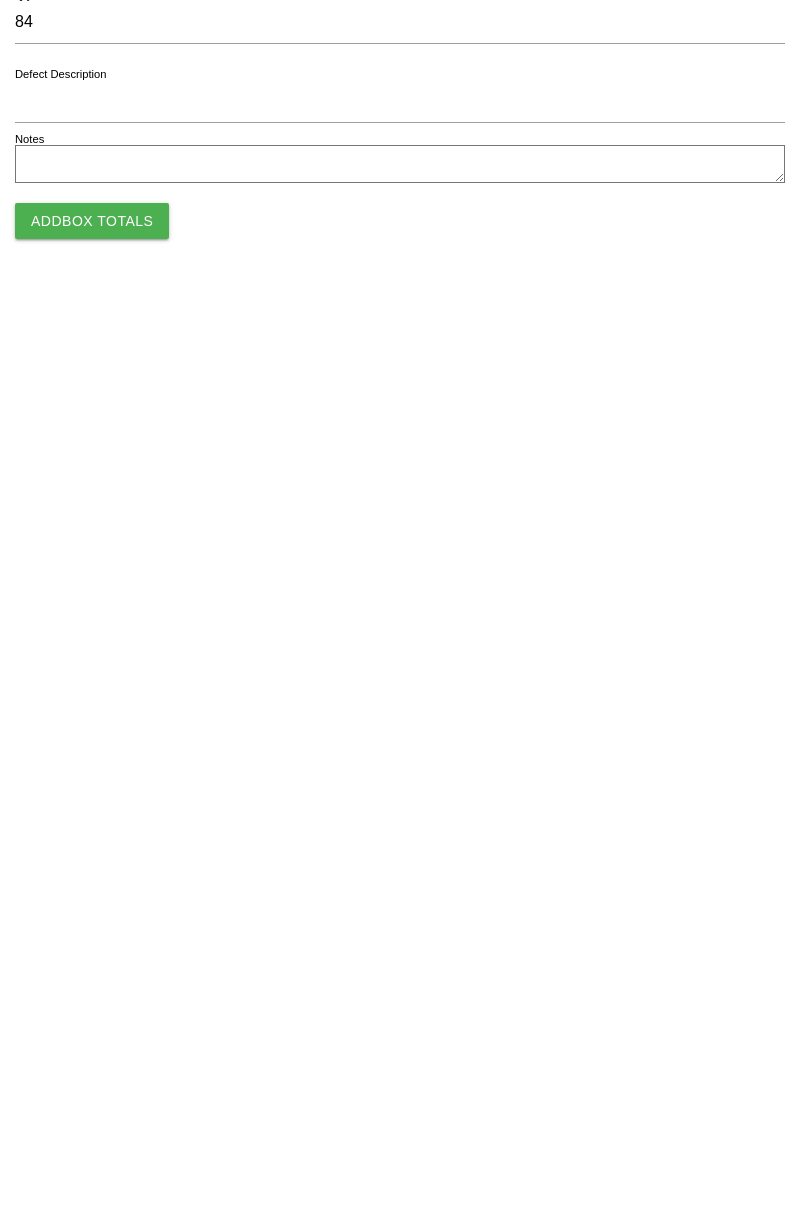 type on "84" 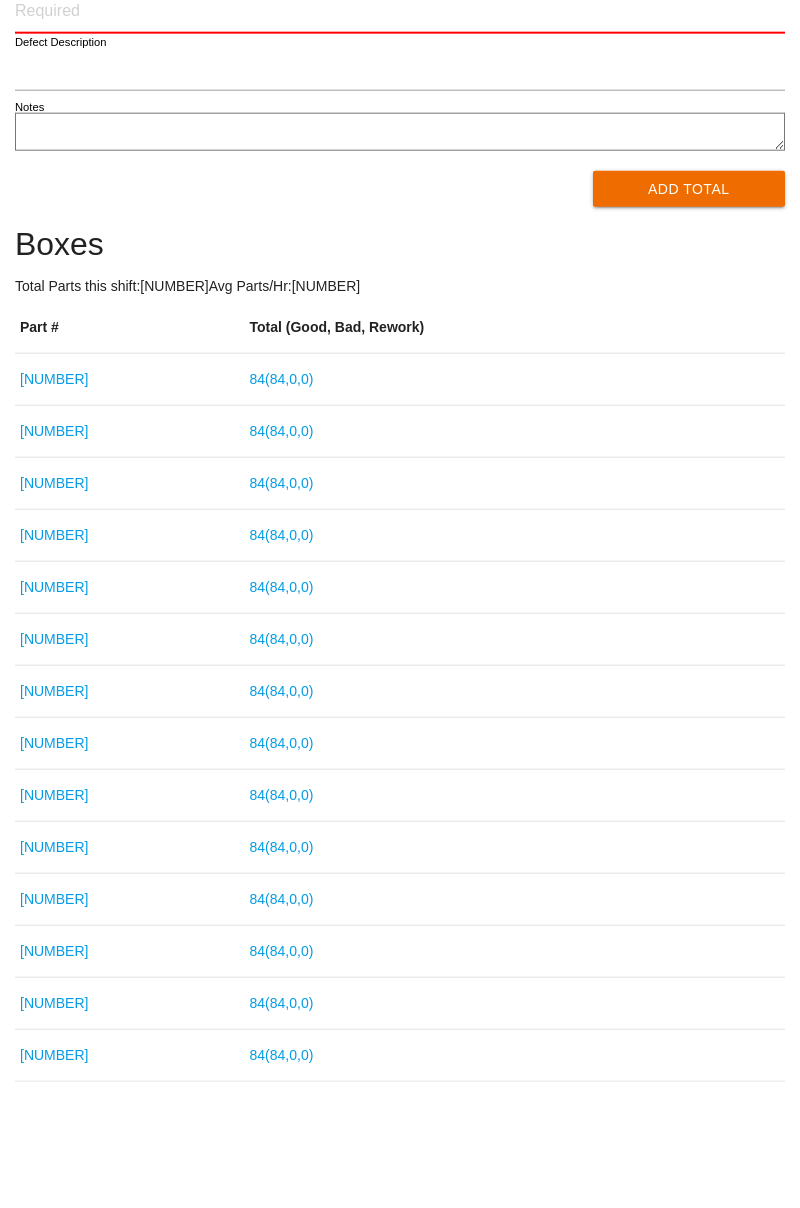 scroll, scrollTop: 0, scrollLeft: 0, axis: both 